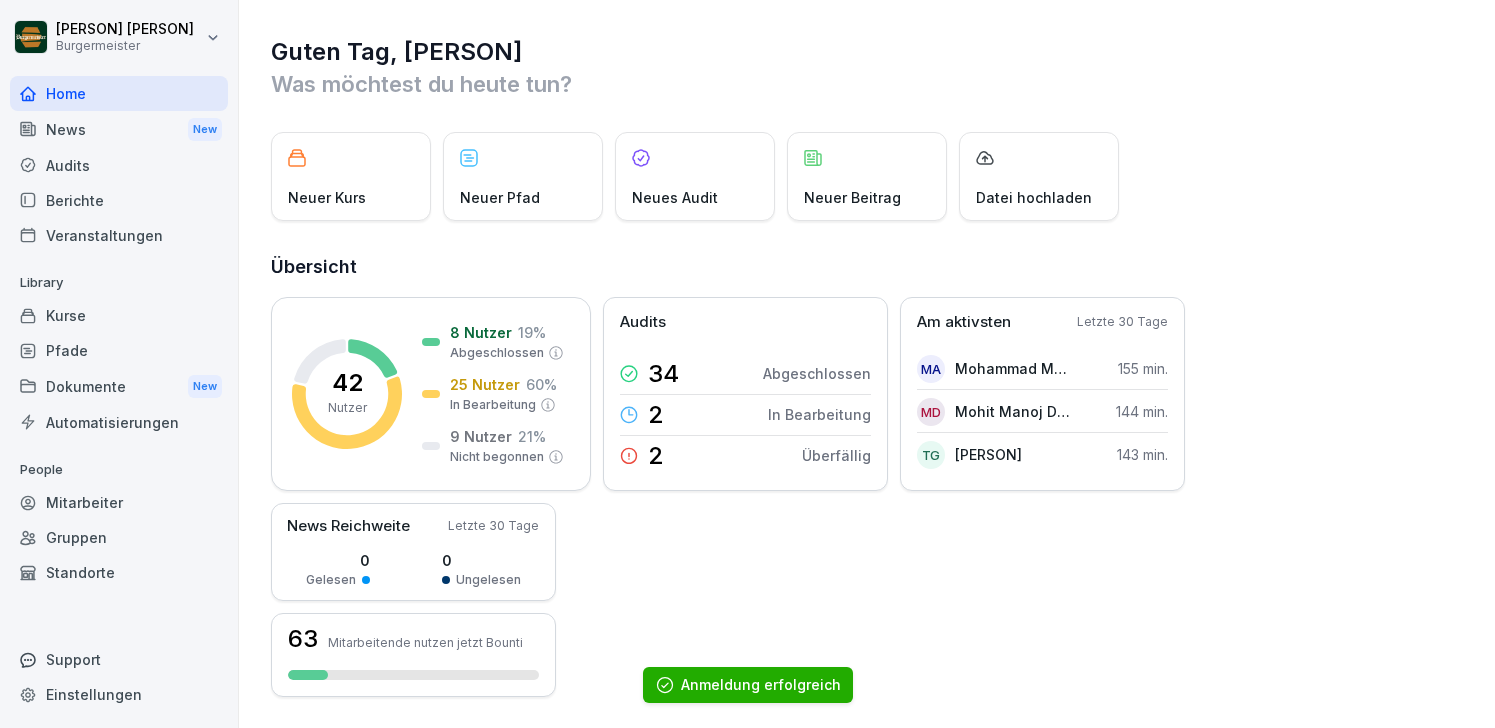 scroll, scrollTop: 0, scrollLeft: 0, axis: both 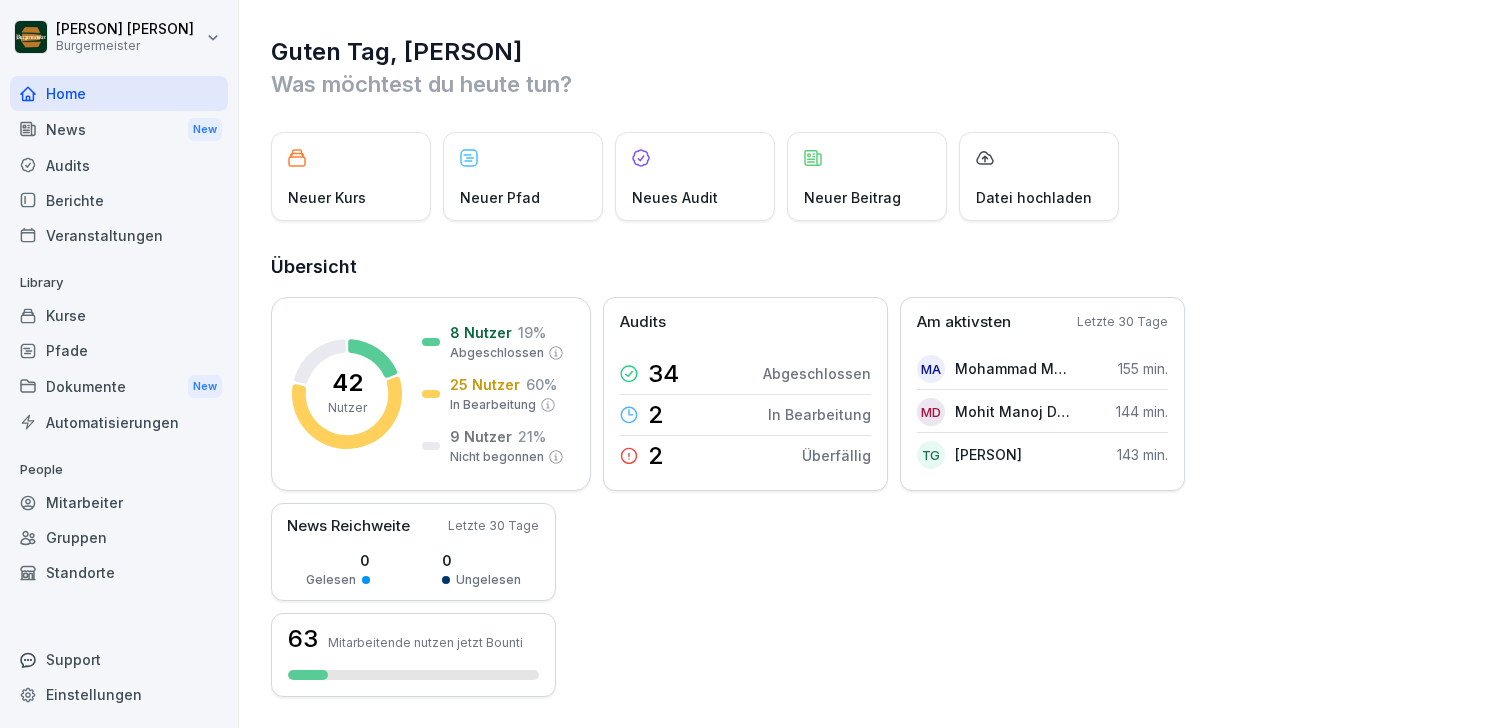 click on "Audits" at bounding box center [119, 165] 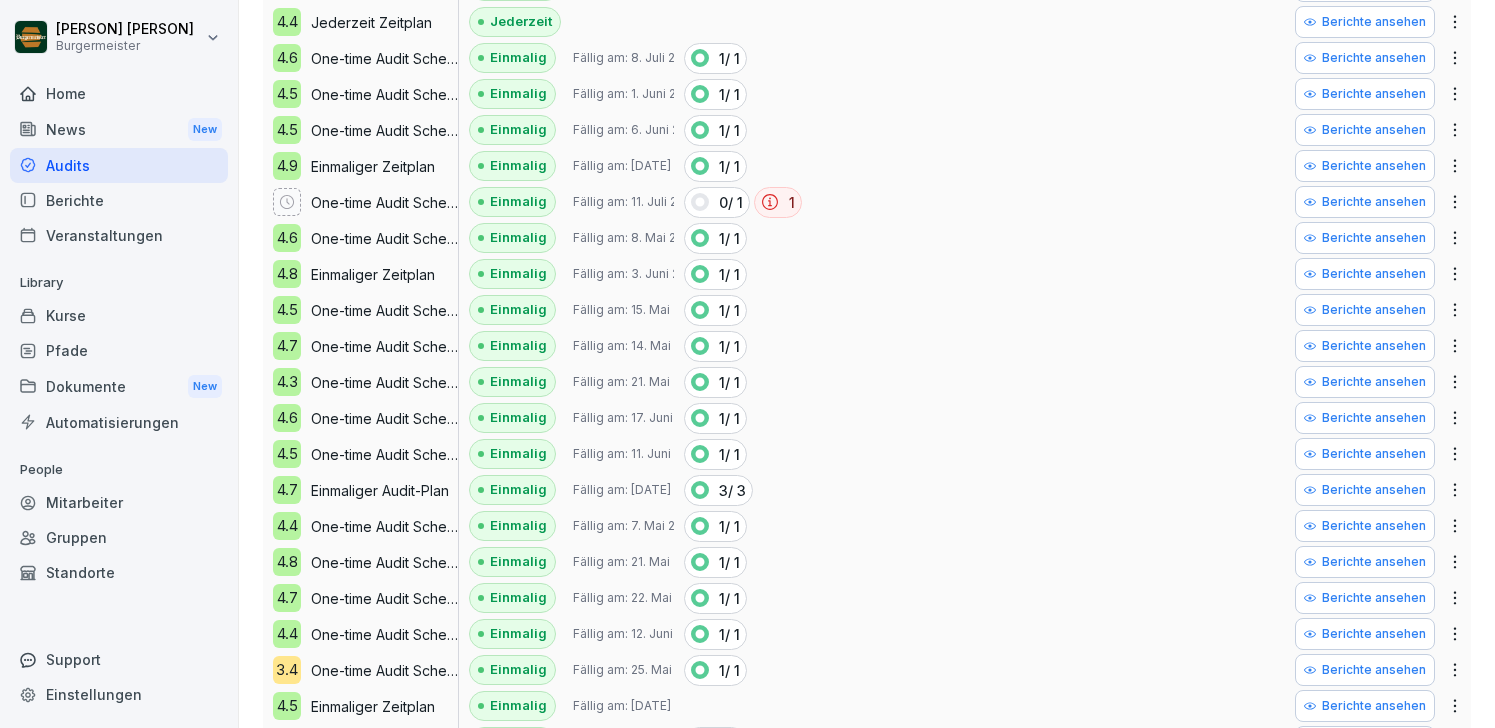 scroll, scrollTop: 862, scrollLeft: 0, axis: vertical 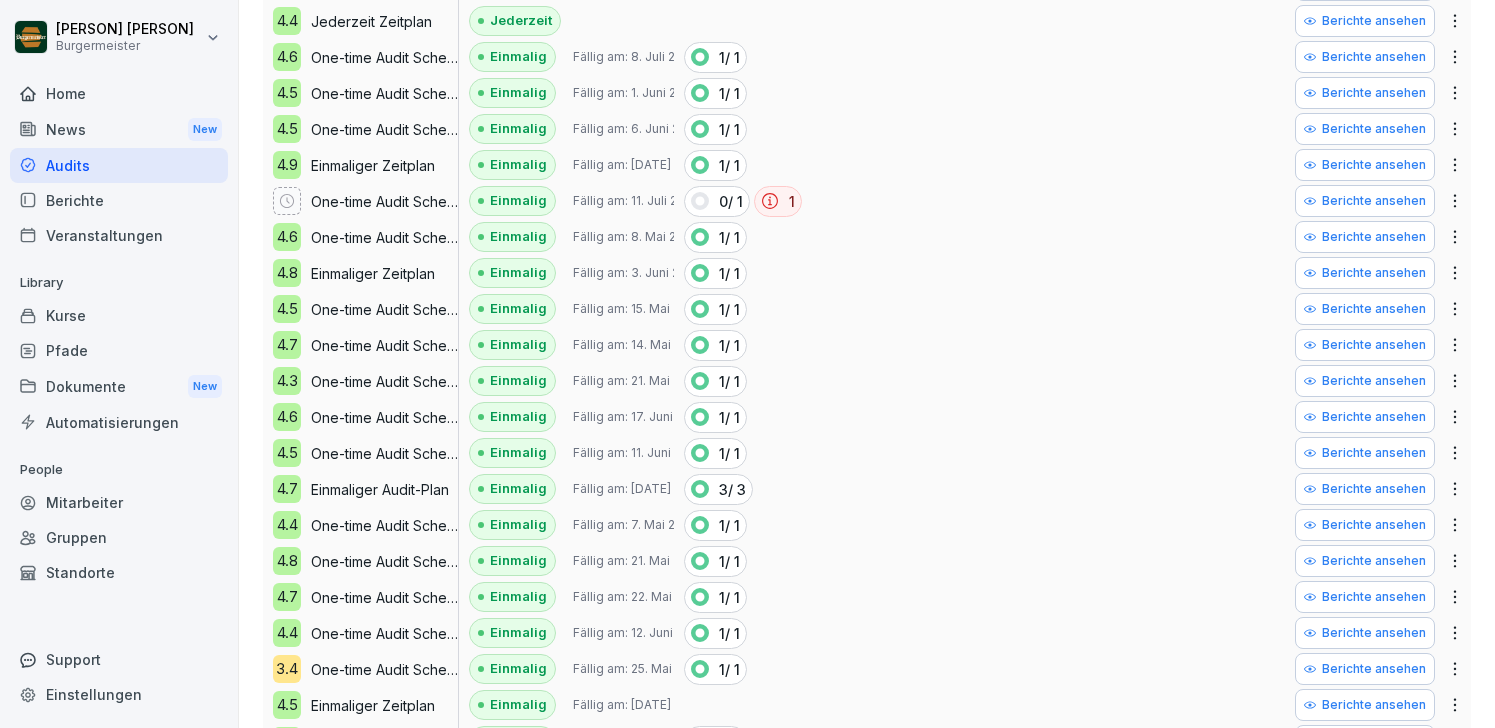 click on "Home" at bounding box center [119, 93] 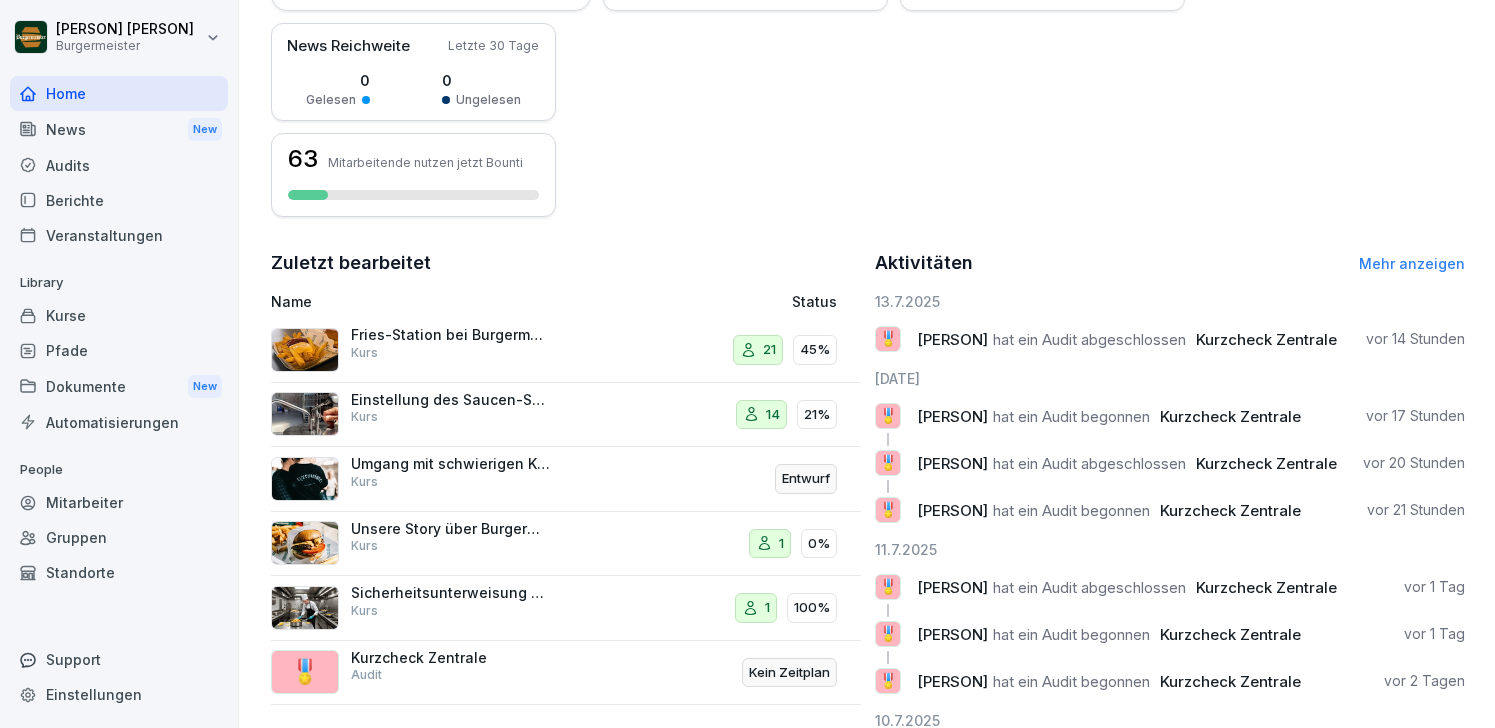 scroll, scrollTop: 473, scrollLeft: 0, axis: vertical 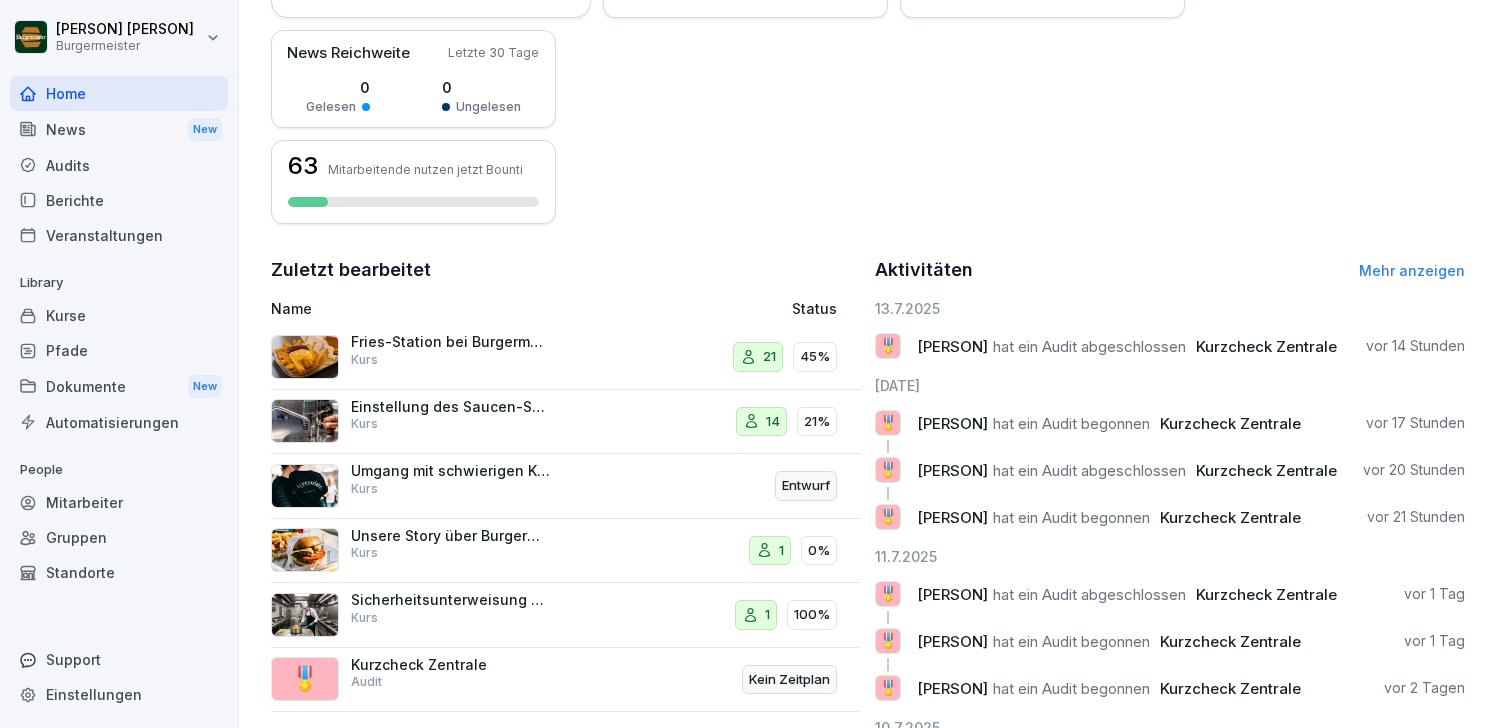click on "Mehr anzeigen" at bounding box center [1412, 270] 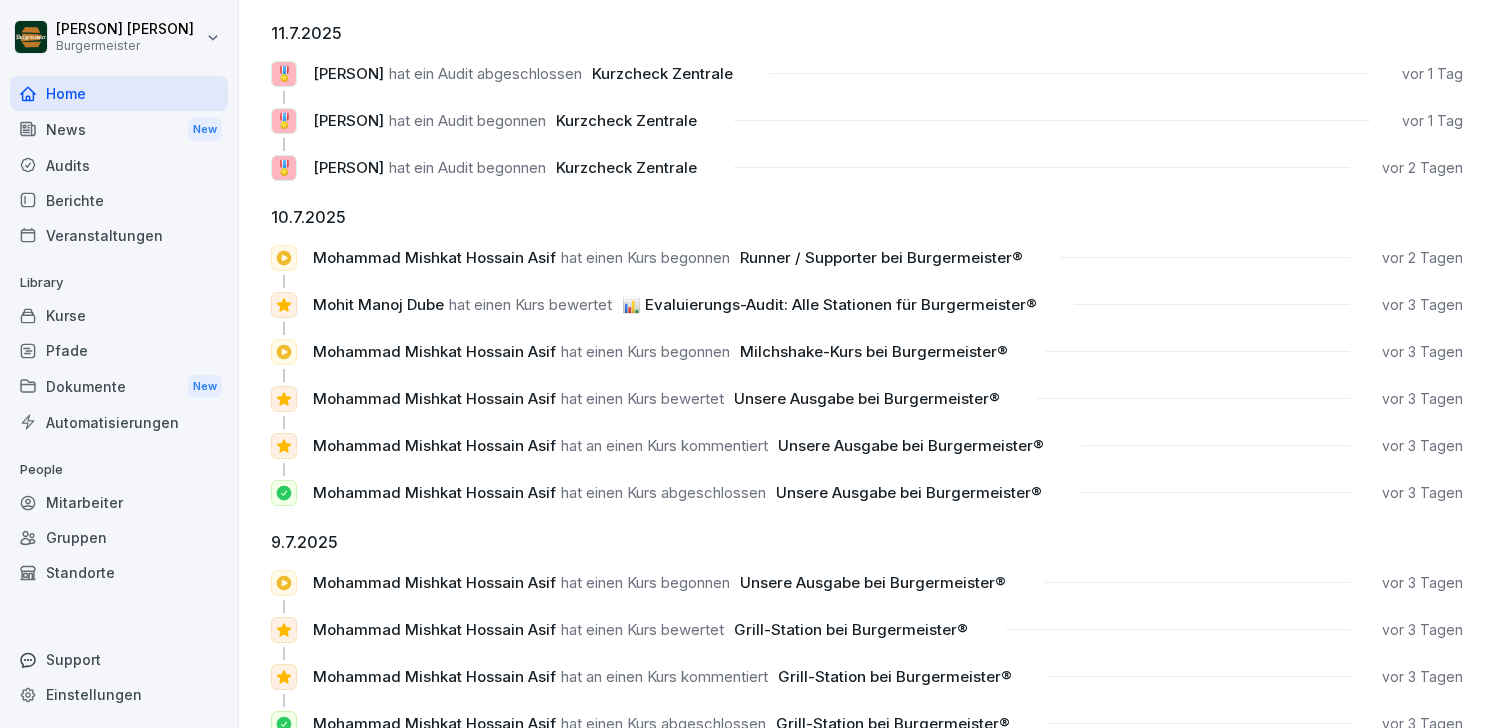 scroll, scrollTop: 0, scrollLeft: 0, axis: both 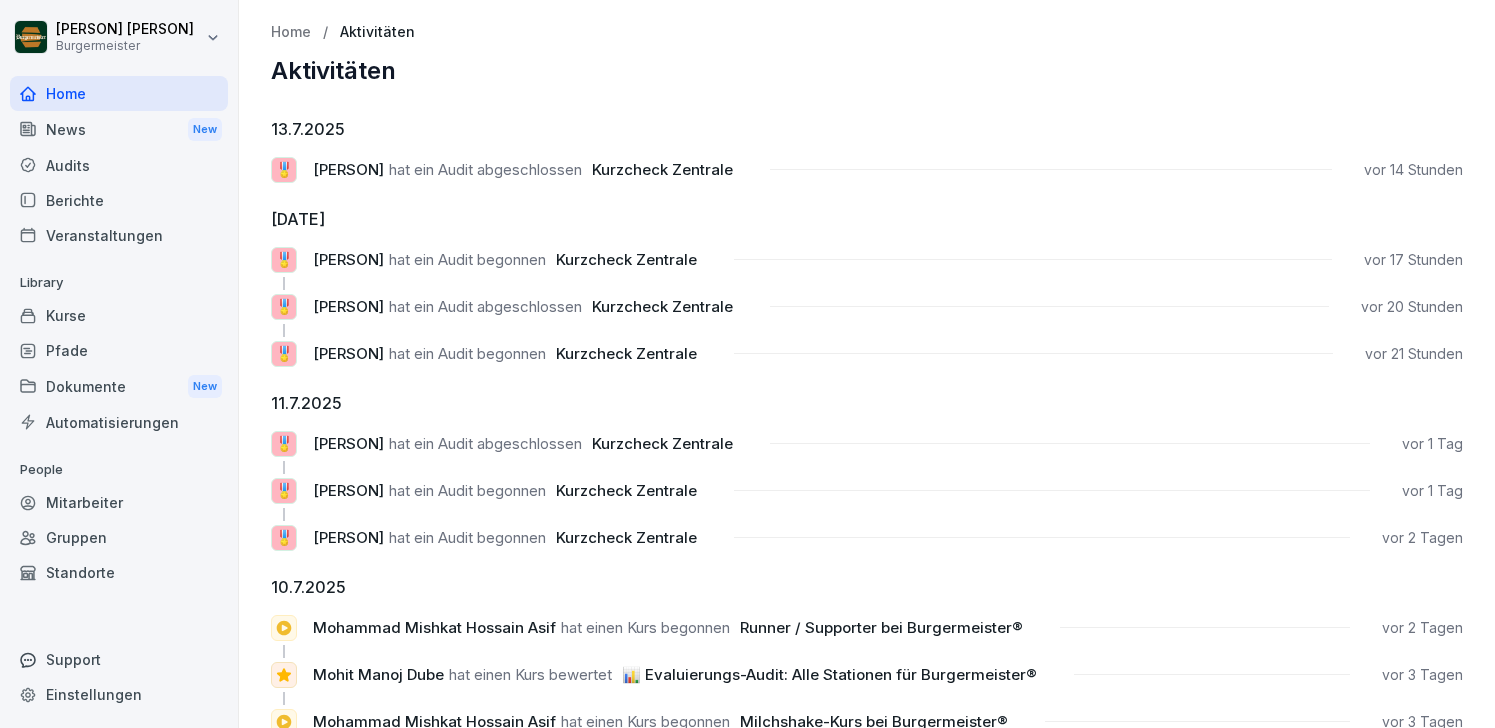 click on "Kurse" at bounding box center [119, 315] 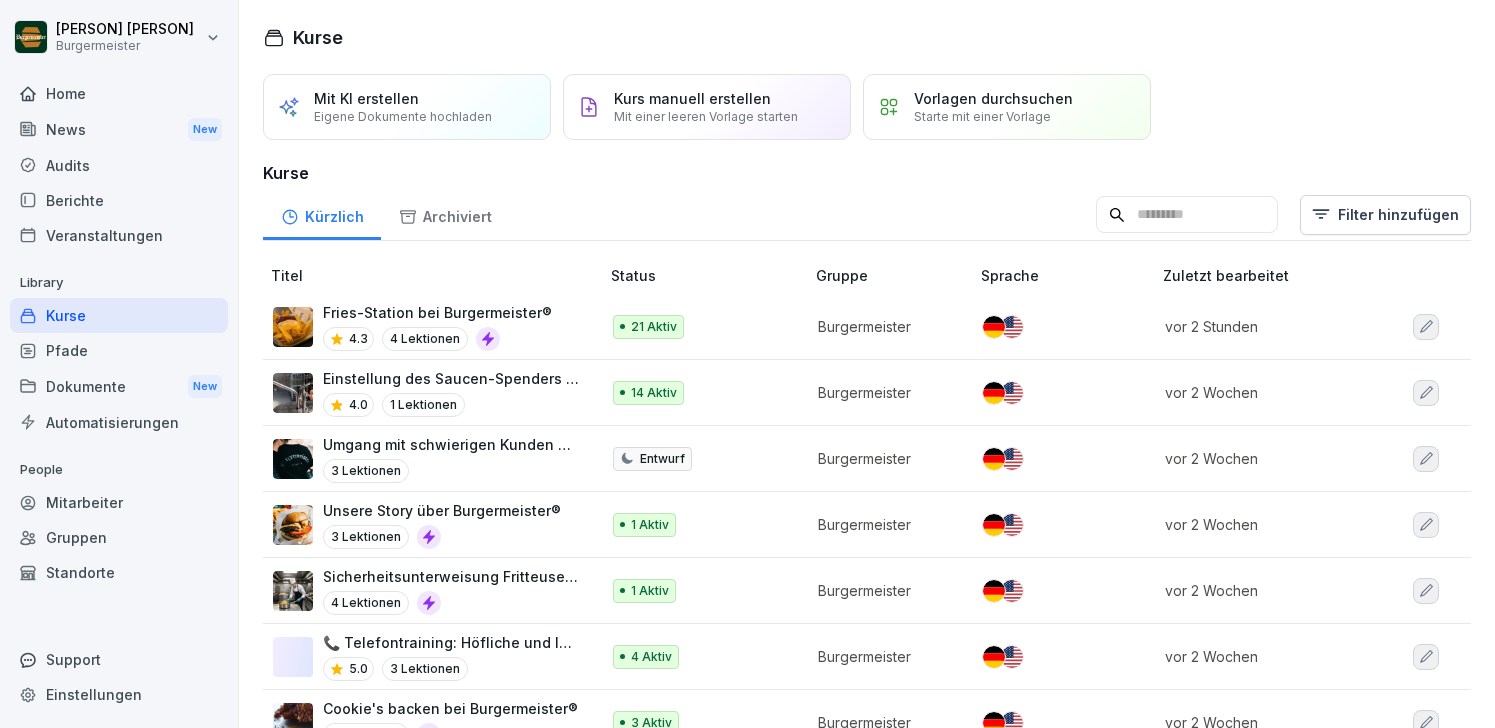 click on "Audits" at bounding box center [119, 165] 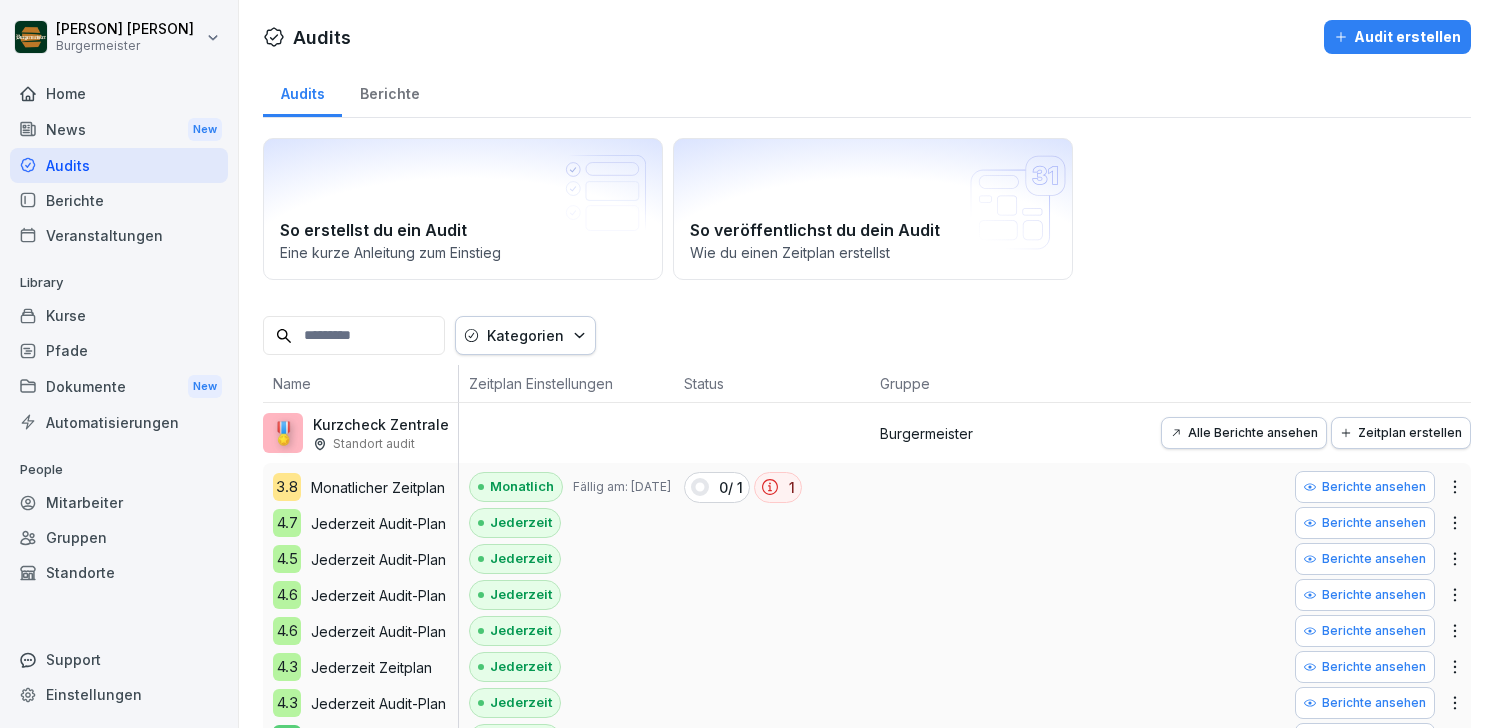 click on "Alle Berichte ansehen" at bounding box center (1244, 433) 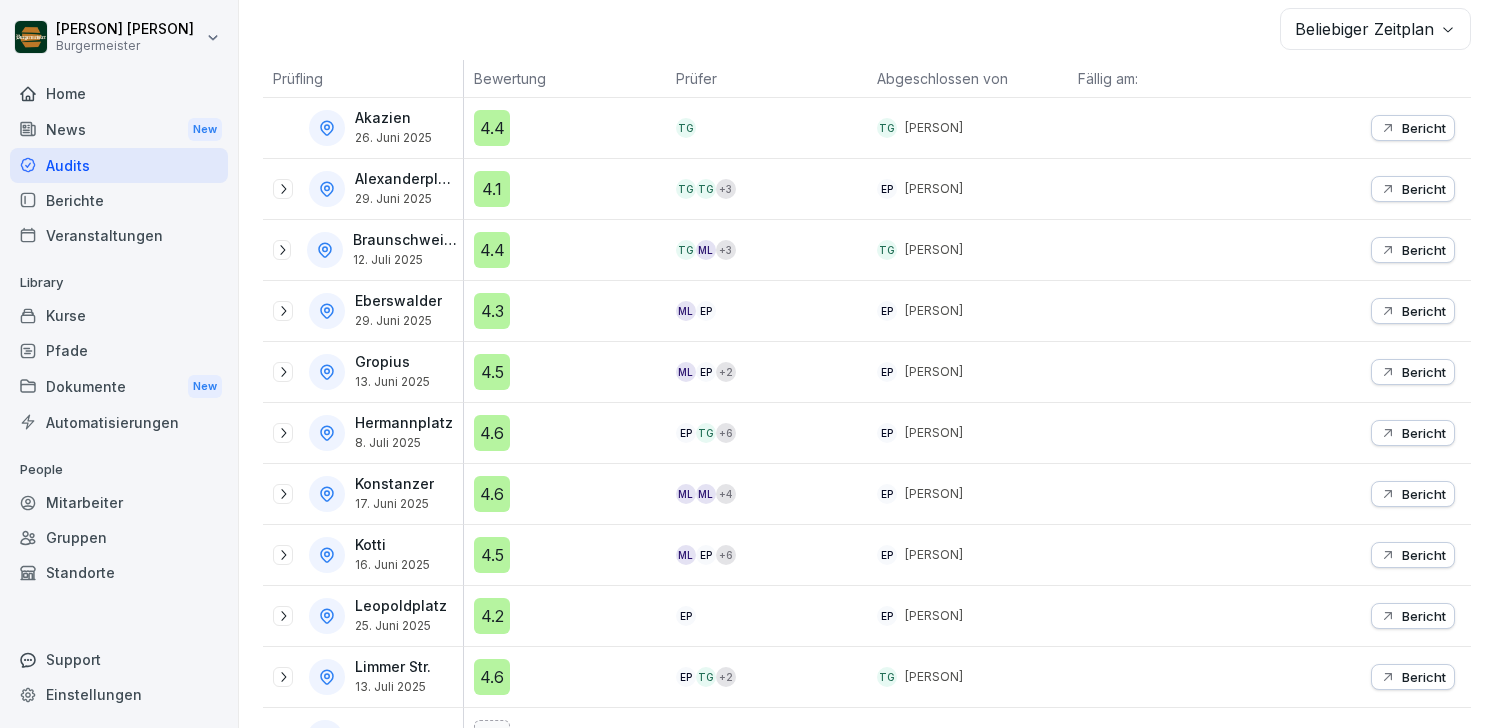 scroll, scrollTop: 341, scrollLeft: 0, axis: vertical 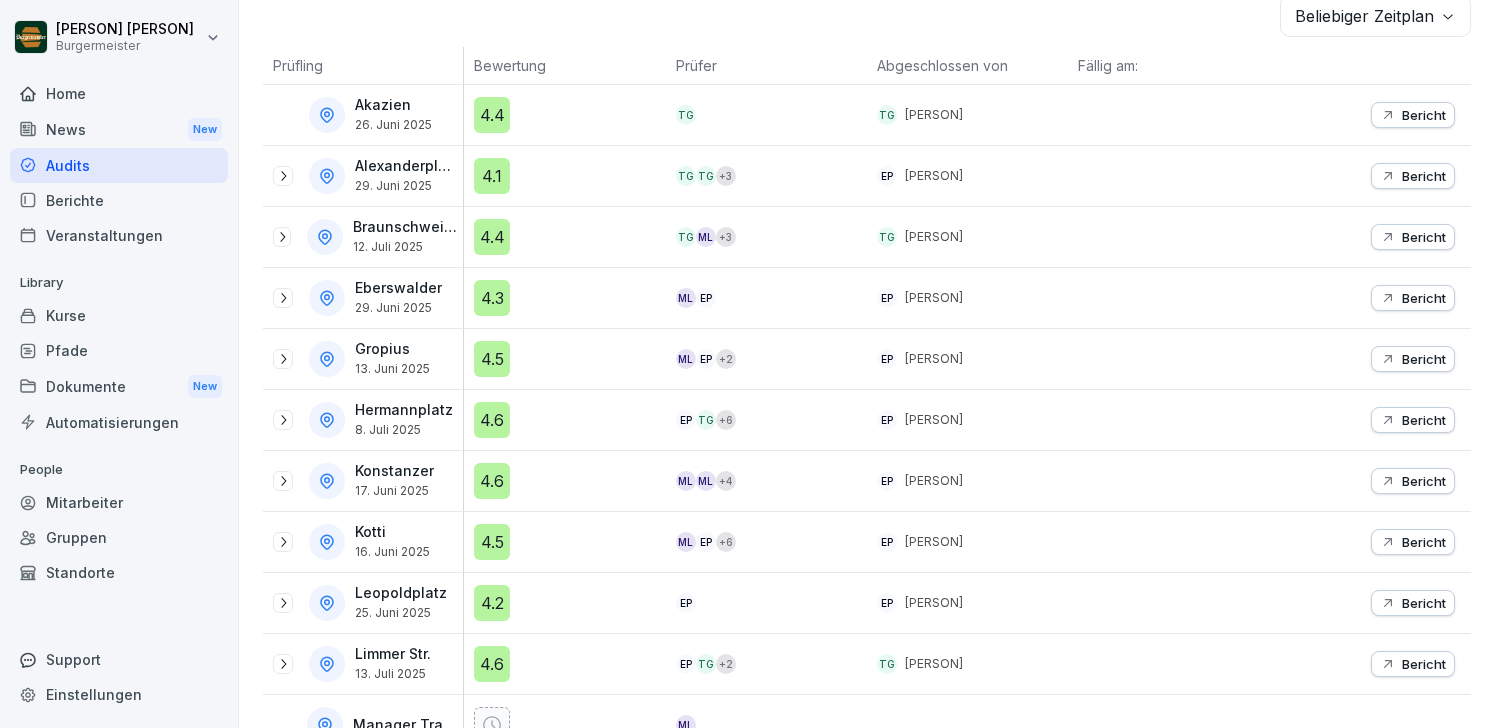click 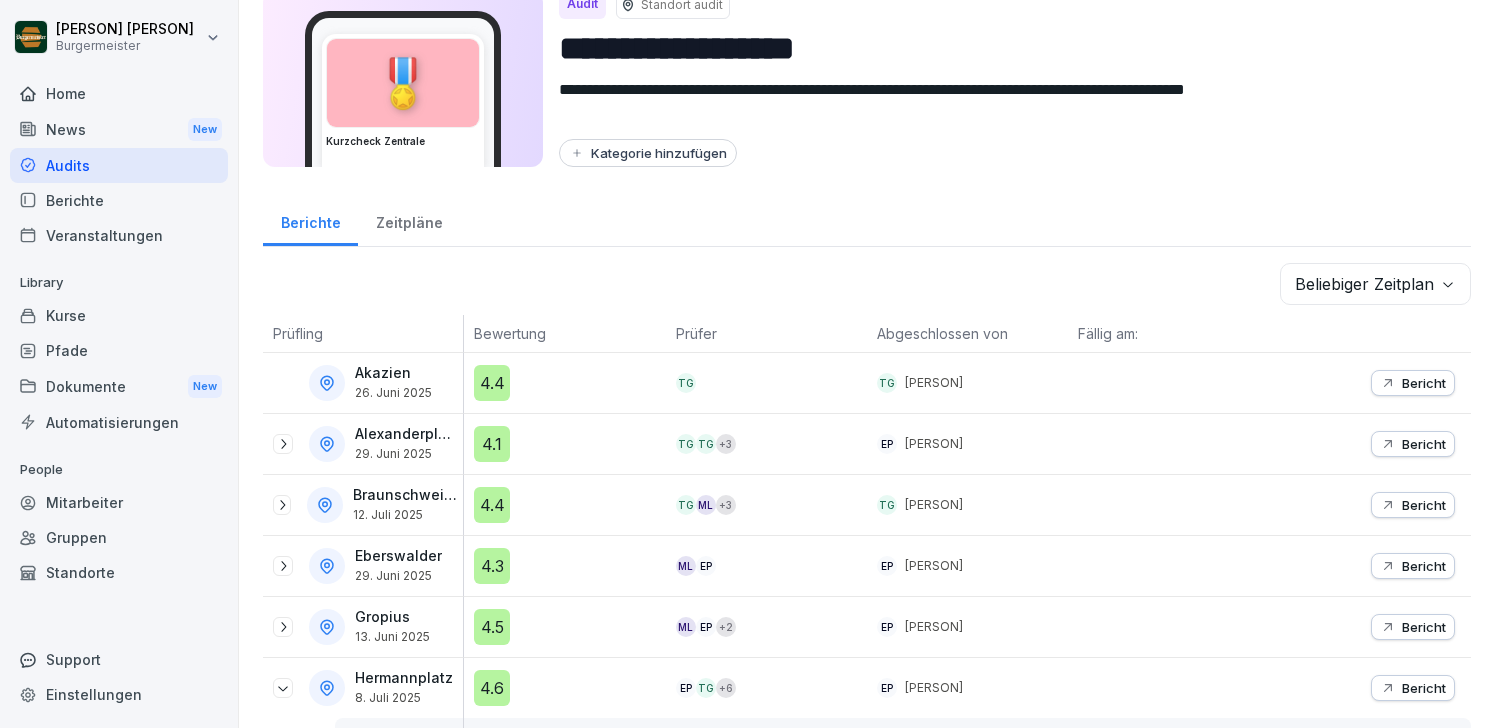 scroll, scrollTop: 72, scrollLeft: 0, axis: vertical 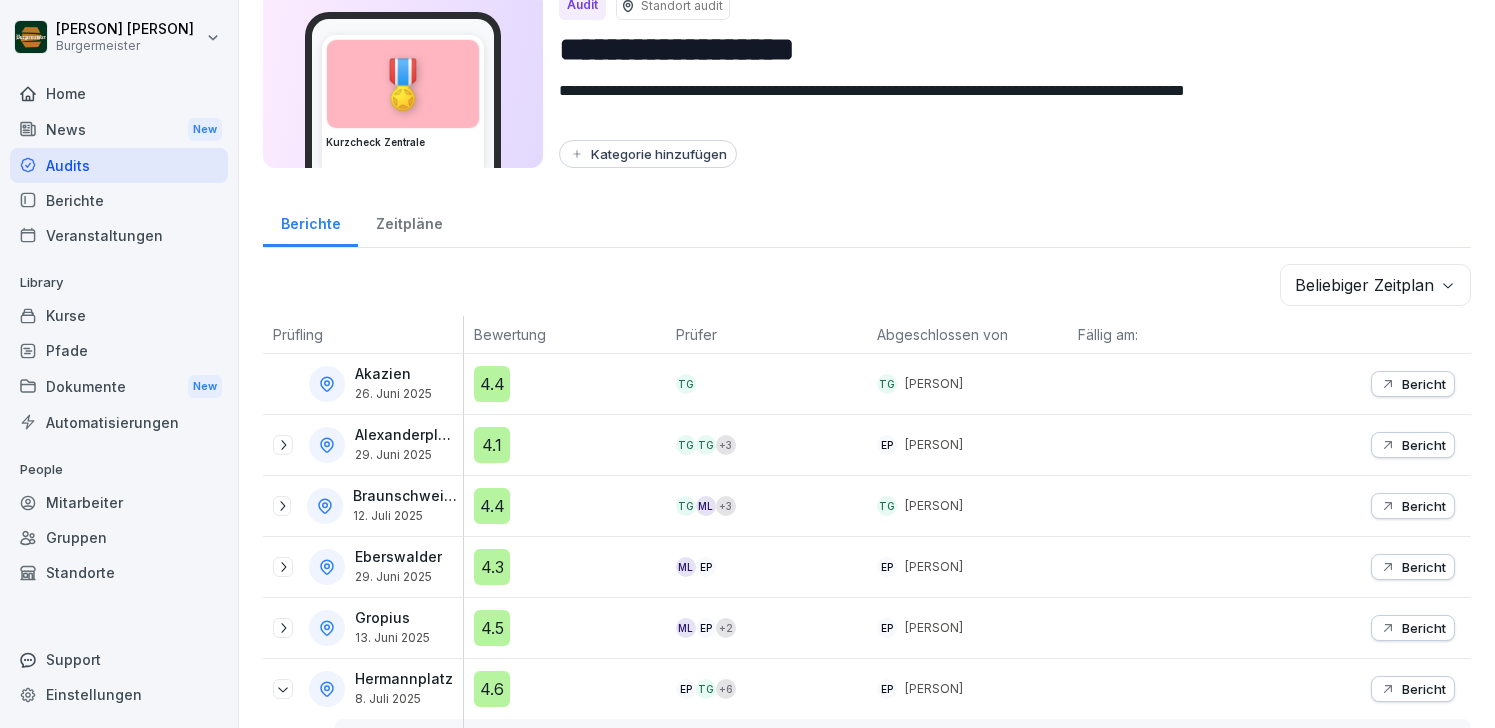 click on "Zeitpläne" at bounding box center [409, 221] 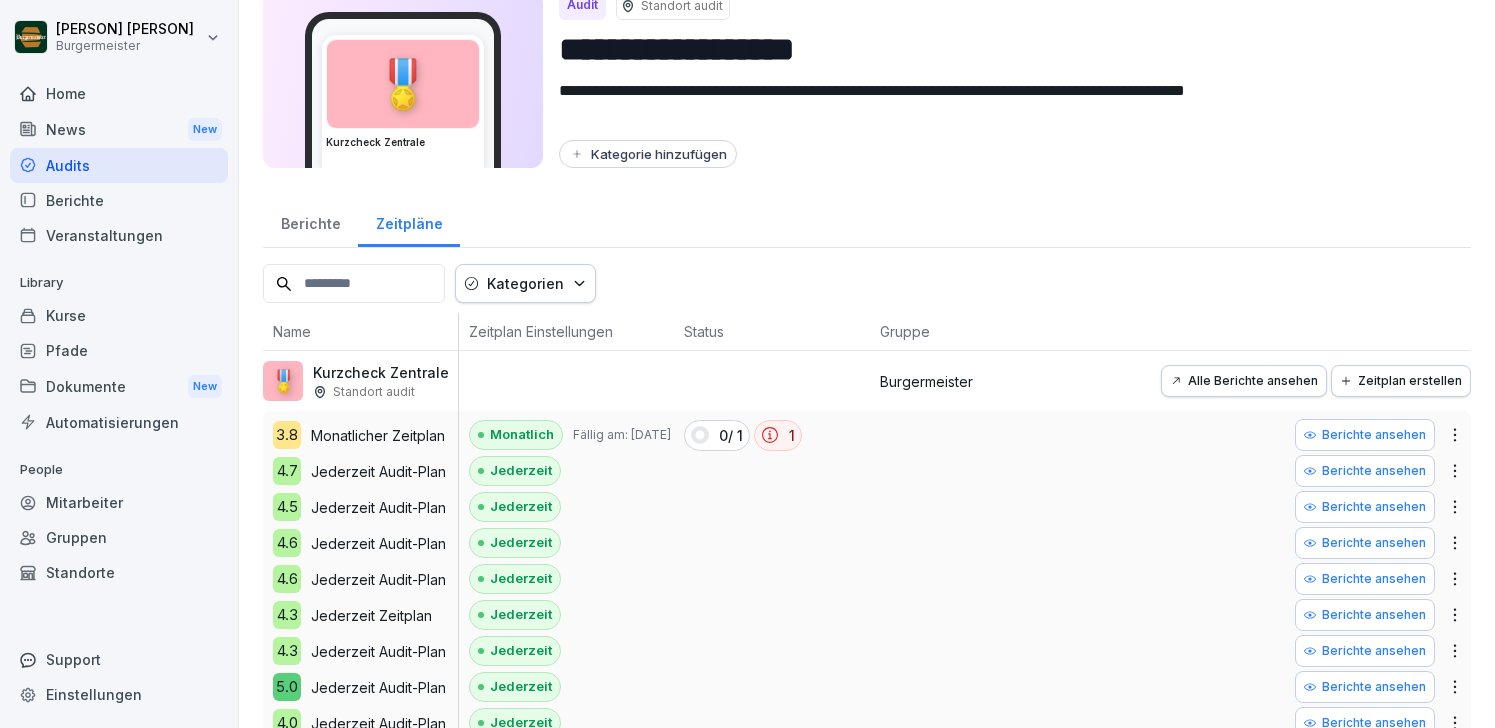 click on "Alle Berichte ansehen" at bounding box center (1244, 381) 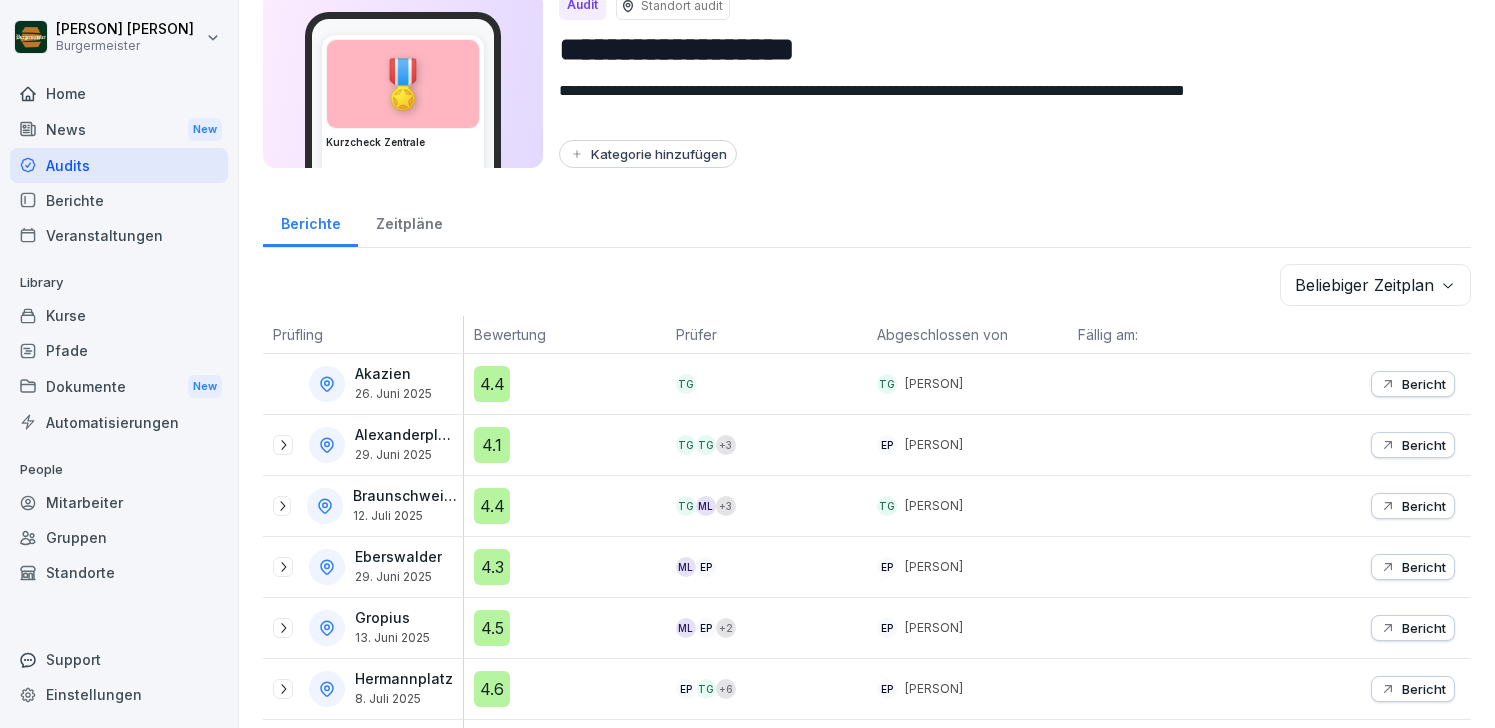 click 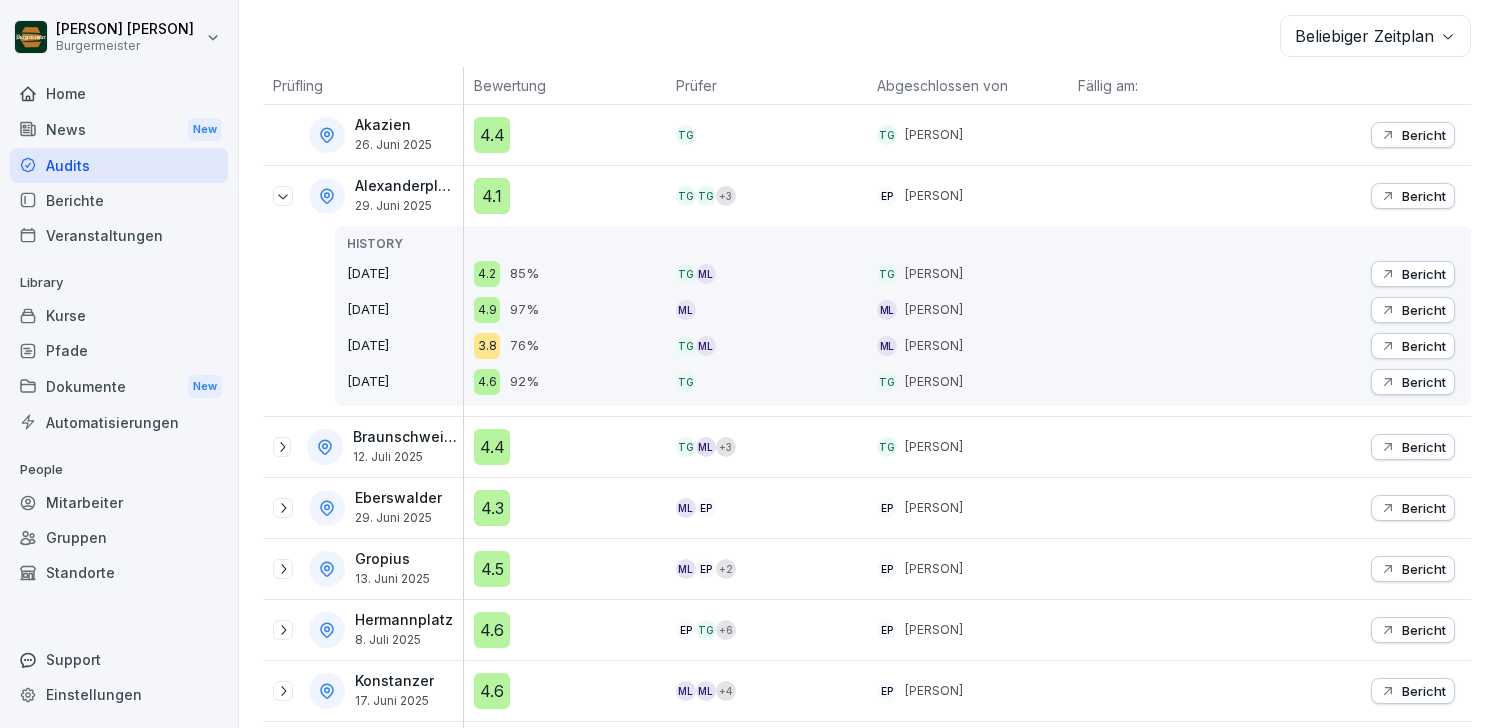 scroll, scrollTop: 322, scrollLeft: 0, axis: vertical 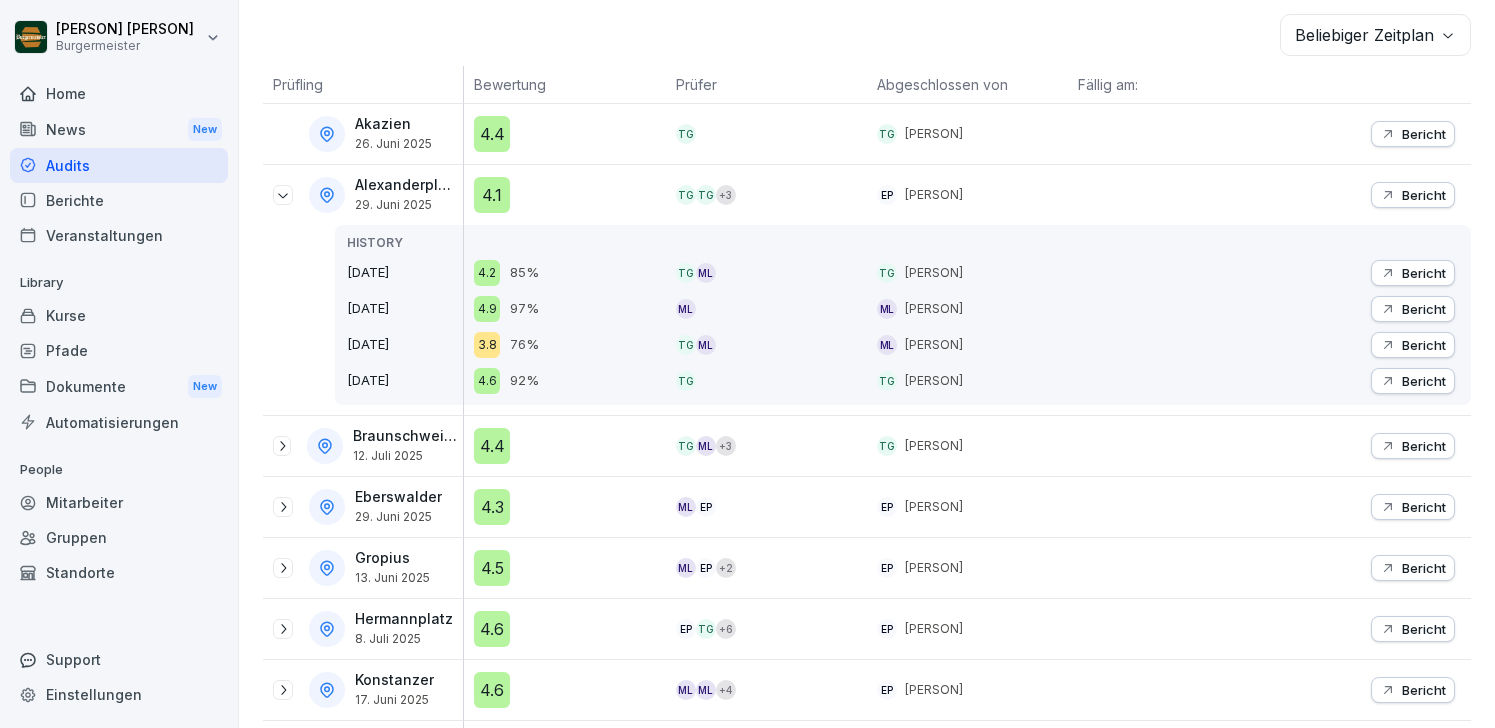 click 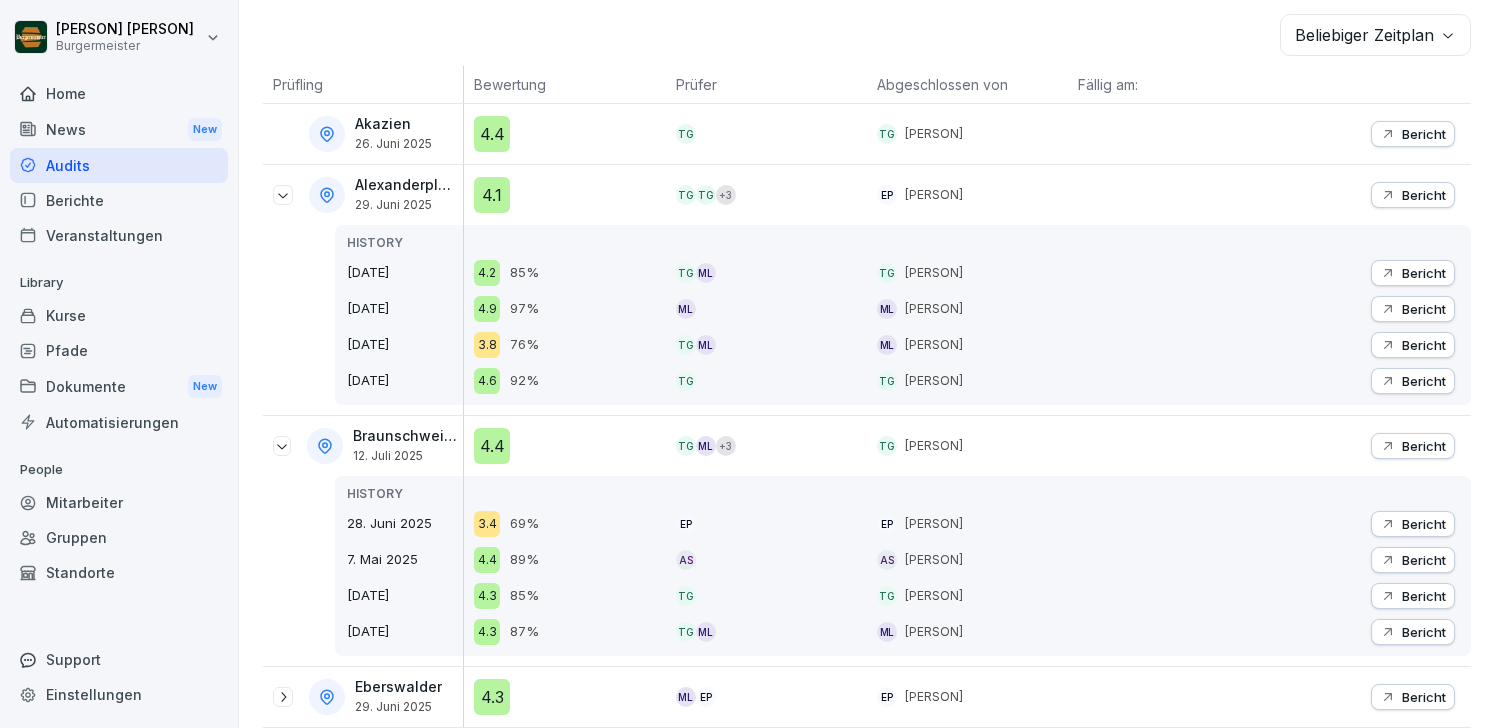 click on "Bericht" at bounding box center [1424, 446] 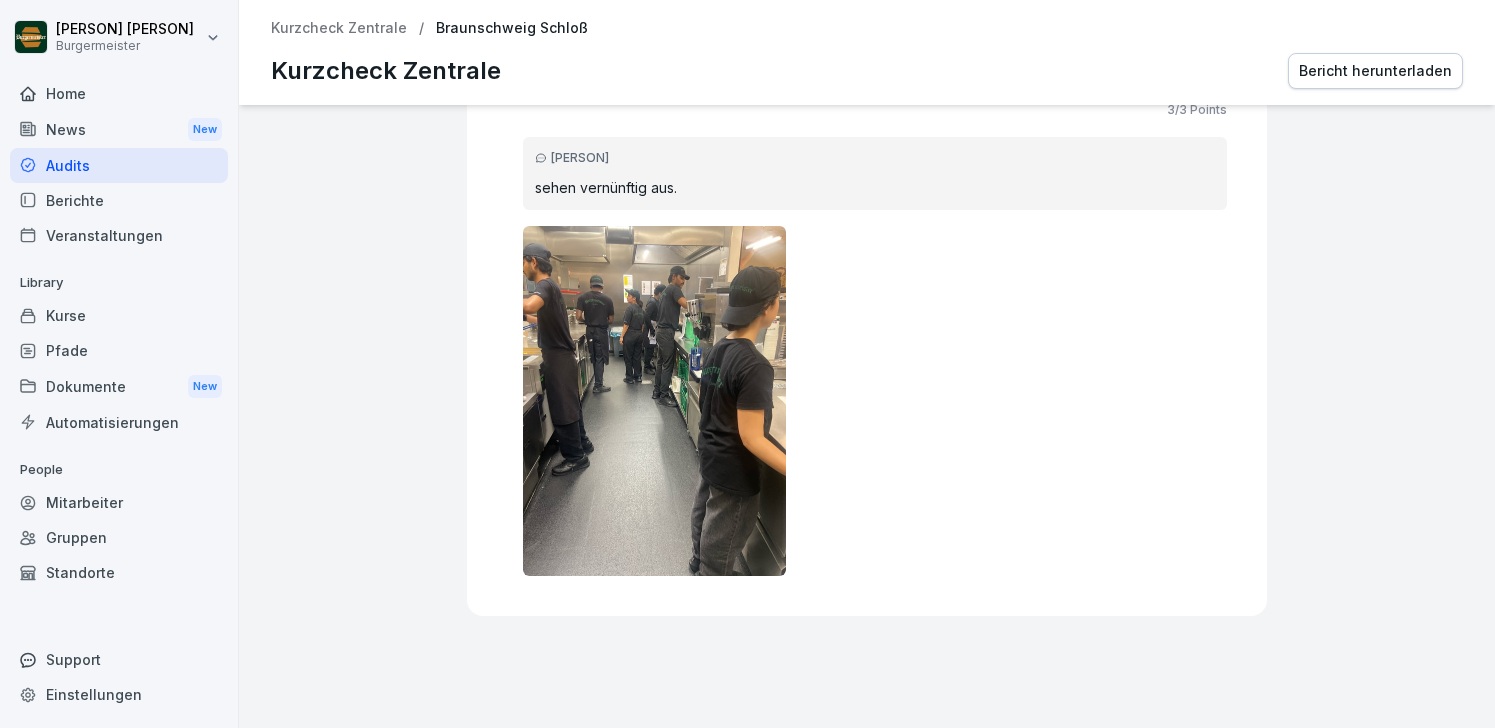 scroll, scrollTop: 25426, scrollLeft: 0, axis: vertical 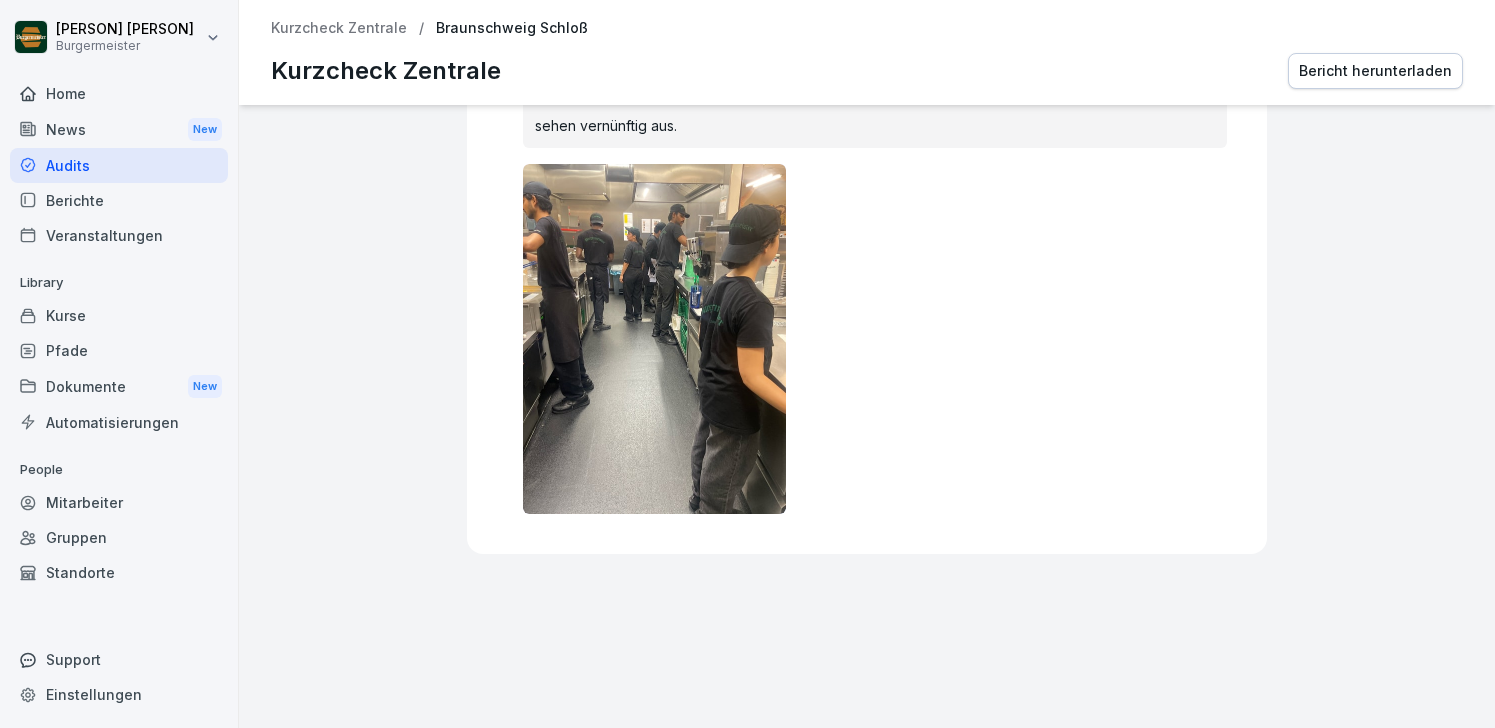 click on "Audits" at bounding box center [119, 165] 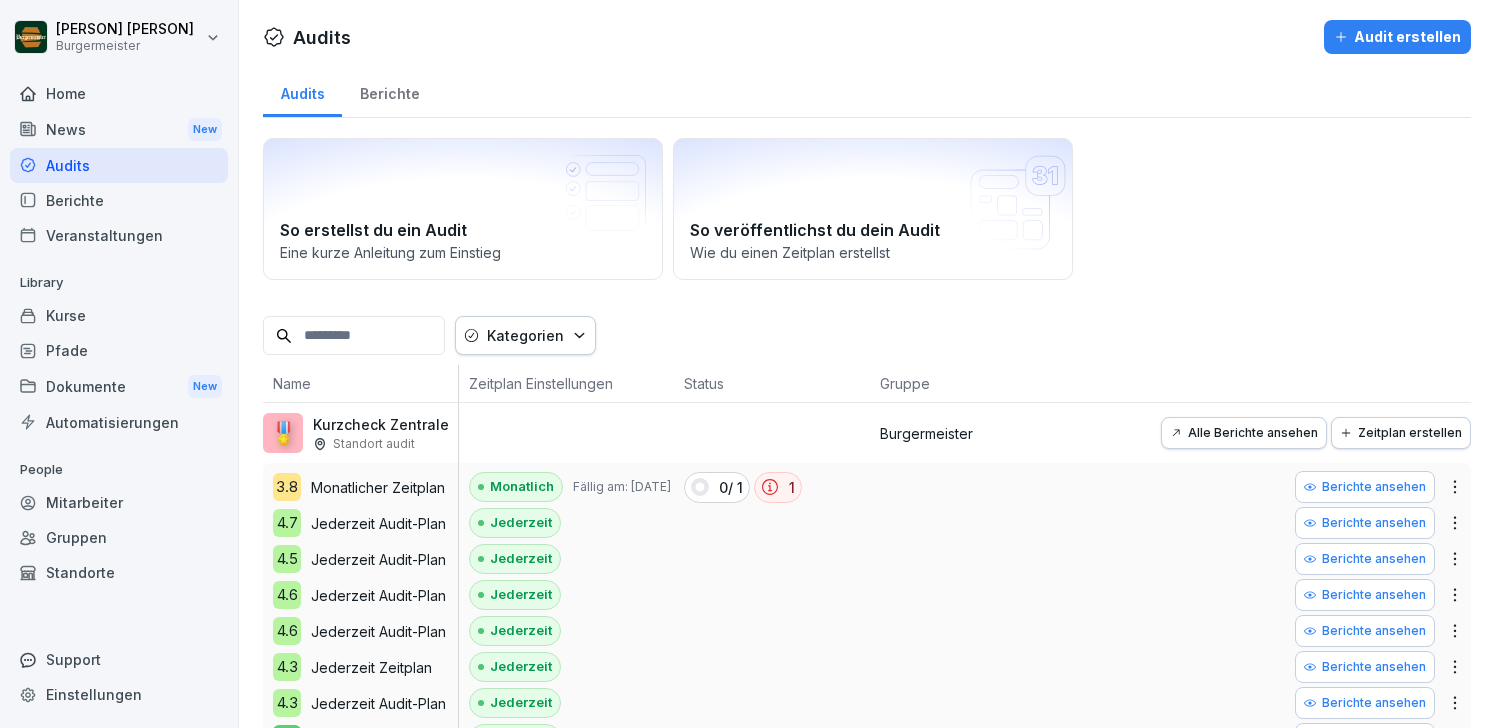 click on "Alle Berichte ansehen" at bounding box center [1244, 433] 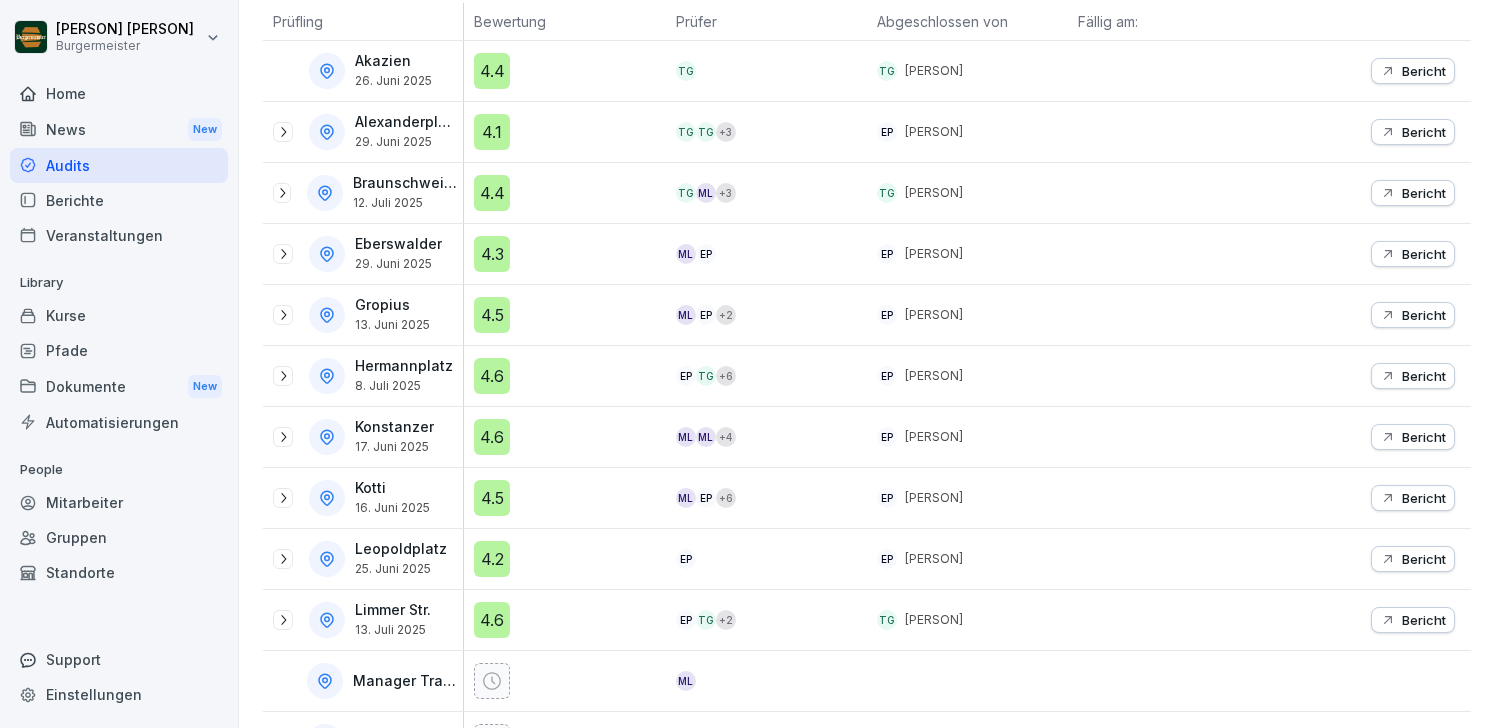 scroll, scrollTop: 398, scrollLeft: 0, axis: vertical 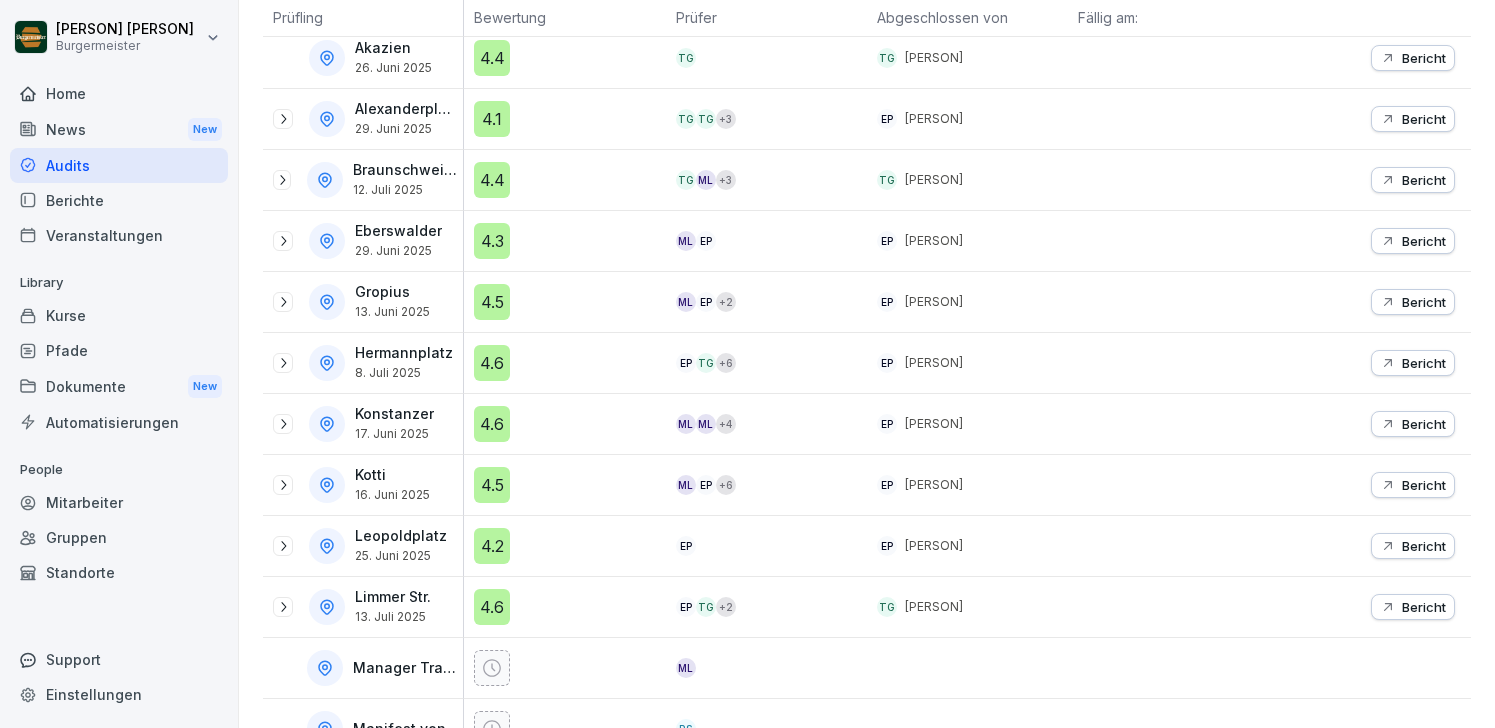 click 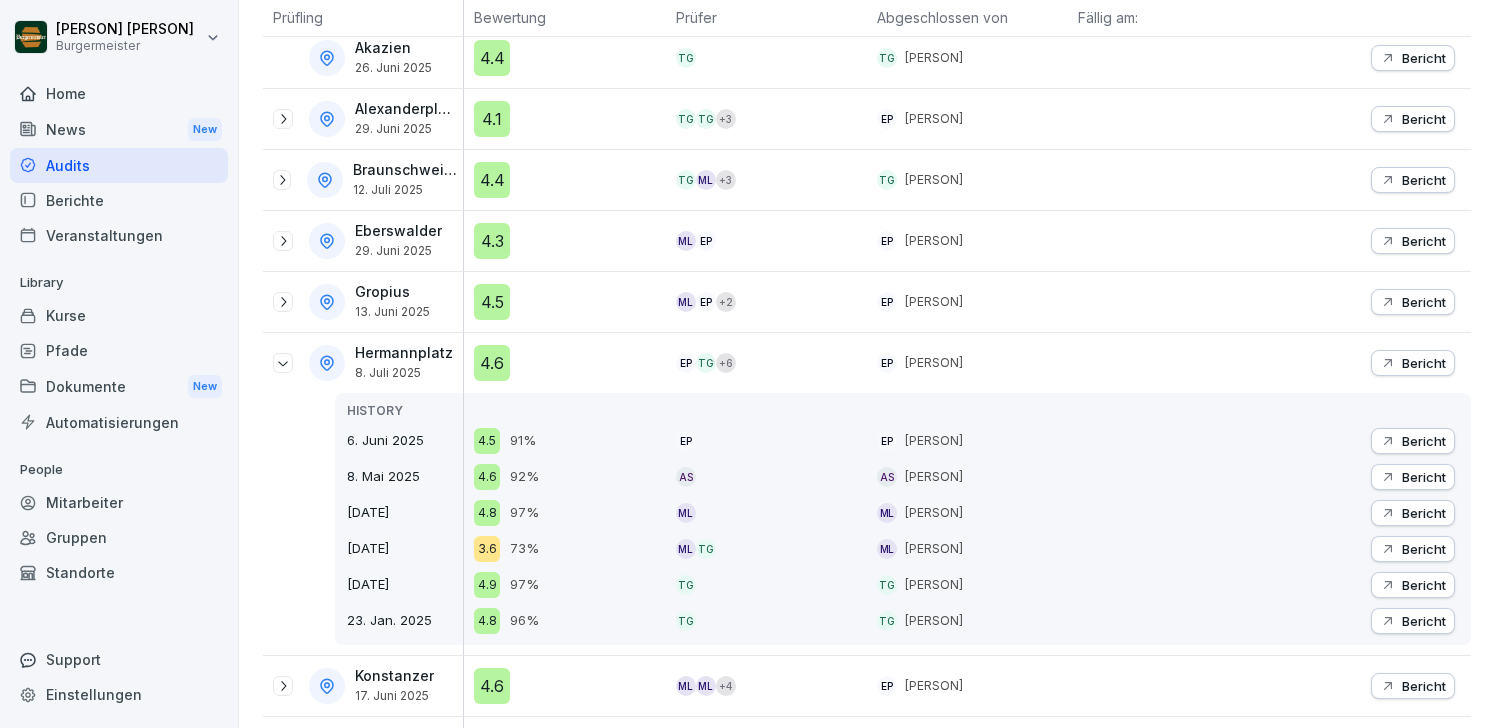 click 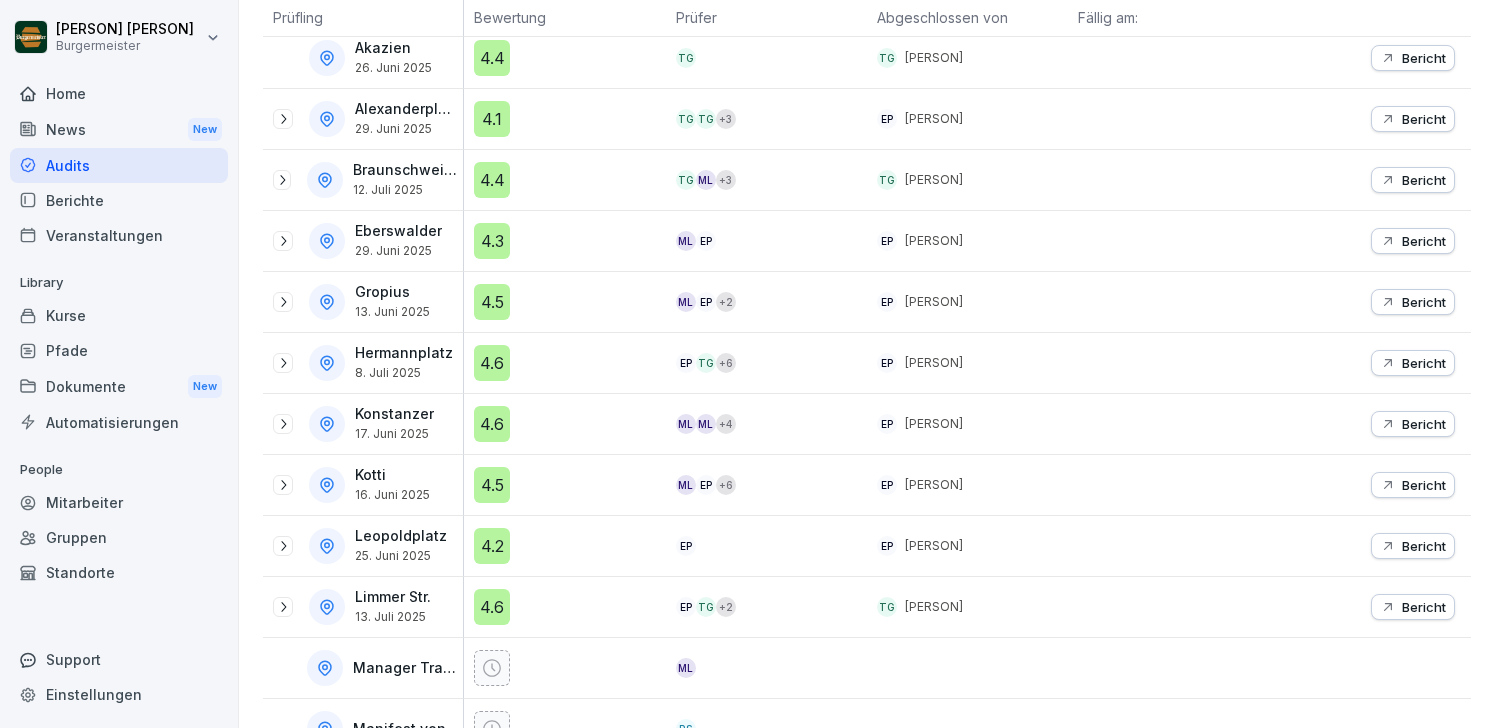 click 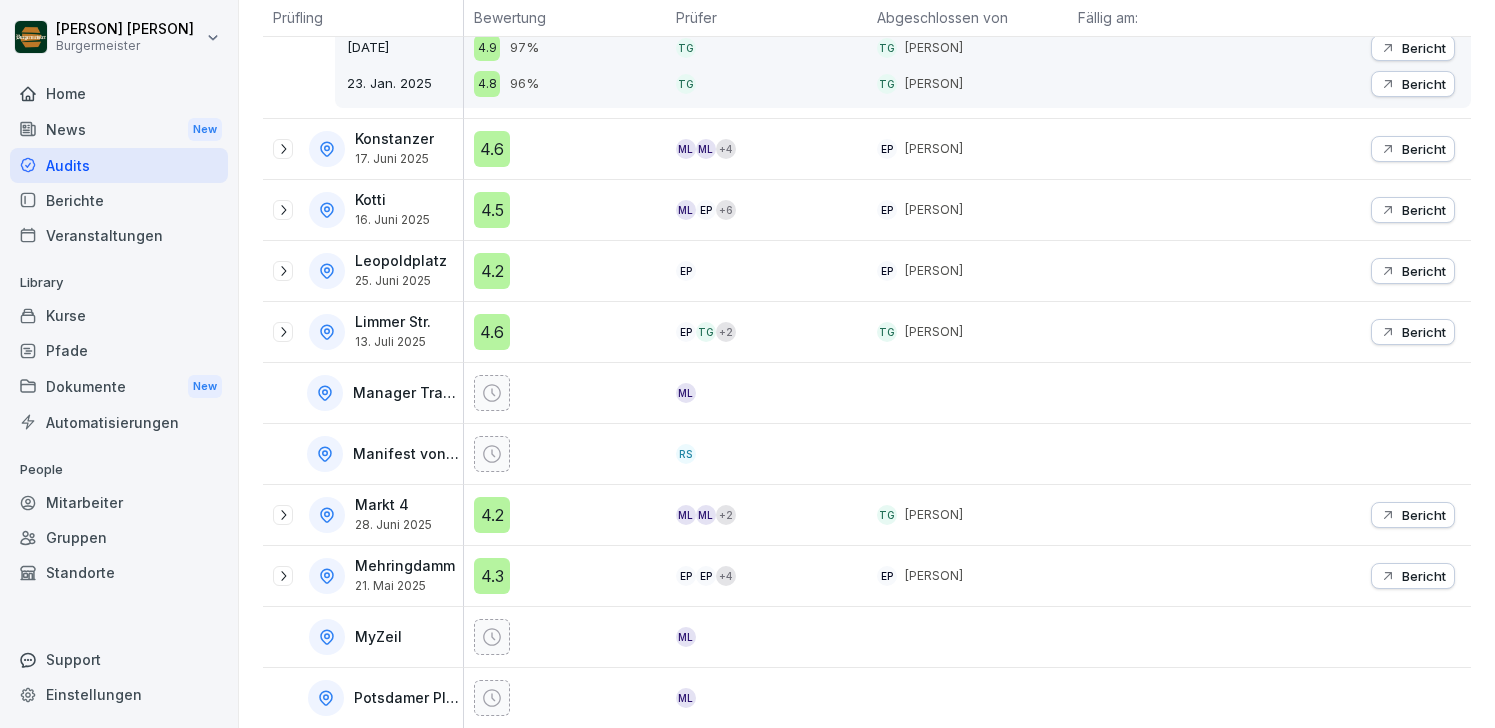 scroll, scrollTop: 960, scrollLeft: 0, axis: vertical 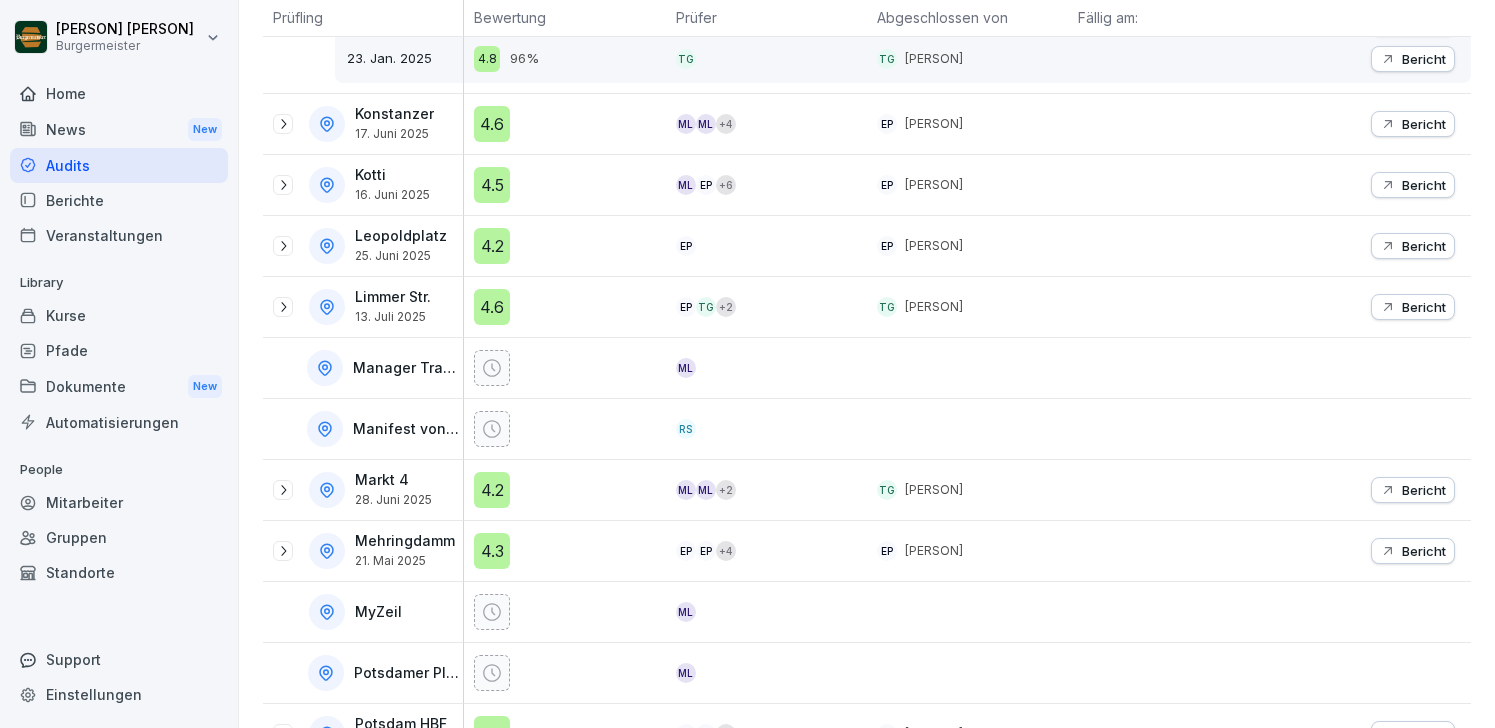 click 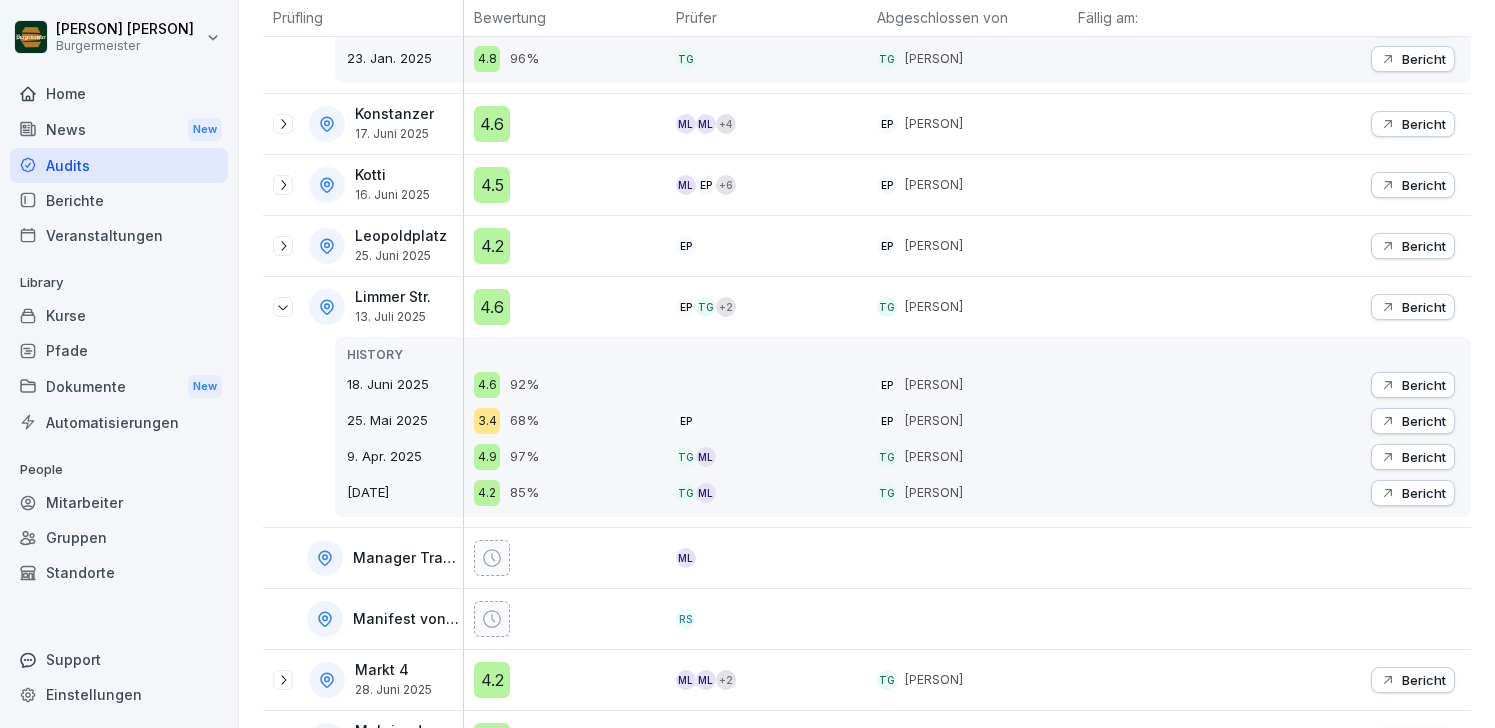 click on "Bericht" at bounding box center (1424, 307) 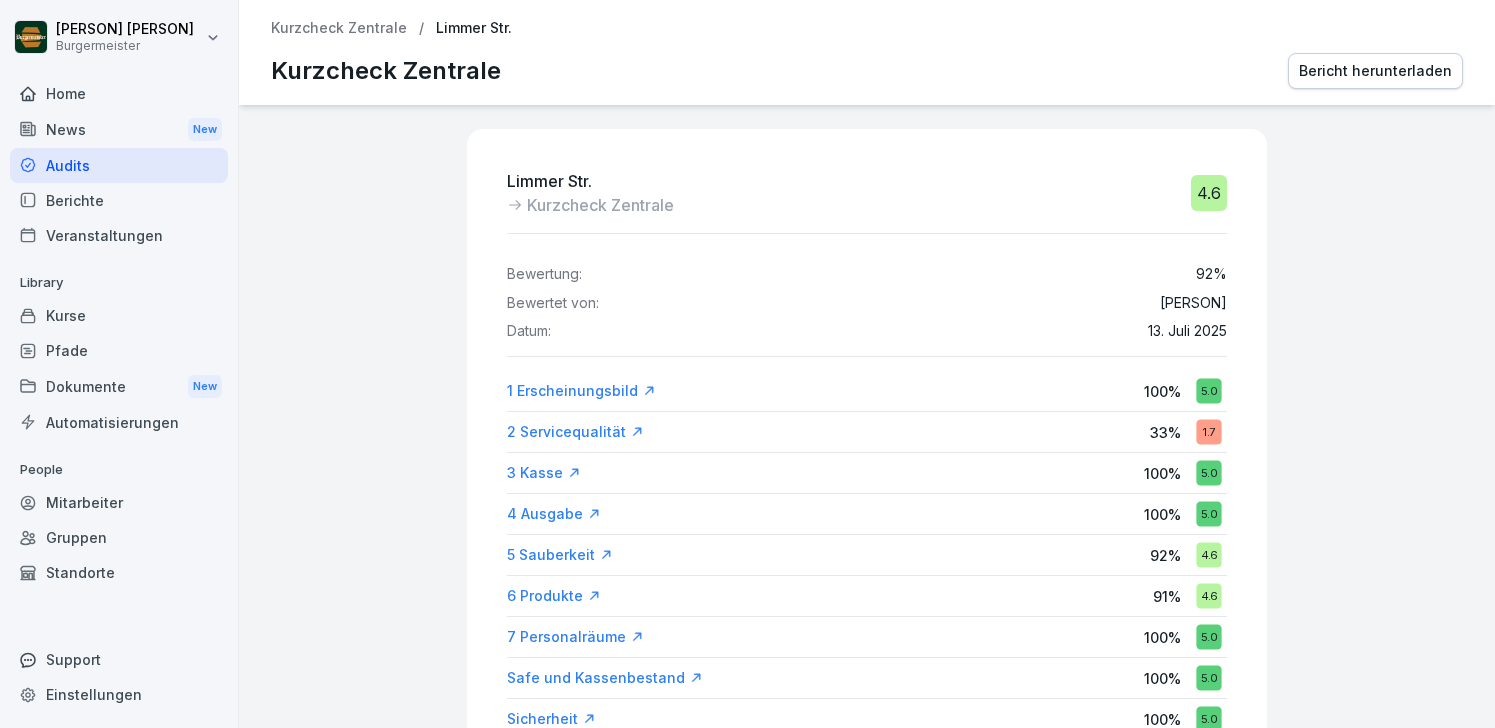 click on "Kurzcheck Zentrale" at bounding box center [339, 28] 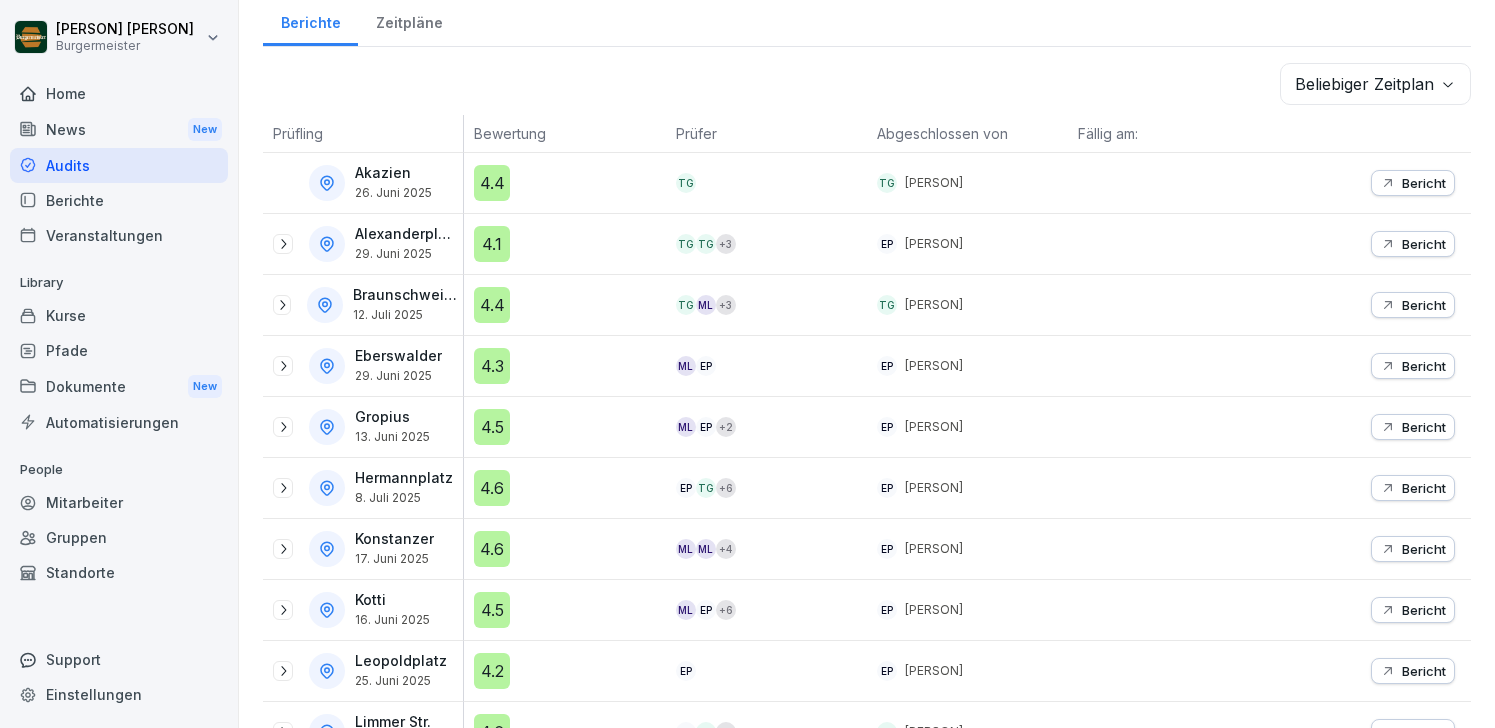 scroll, scrollTop: 290, scrollLeft: 0, axis: vertical 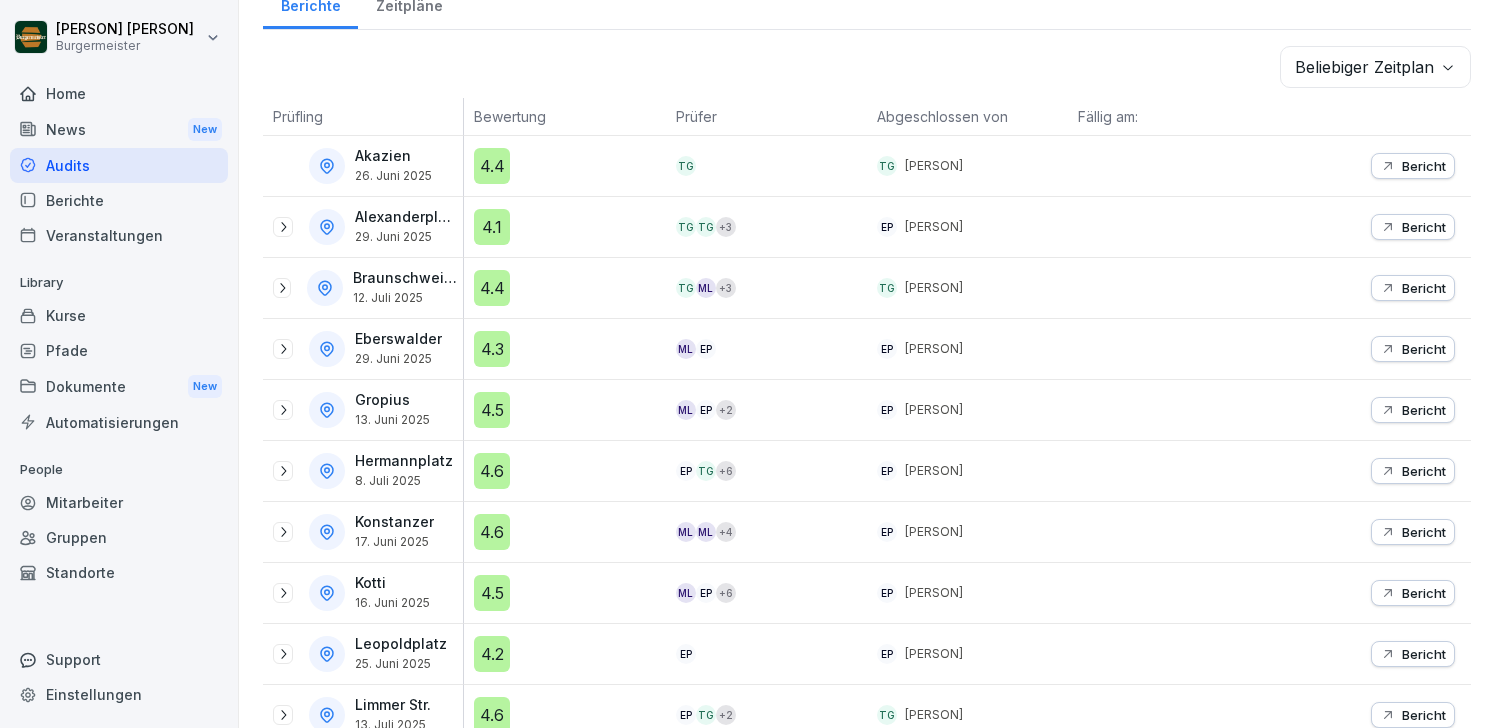 click 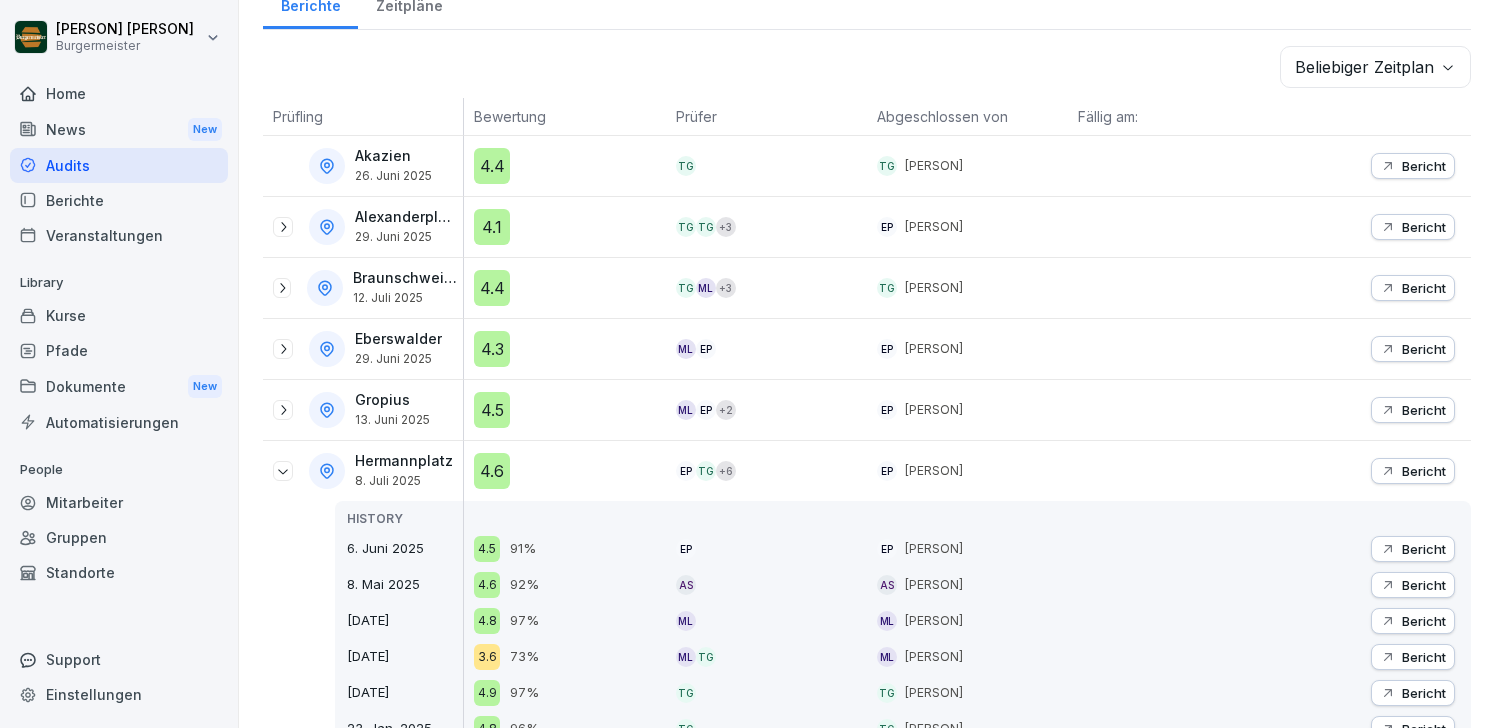 click on "Bericht" at bounding box center (1424, 471) 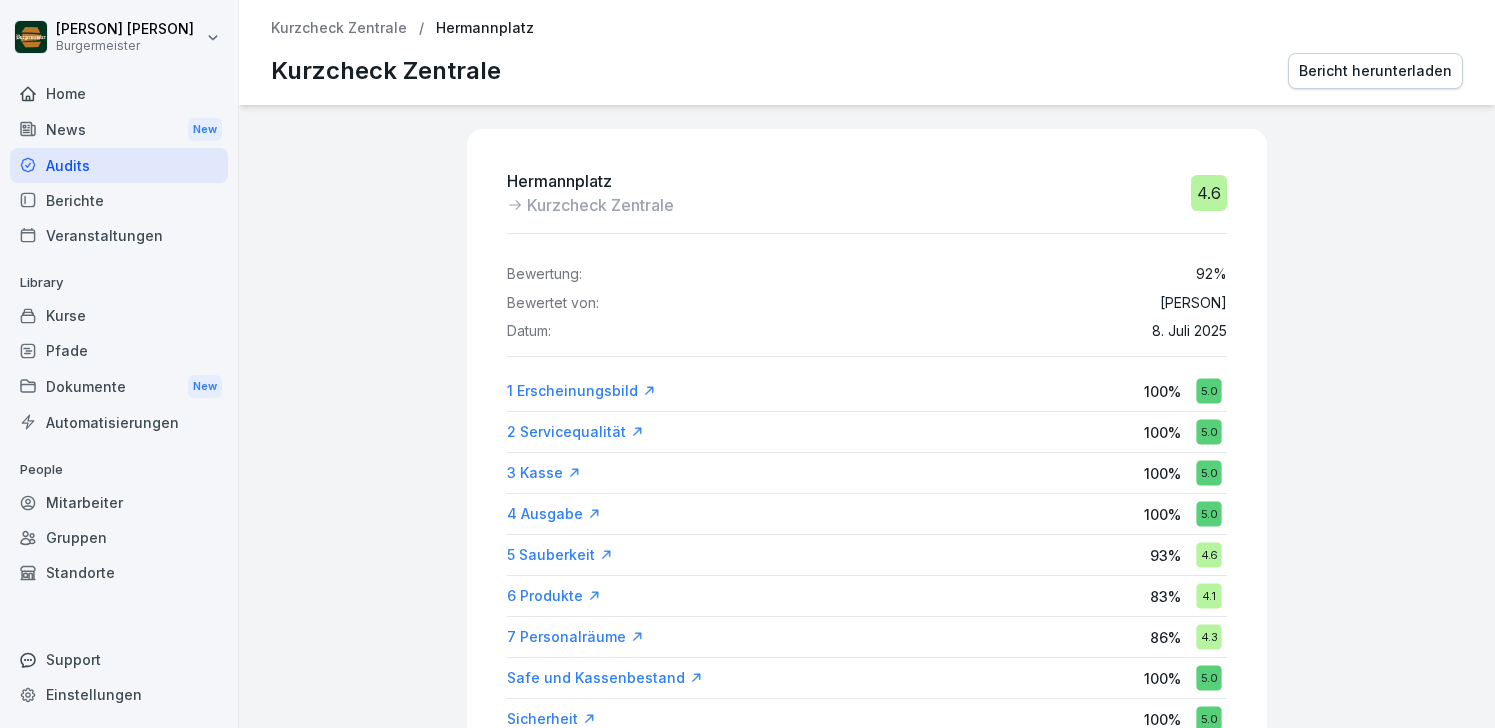 scroll, scrollTop: 0, scrollLeft: 0, axis: both 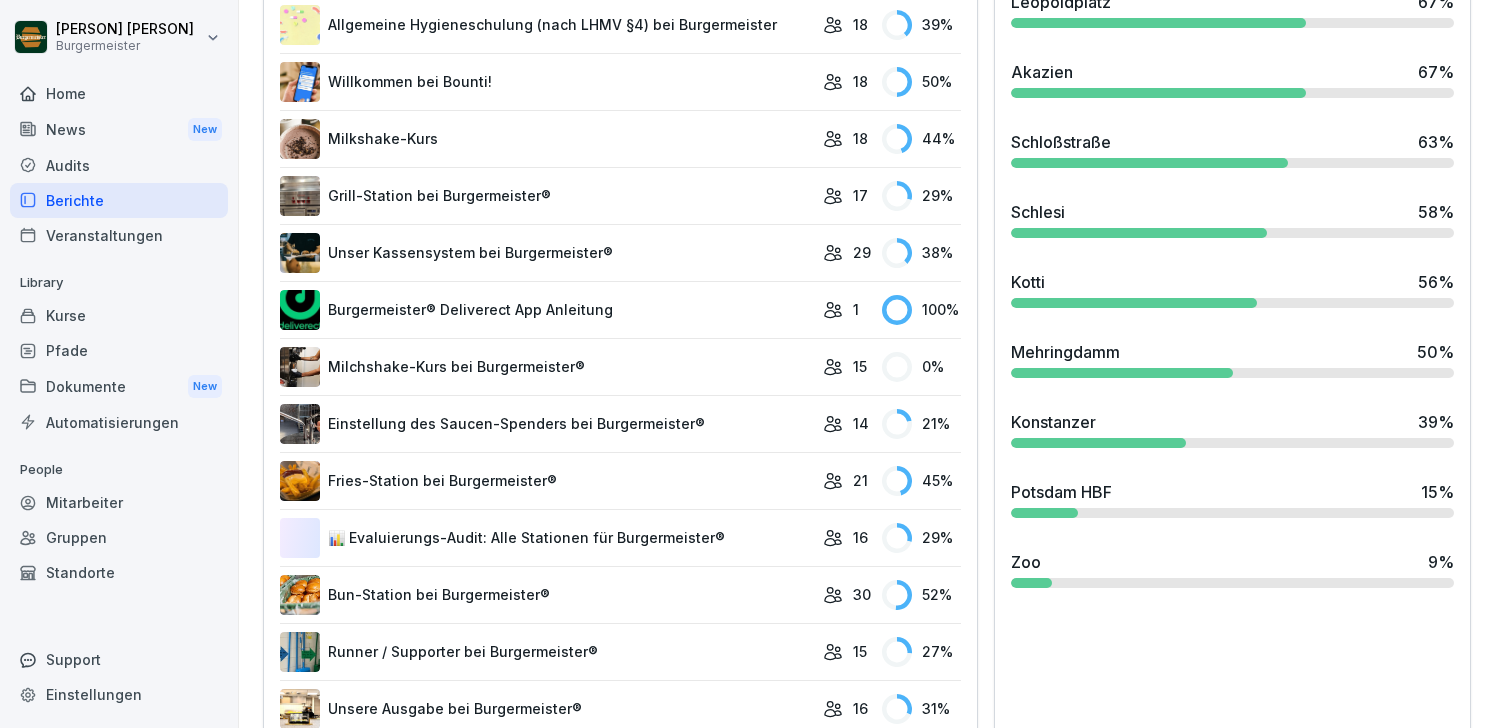 click on "Dokumente New" at bounding box center [119, 386] 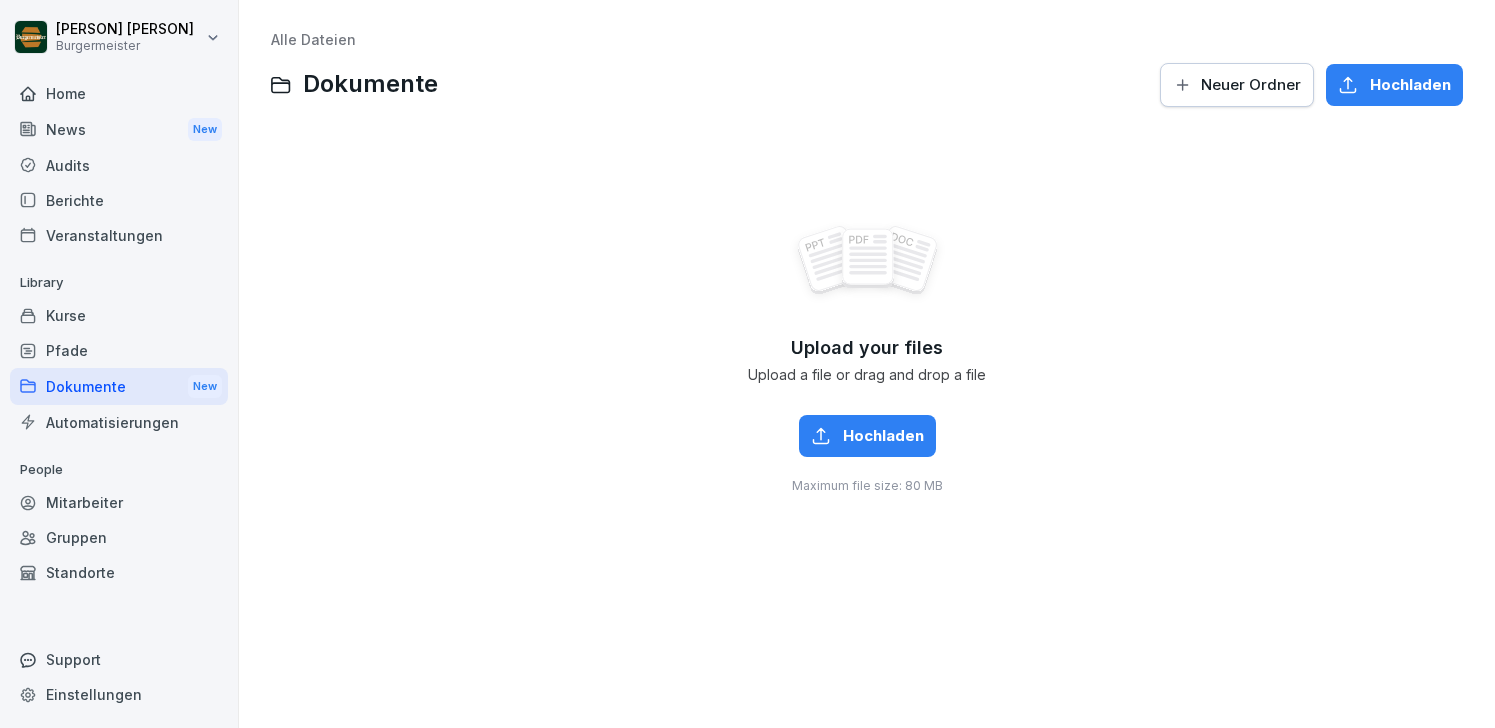 scroll, scrollTop: 0, scrollLeft: 0, axis: both 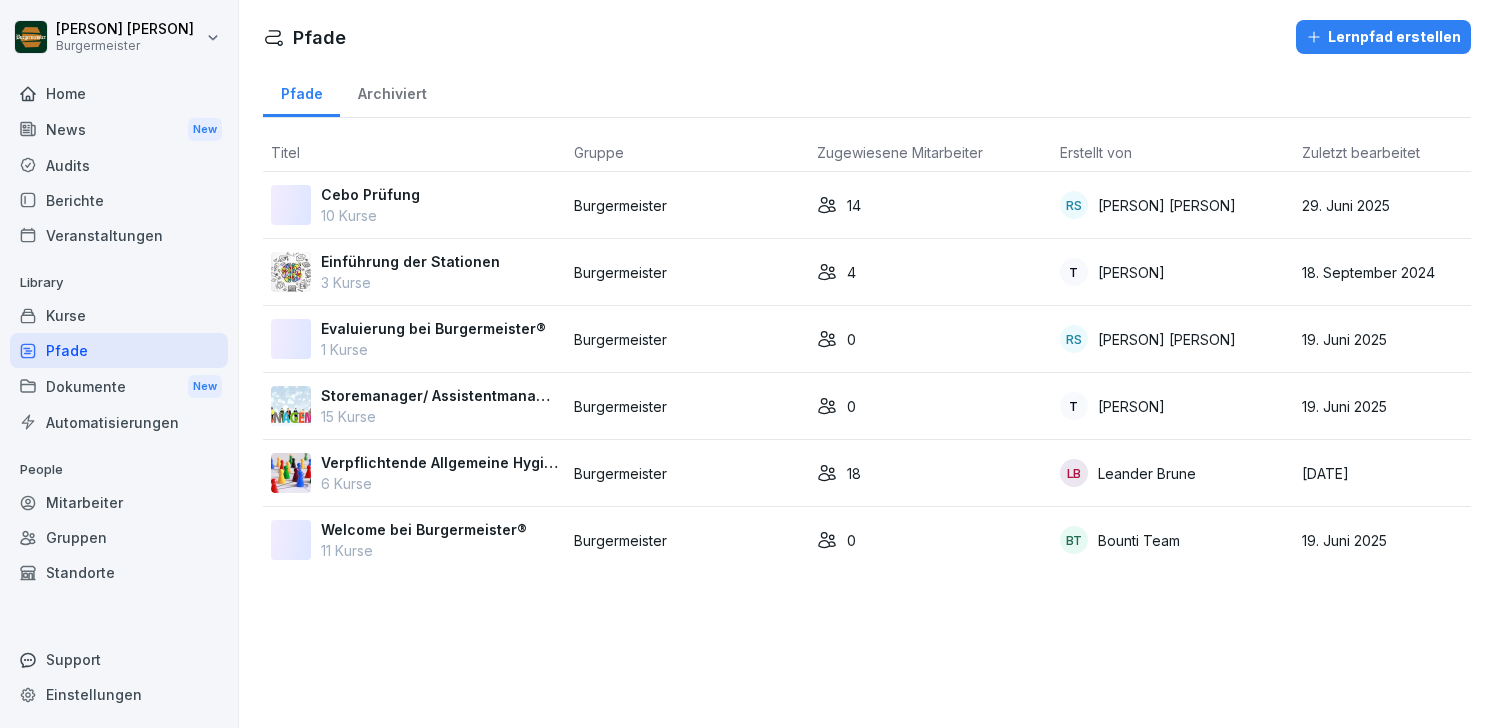 click on "Kurse" at bounding box center [119, 315] 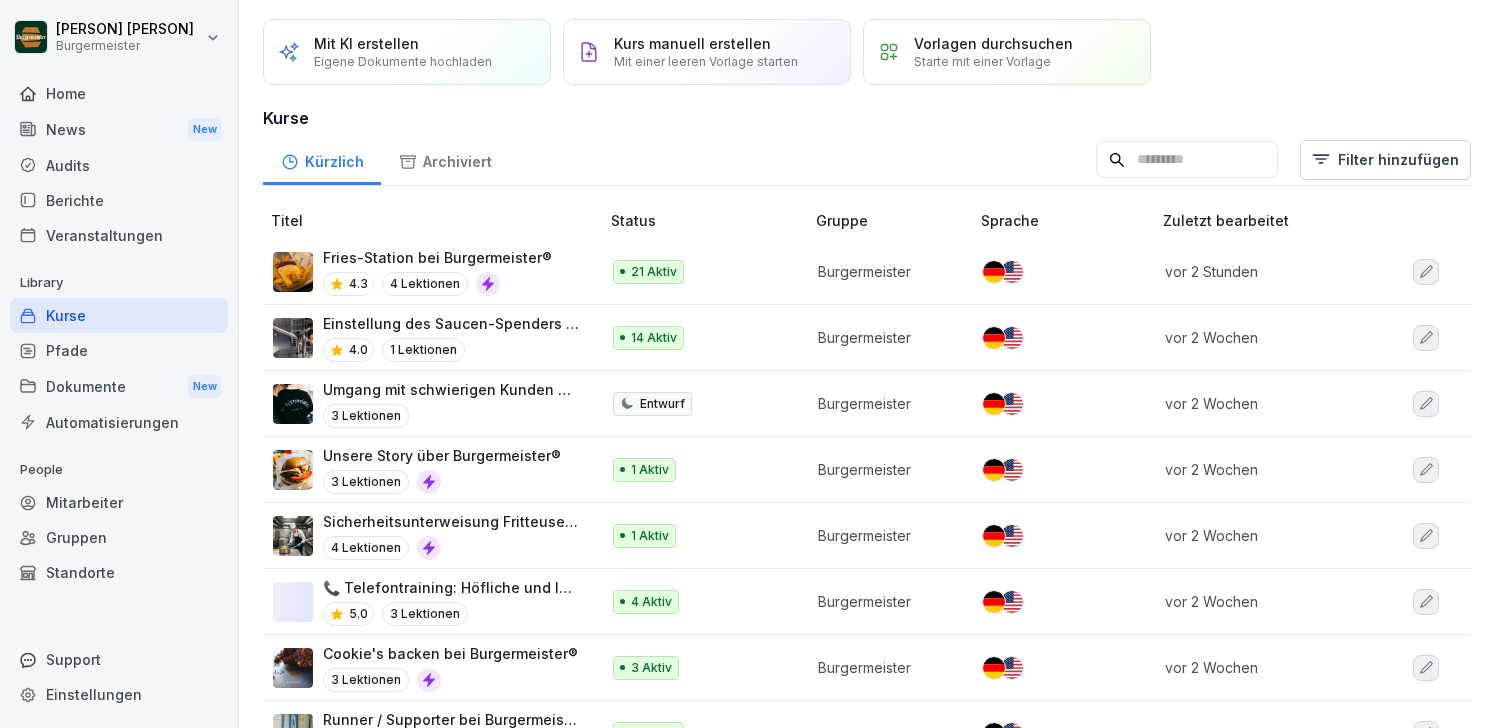 scroll, scrollTop: 57, scrollLeft: 0, axis: vertical 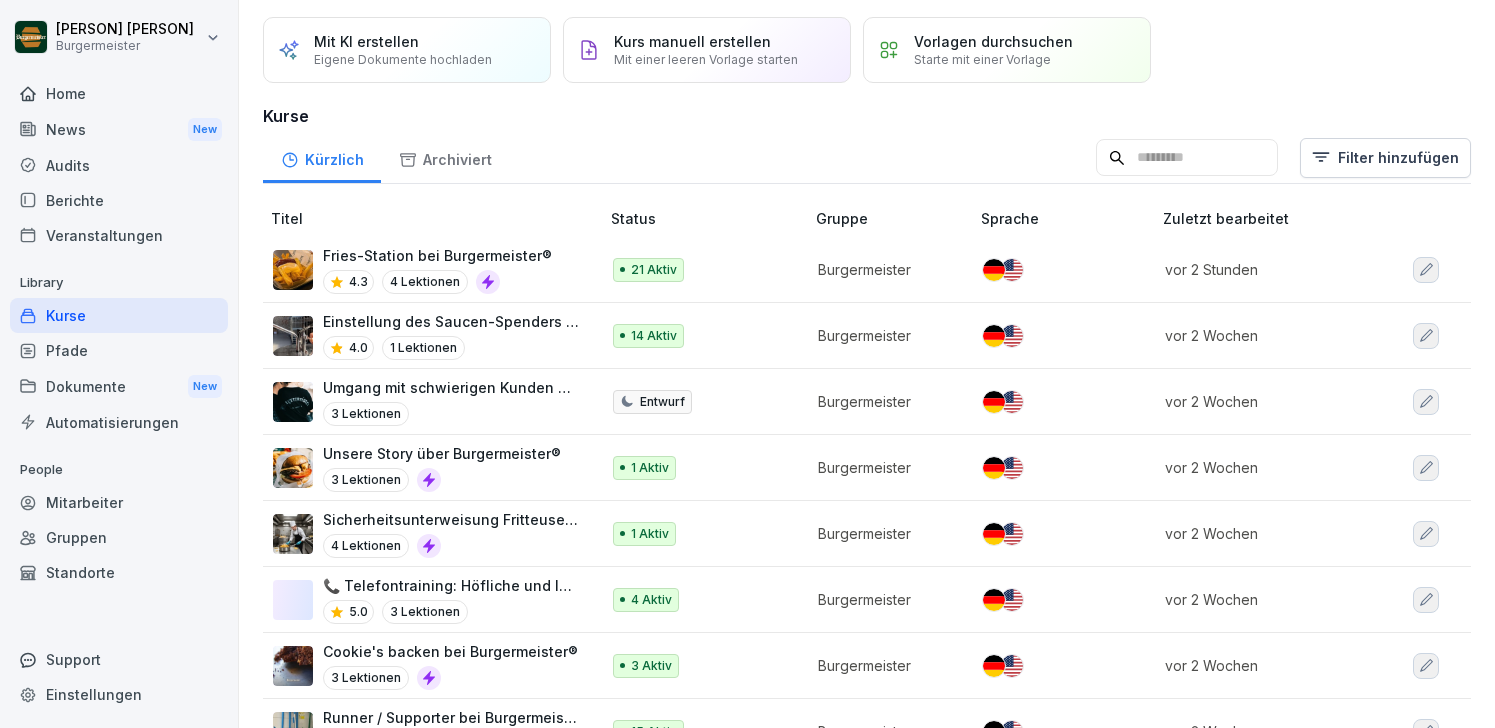 click on "4.0" at bounding box center [358, 348] 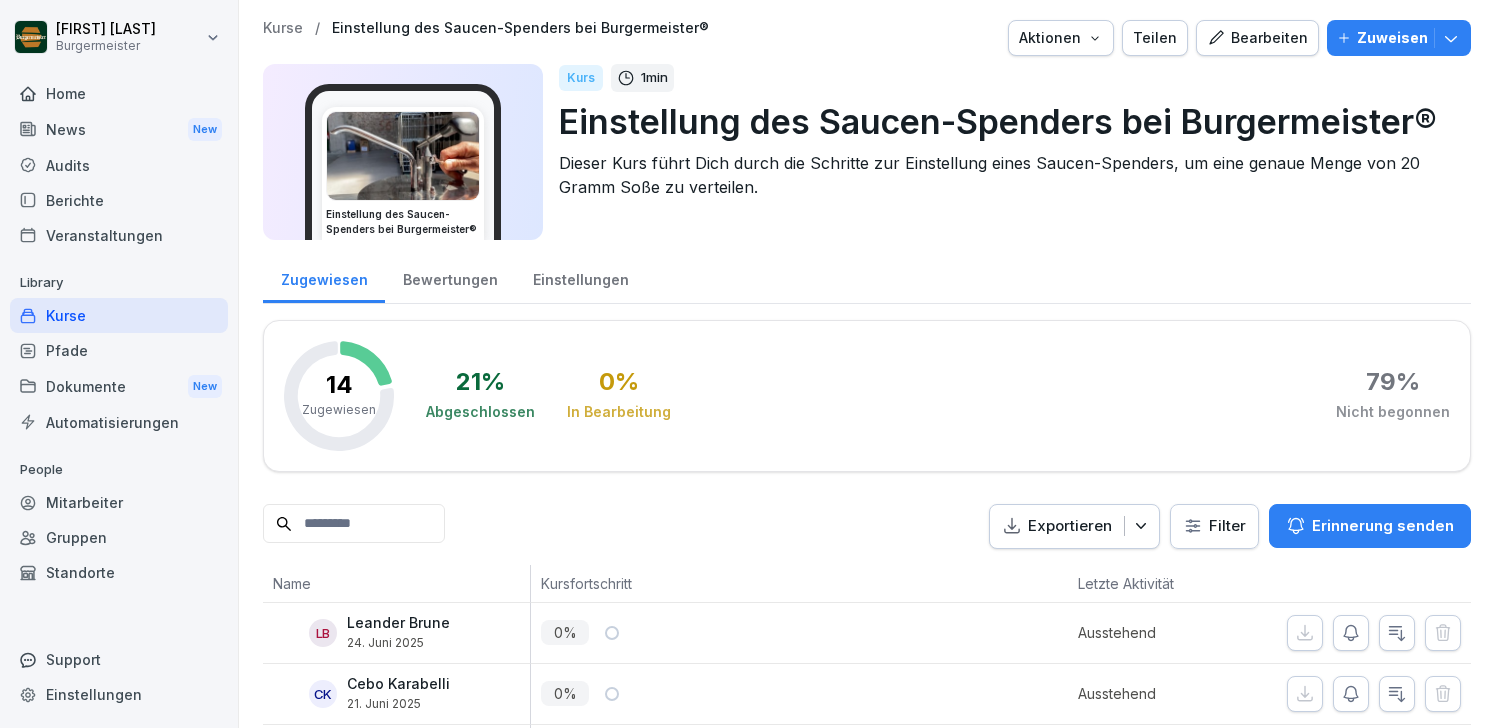 scroll, scrollTop: 0, scrollLeft: 0, axis: both 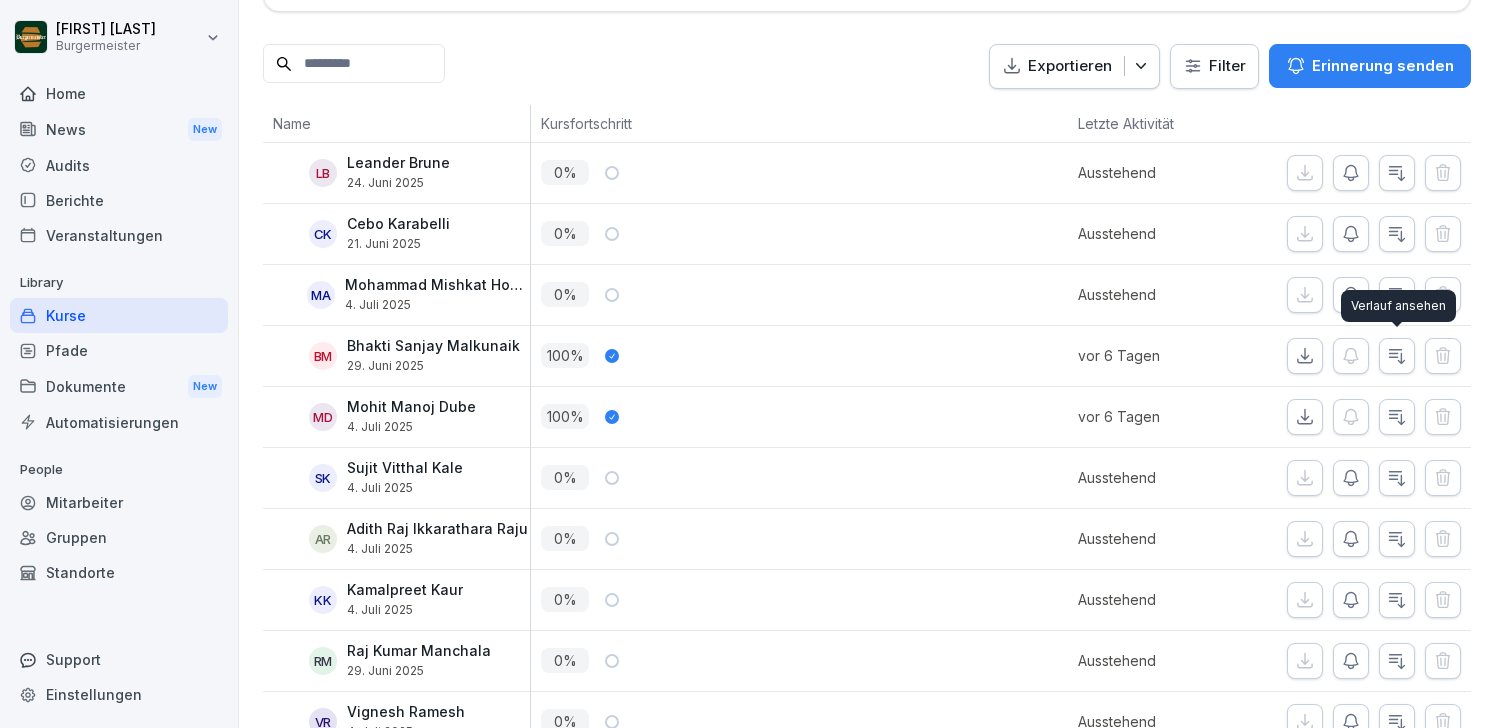 click 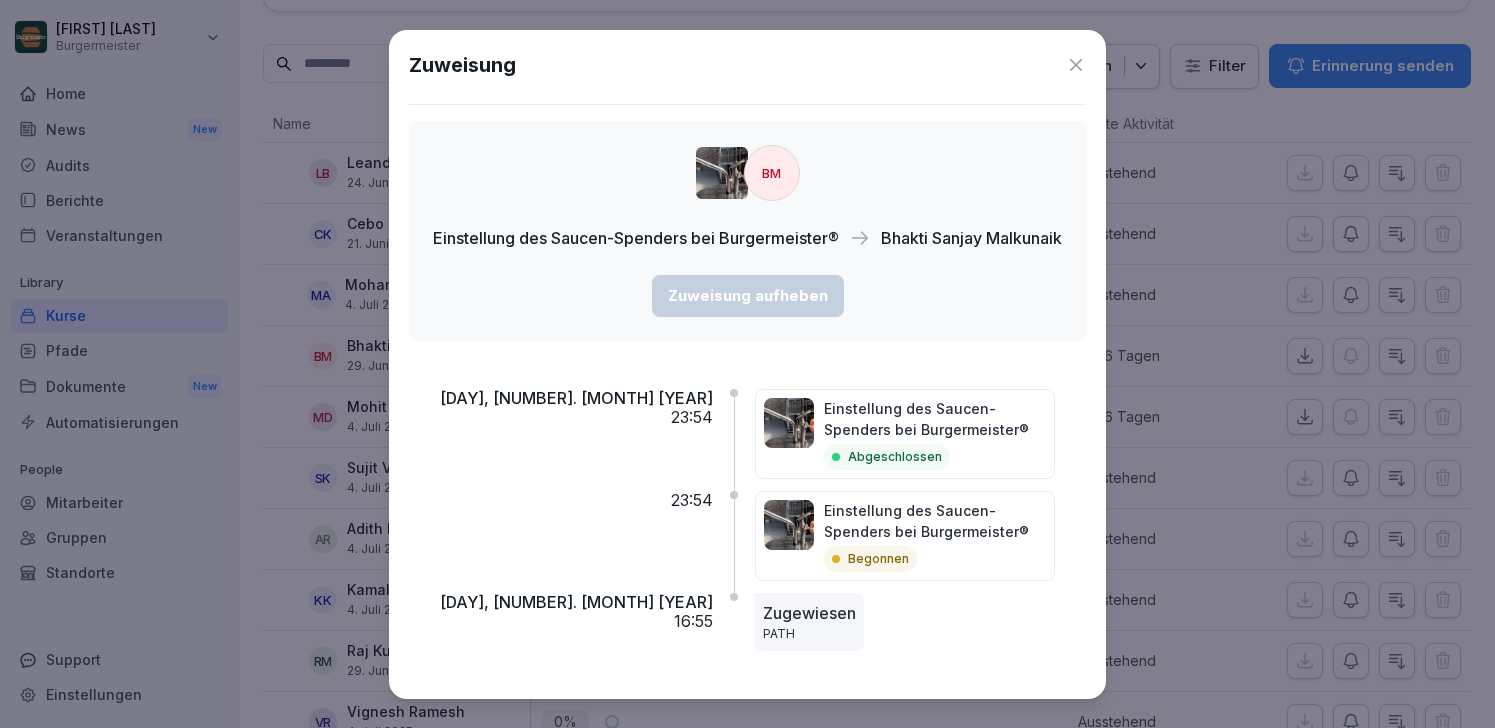 click 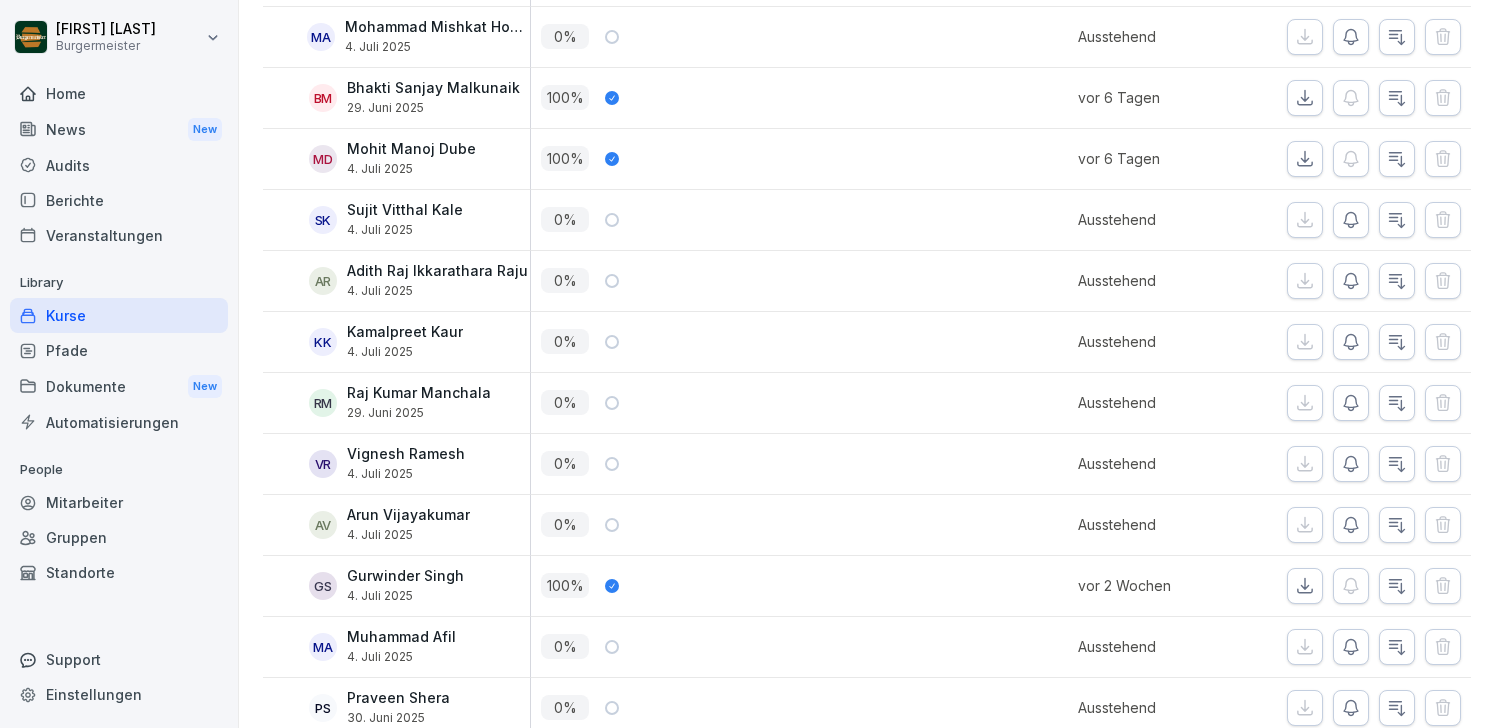 scroll, scrollTop: 748, scrollLeft: 0, axis: vertical 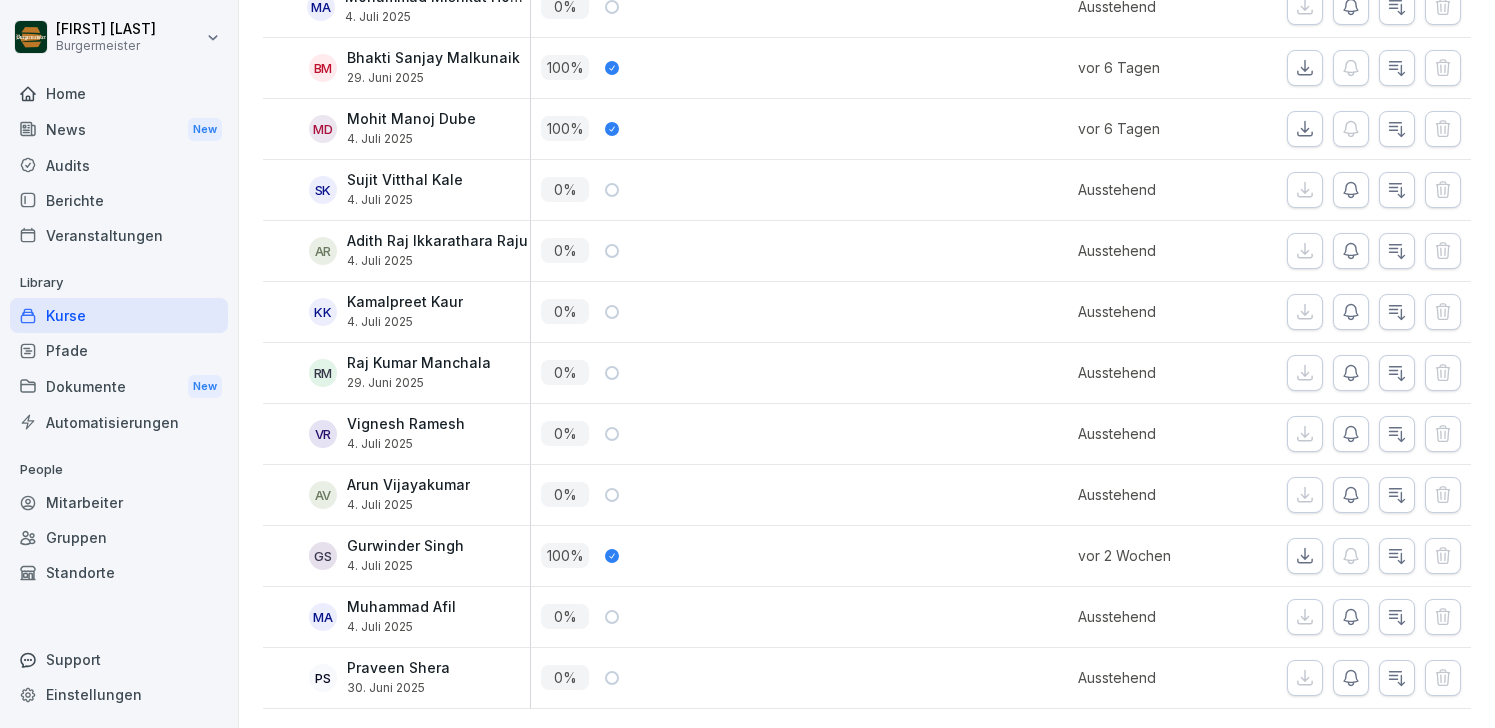 click on "Kurse" at bounding box center [119, 315] 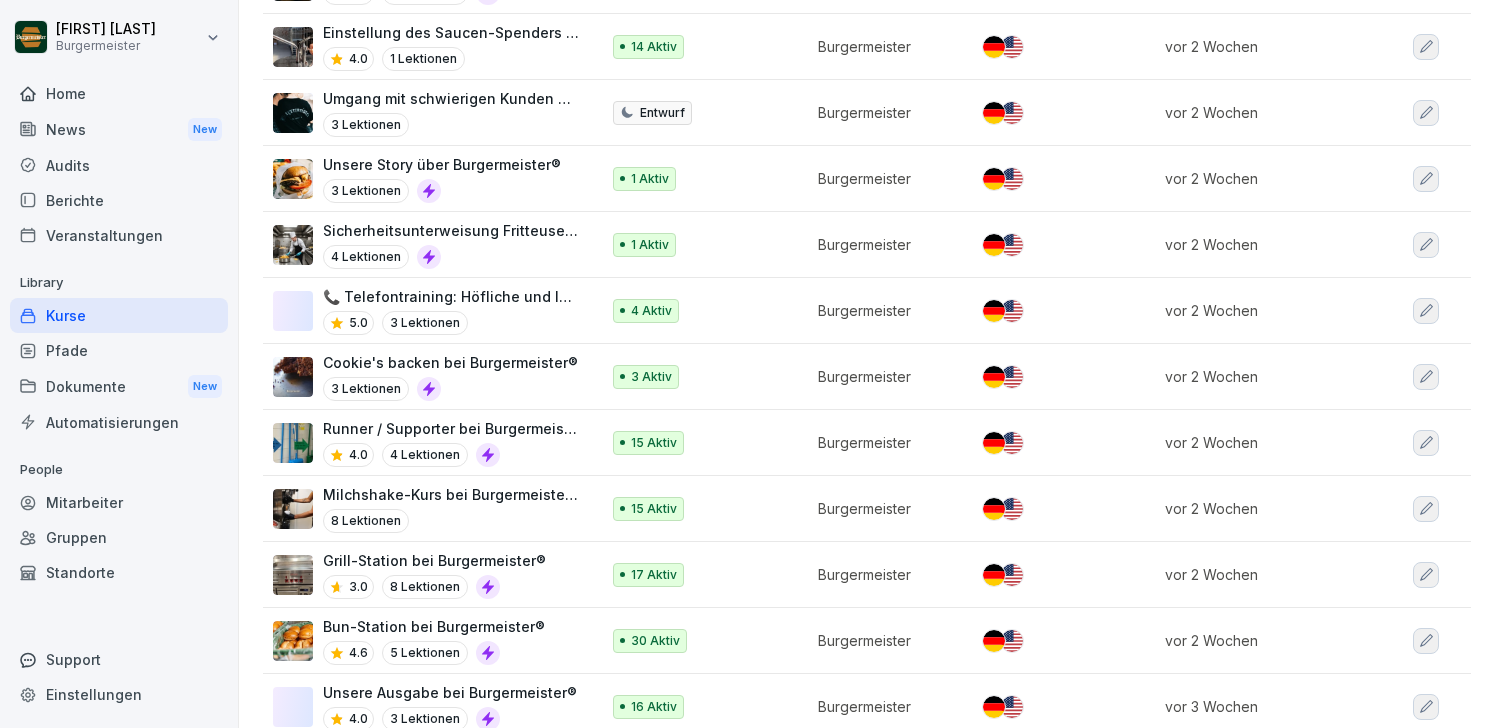 scroll, scrollTop: 390, scrollLeft: 0, axis: vertical 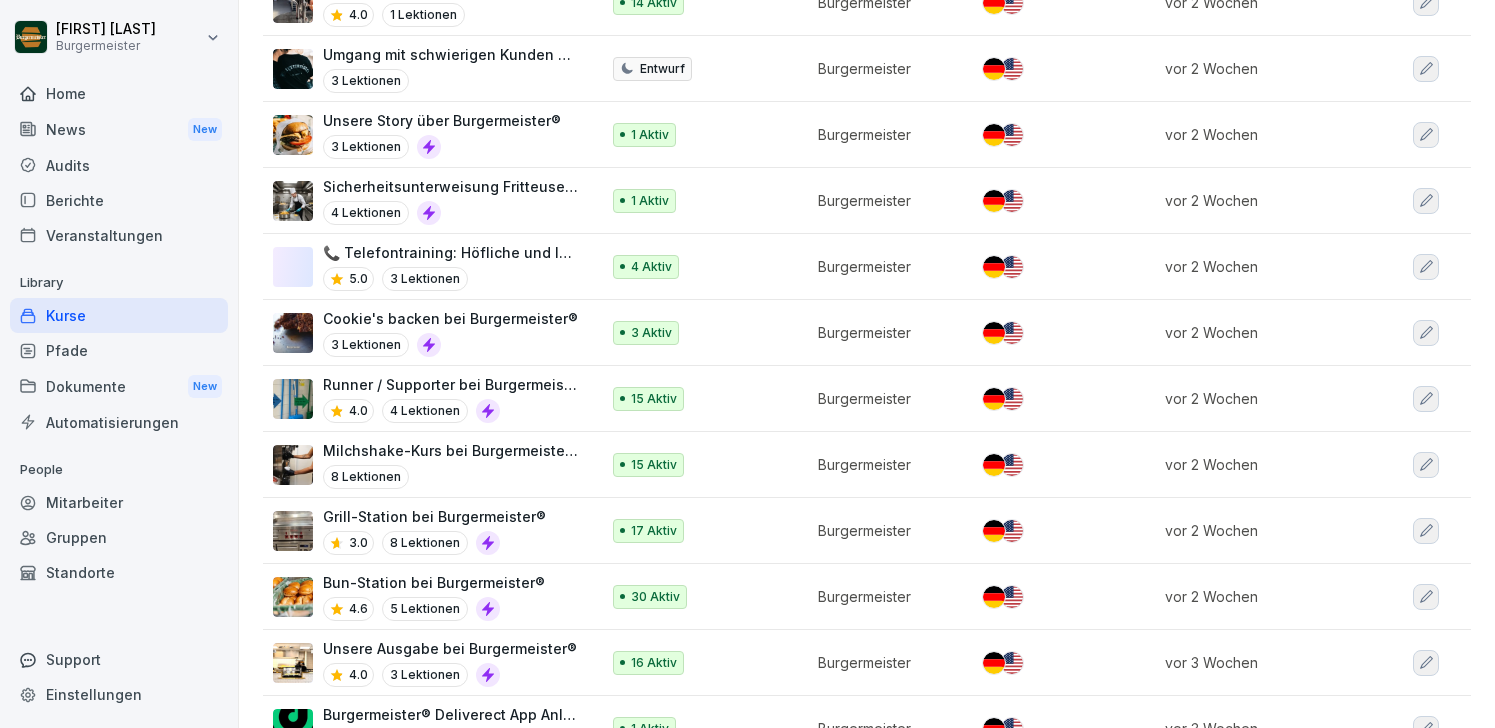 click 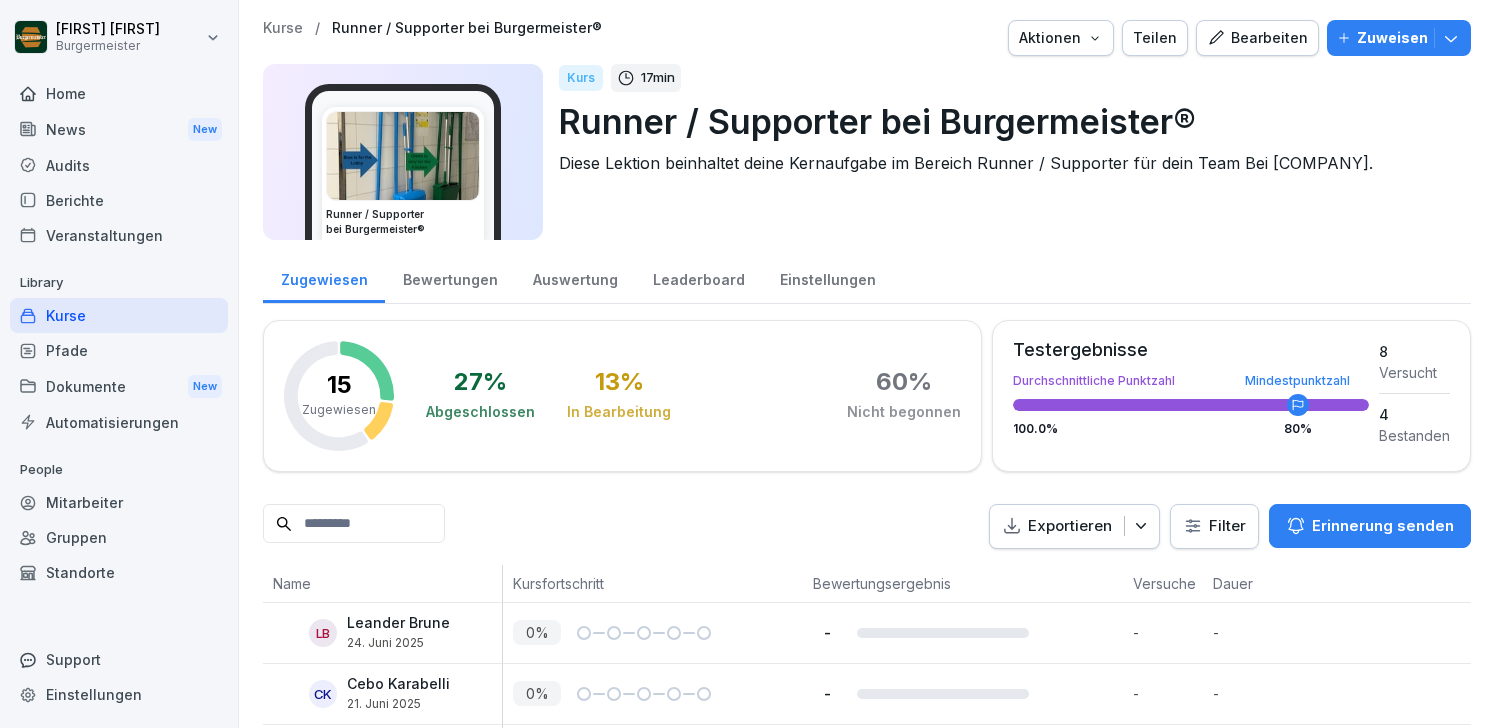 scroll, scrollTop: 0, scrollLeft: 0, axis: both 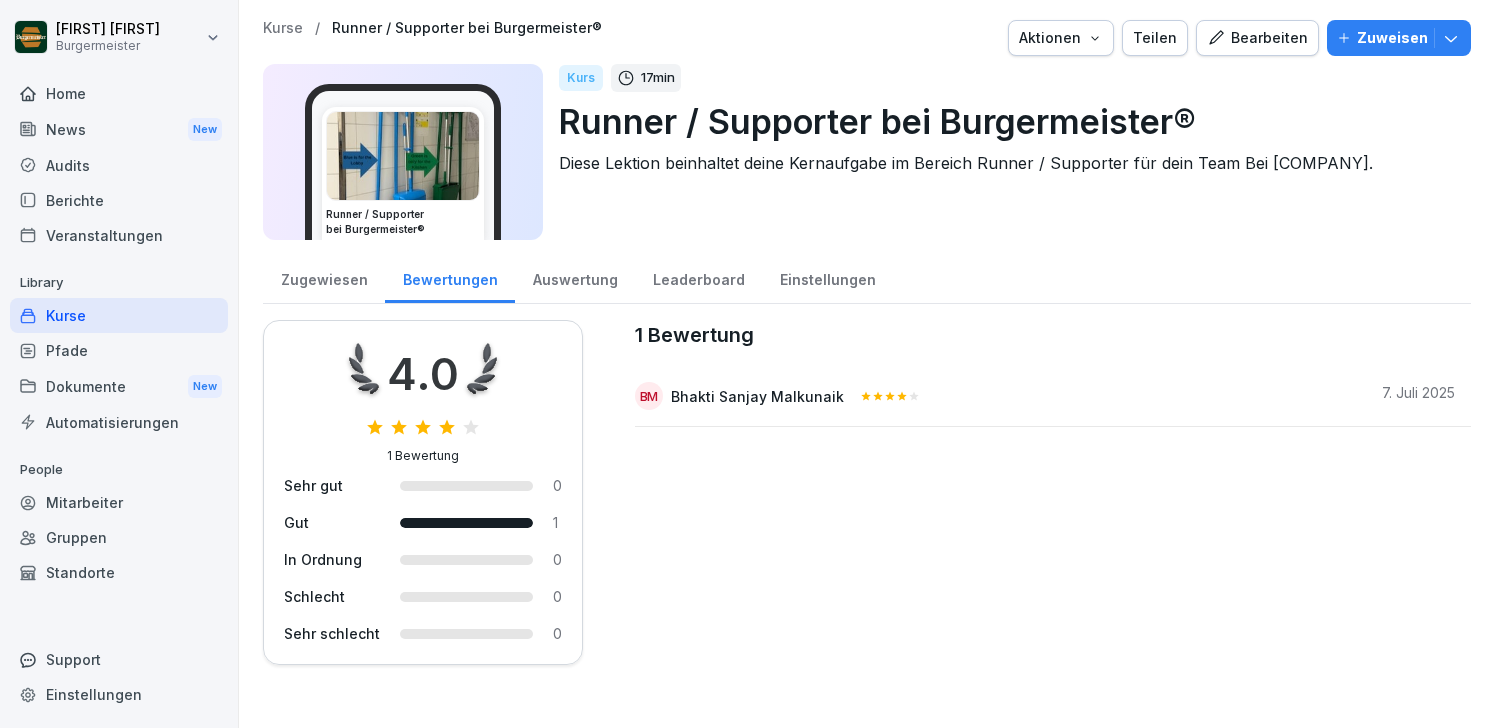 click on "Auswertung" at bounding box center (575, 277) 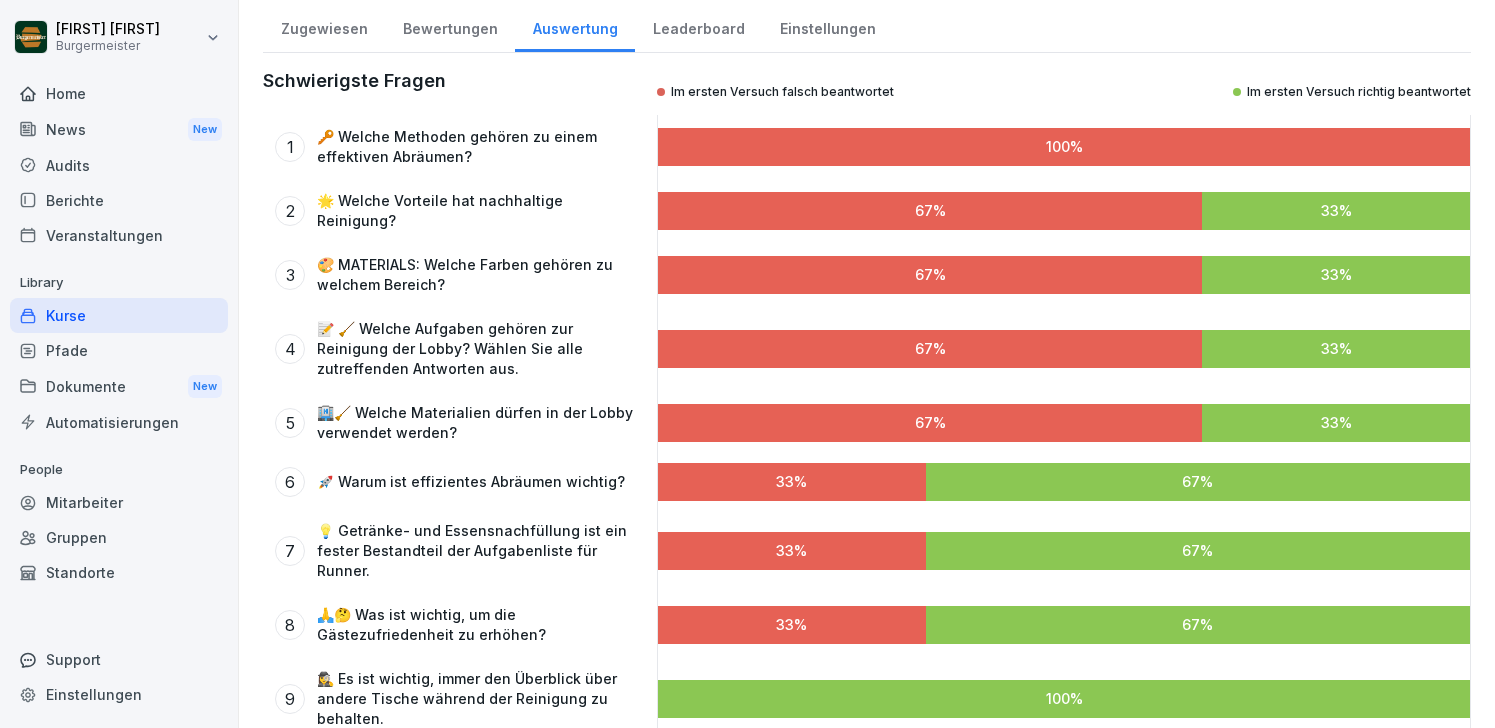 scroll, scrollTop: 255, scrollLeft: 0, axis: vertical 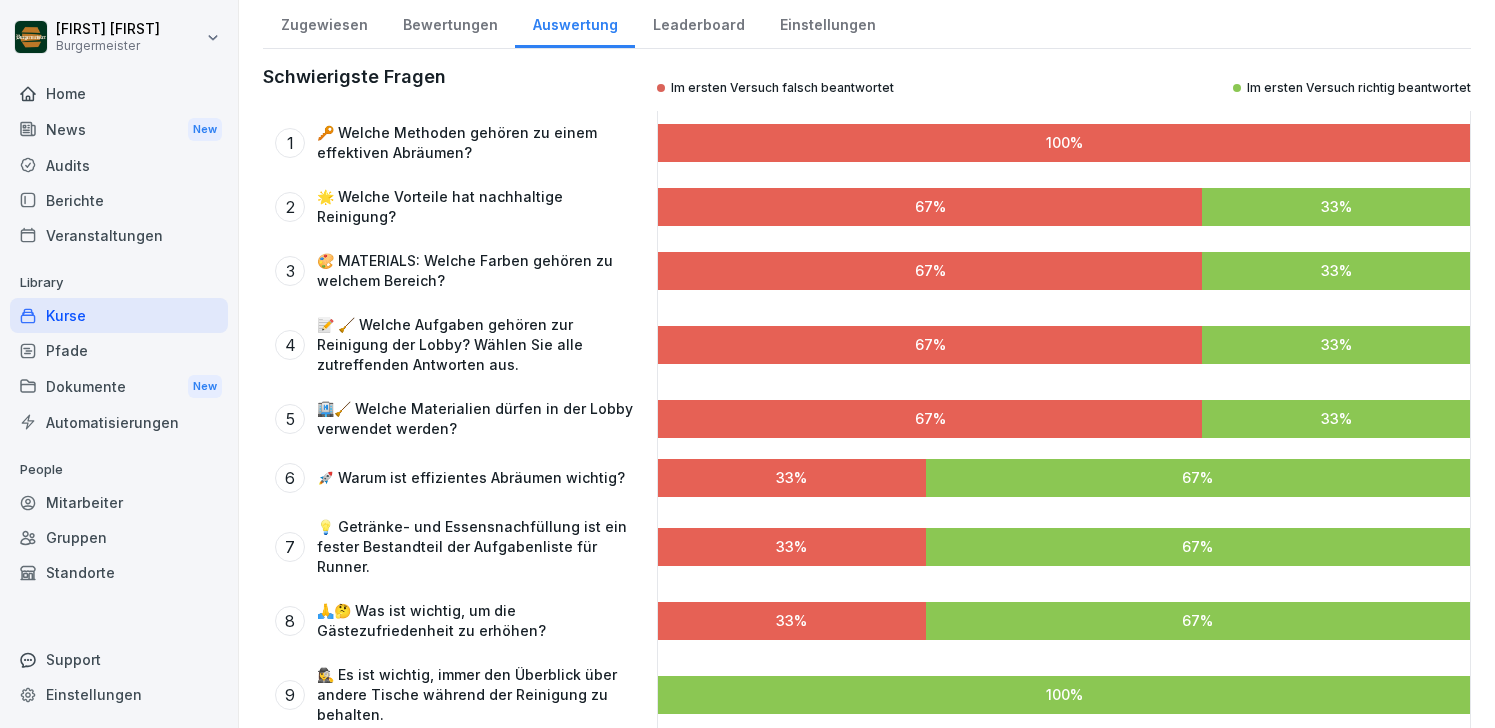 click on "Kurse" at bounding box center [119, 315] 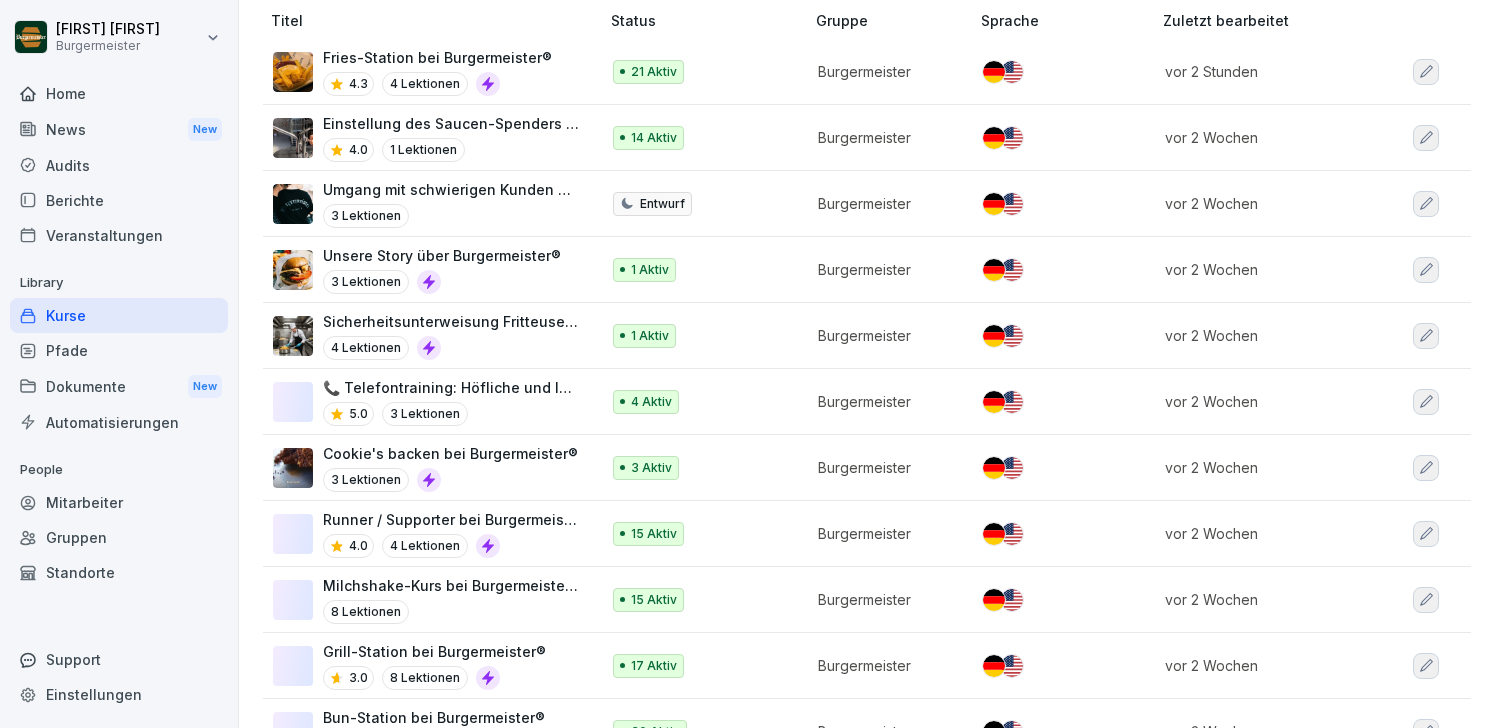 scroll, scrollTop: 0, scrollLeft: 0, axis: both 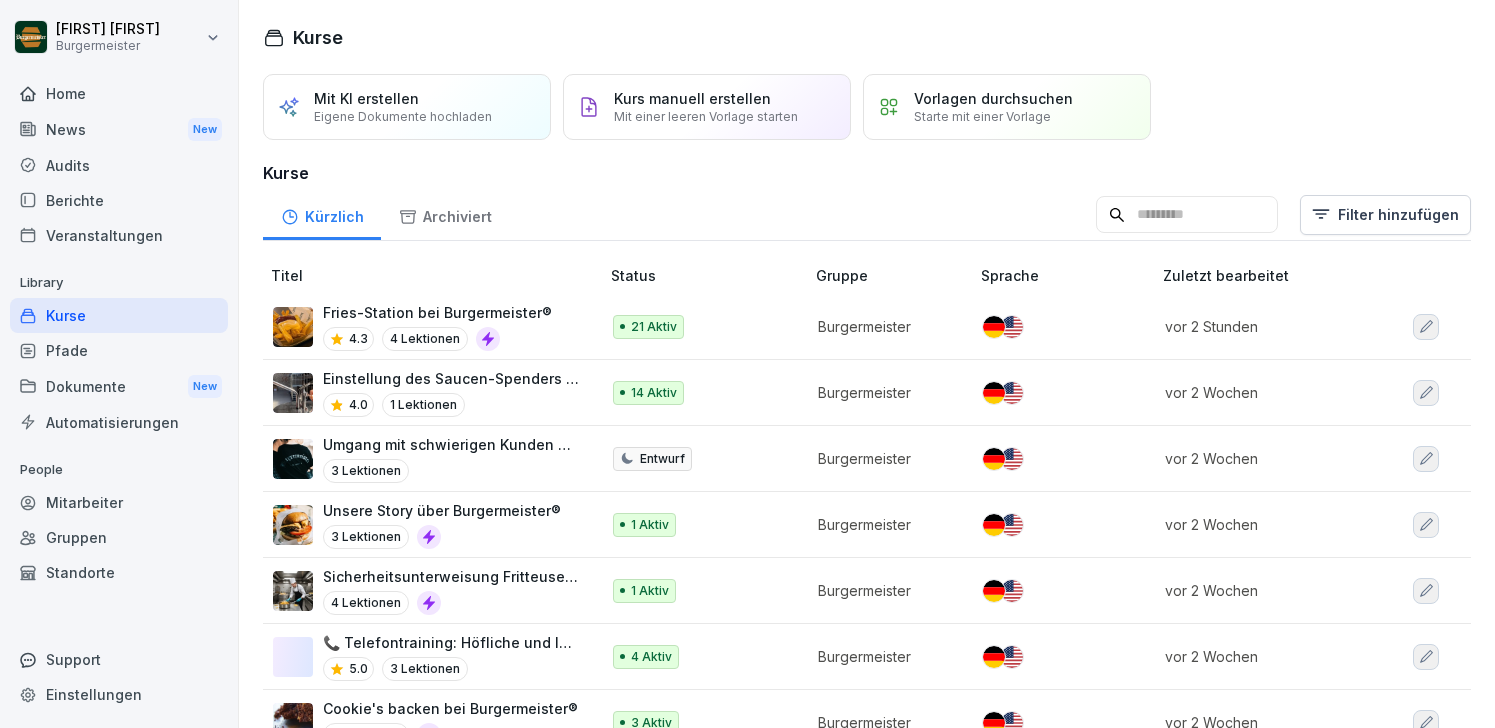 click on "4.3" at bounding box center [348, 339] 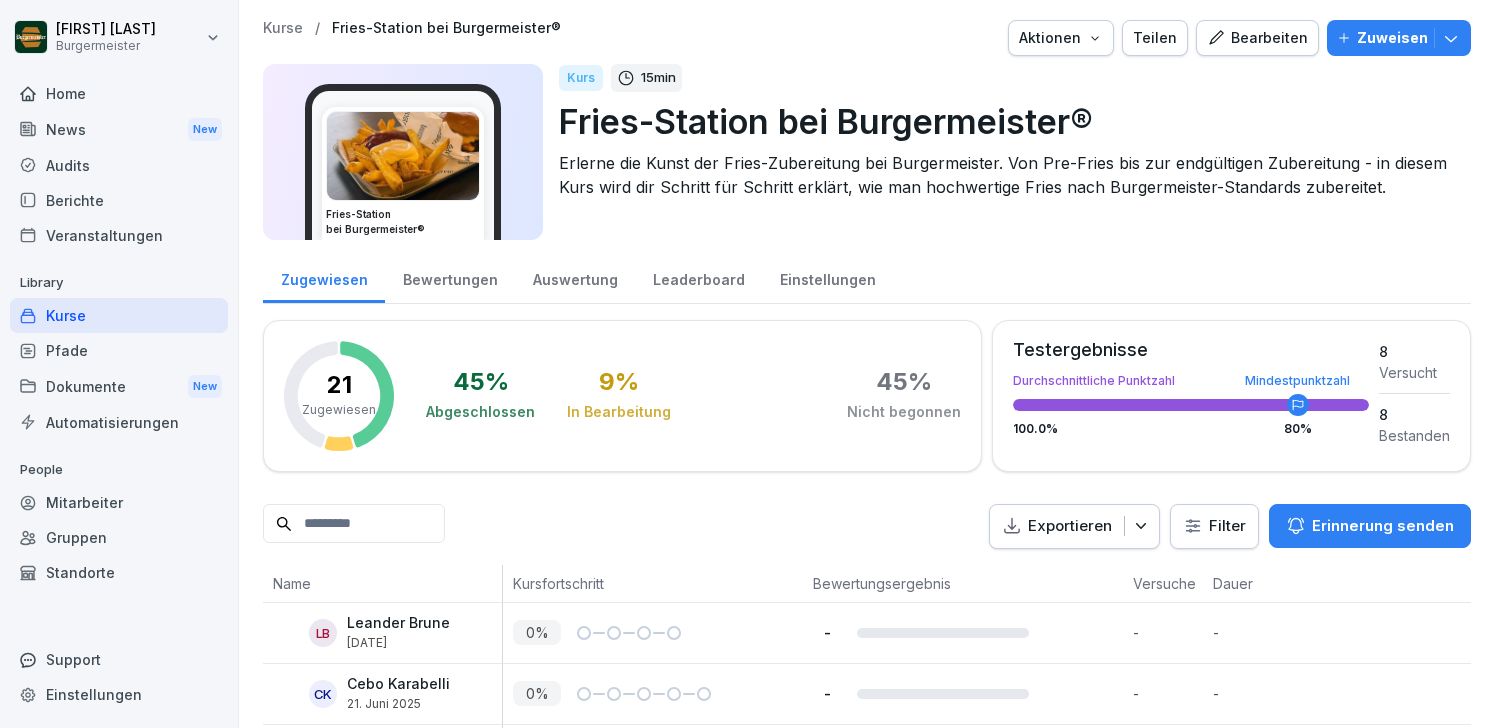 scroll, scrollTop: 0, scrollLeft: 0, axis: both 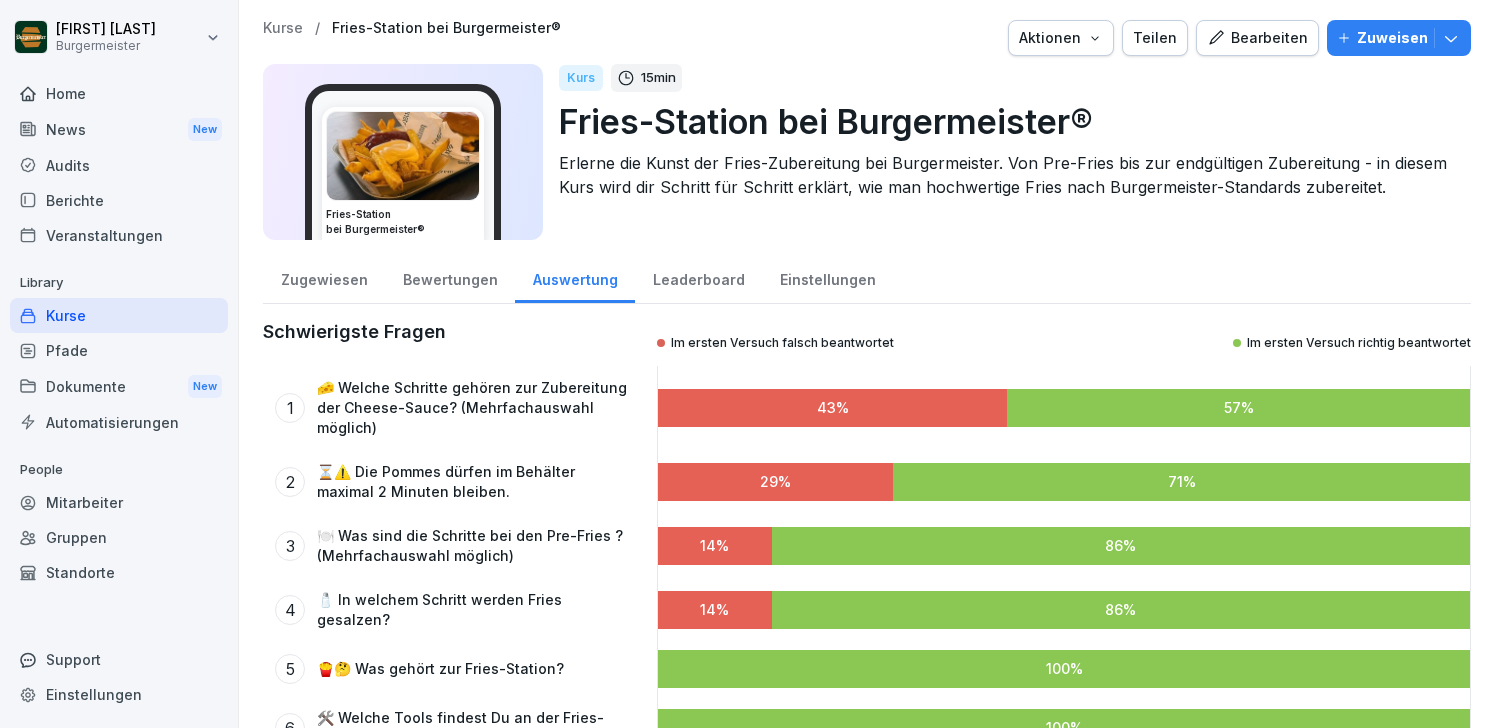 click on "Bewertungen" at bounding box center (450, 277) 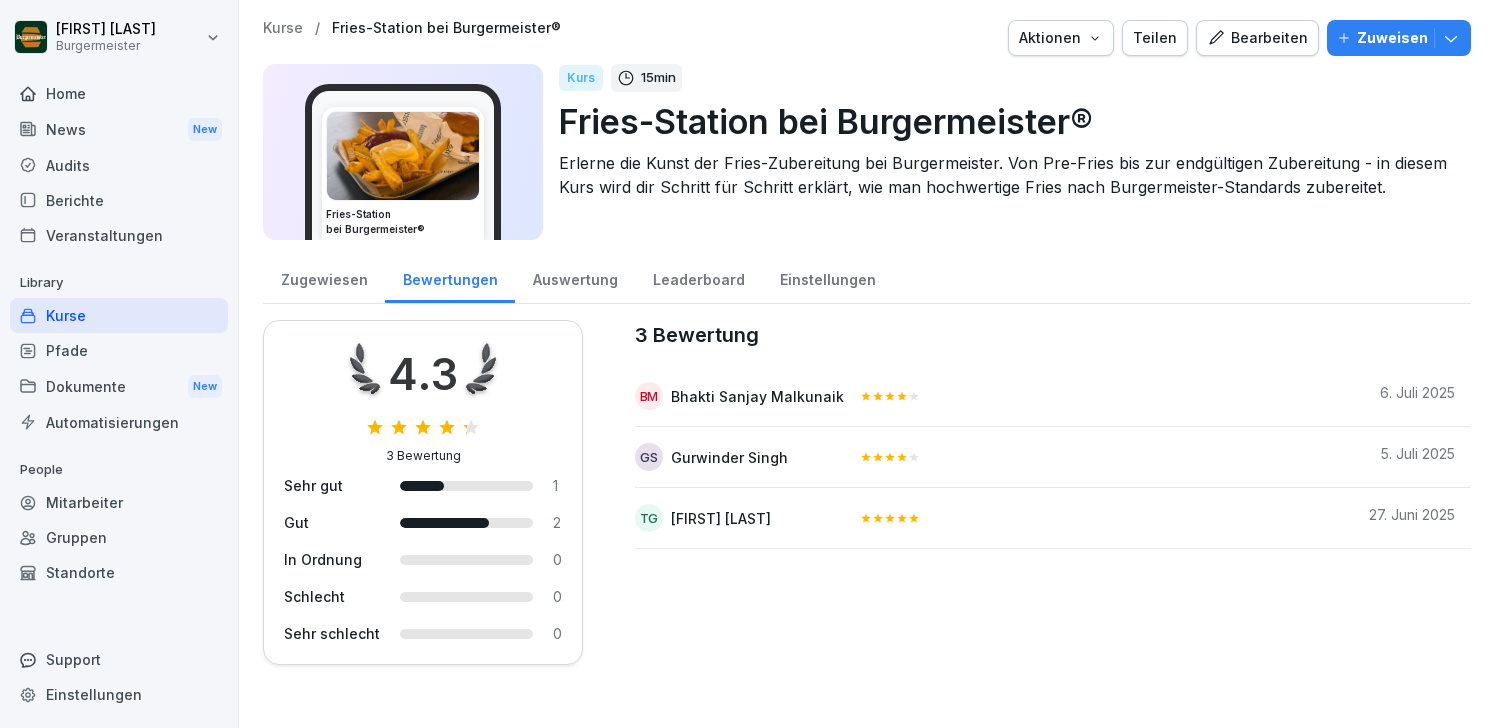 click on "Kurse" at bounding box center (119, 315) 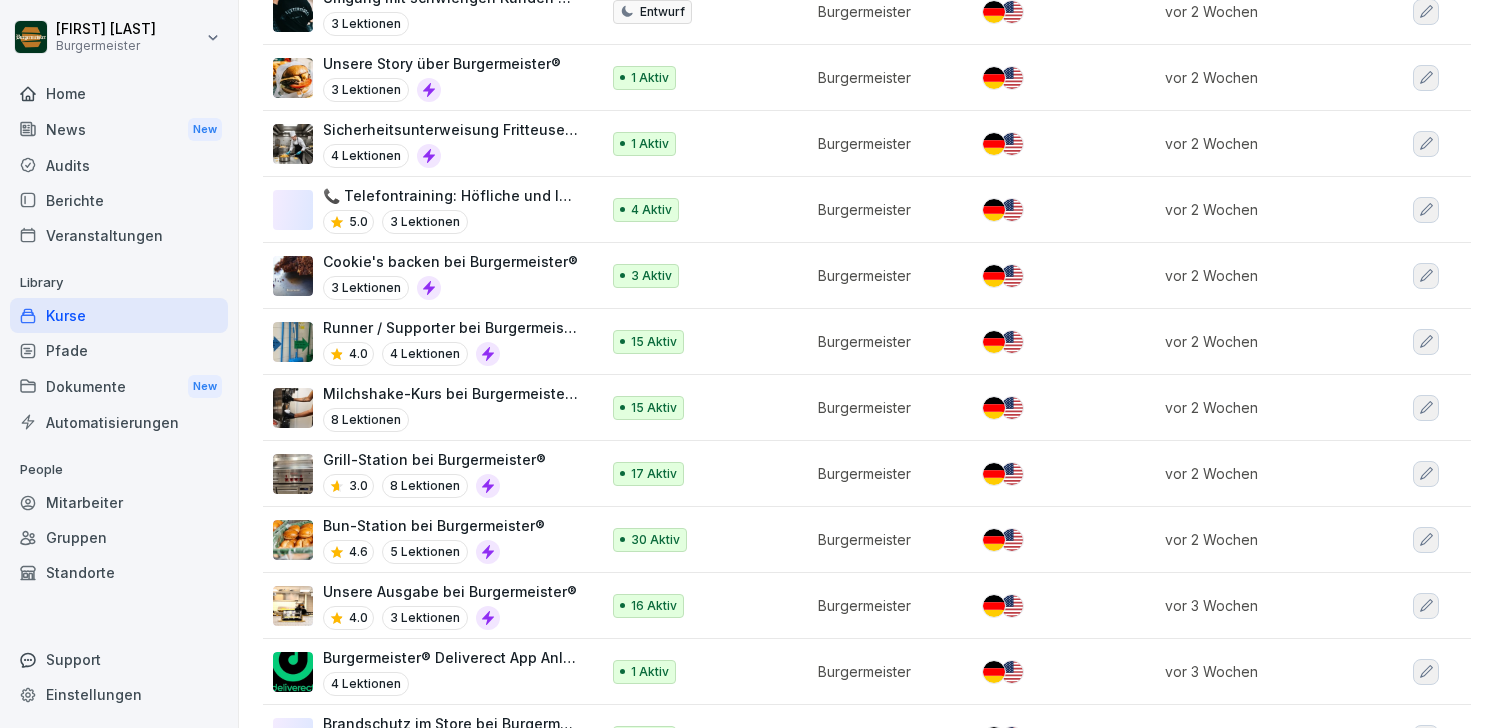 scroll, scrollTop: 449, scrollLeft: 0, axis: vertical 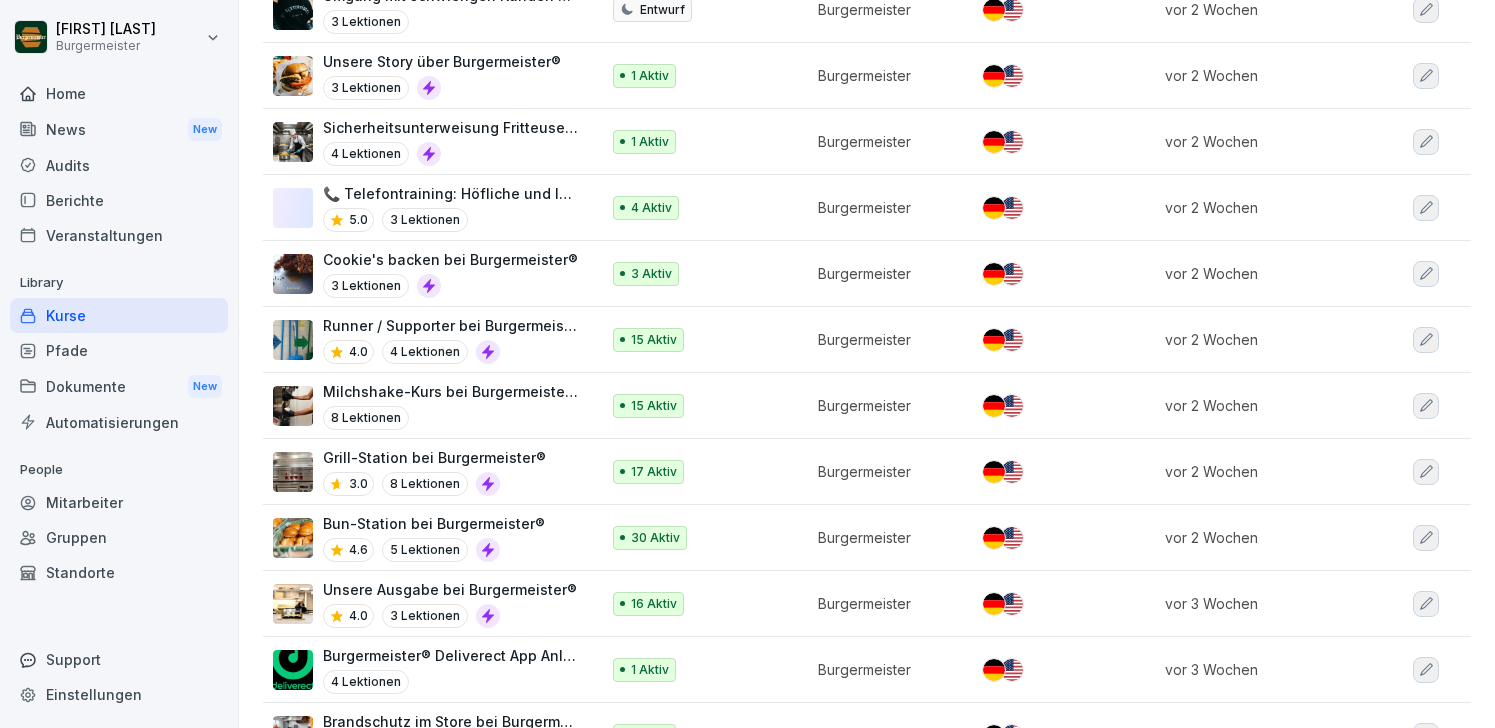 click 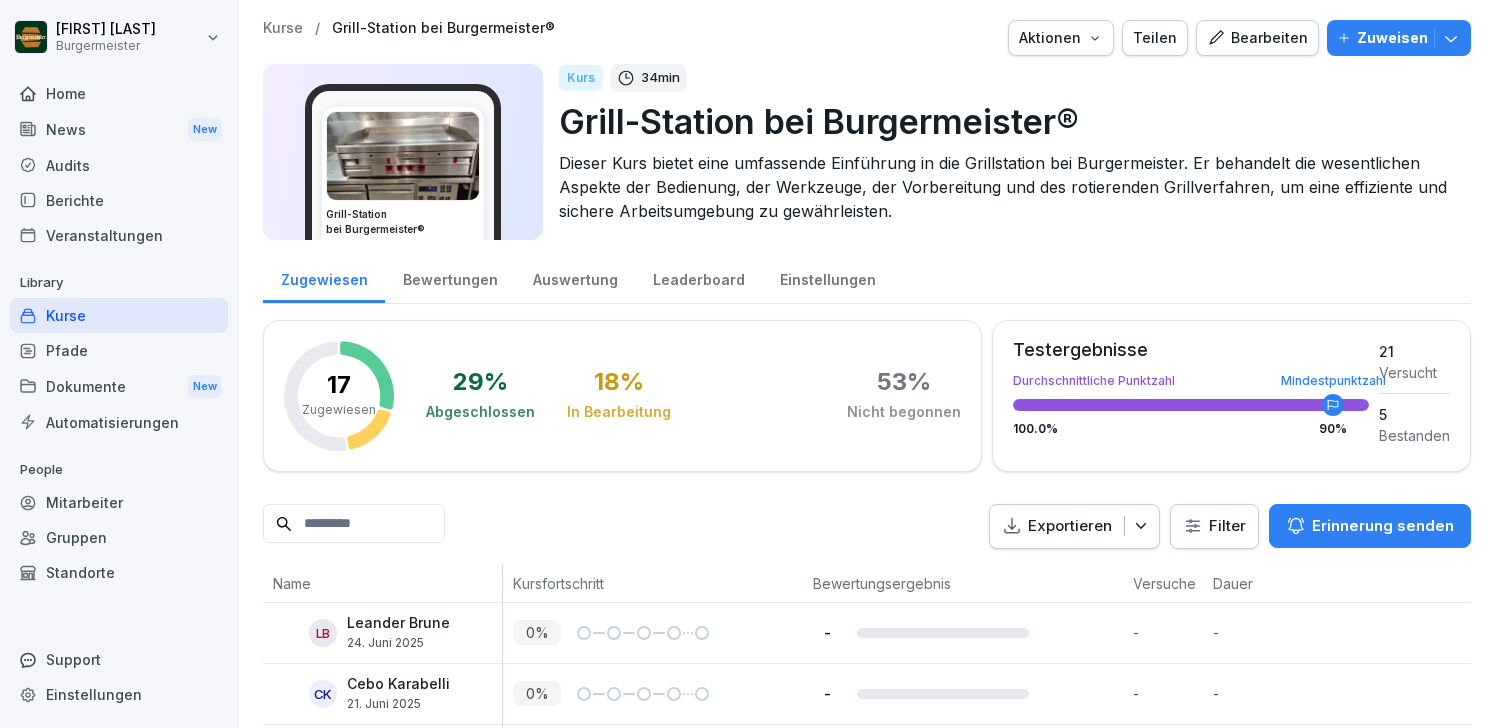 scroll, scrollTop: 0, scrollLeft: 0, axis: both 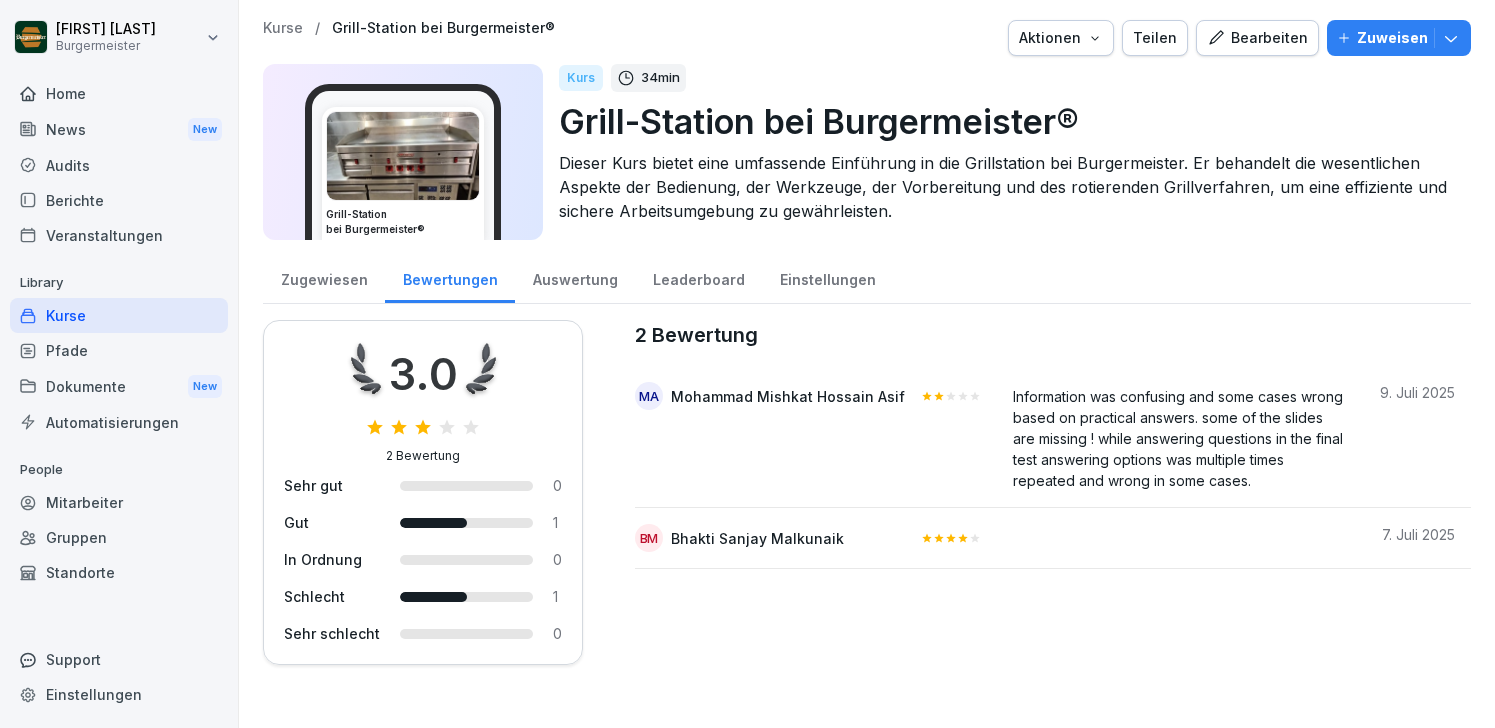 click at bounding box center (433, 597) 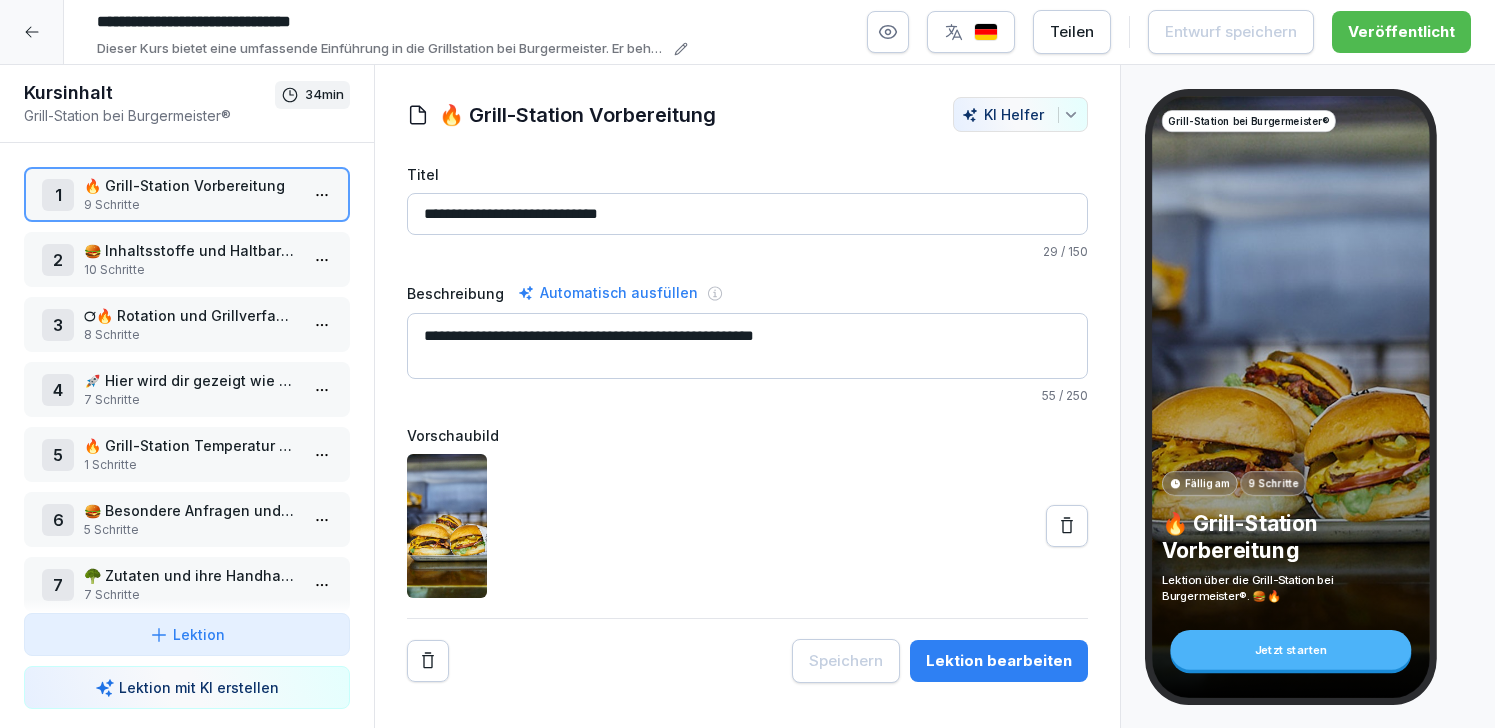 click on "Lektion bearbeiten" at bounding box center [999, 661] 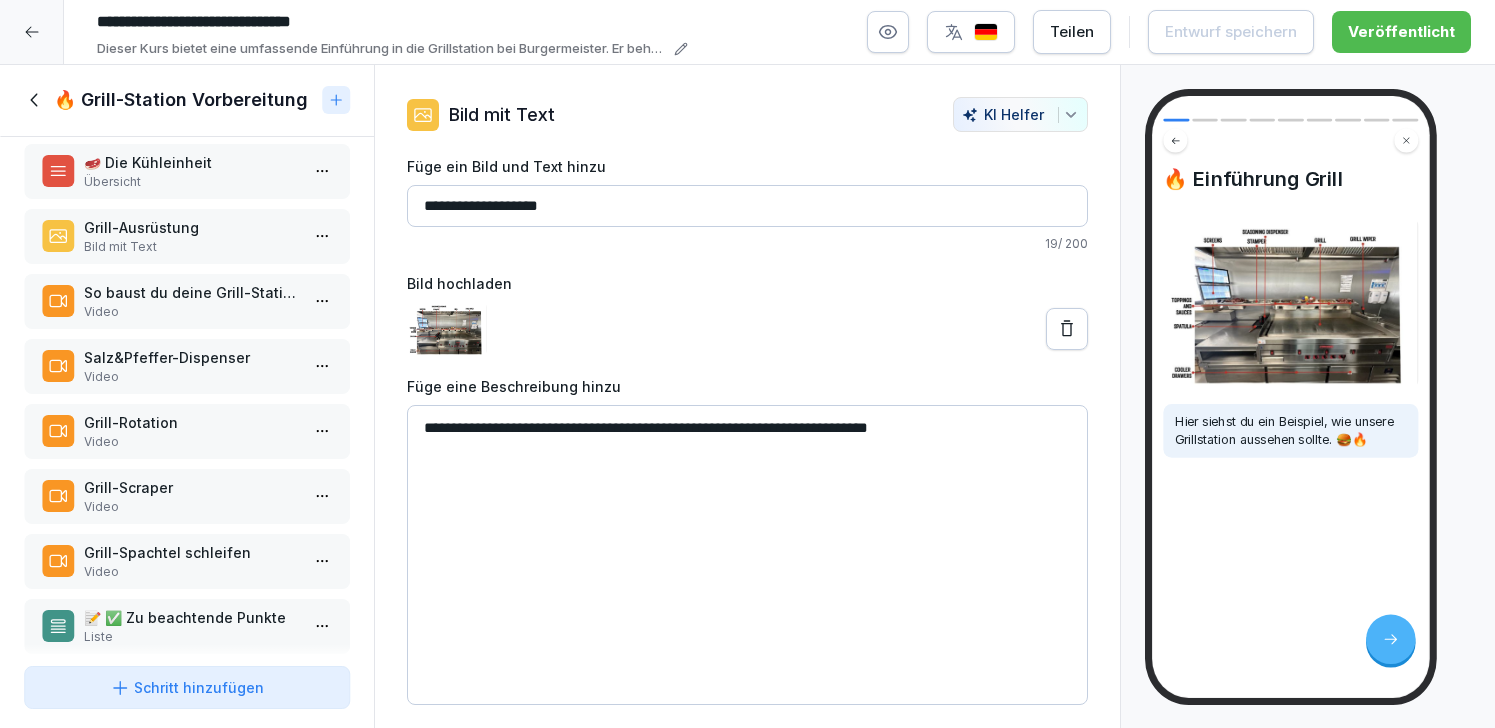 scroll, scrollTop: 101, scrollLeft: 0, axis: vertical 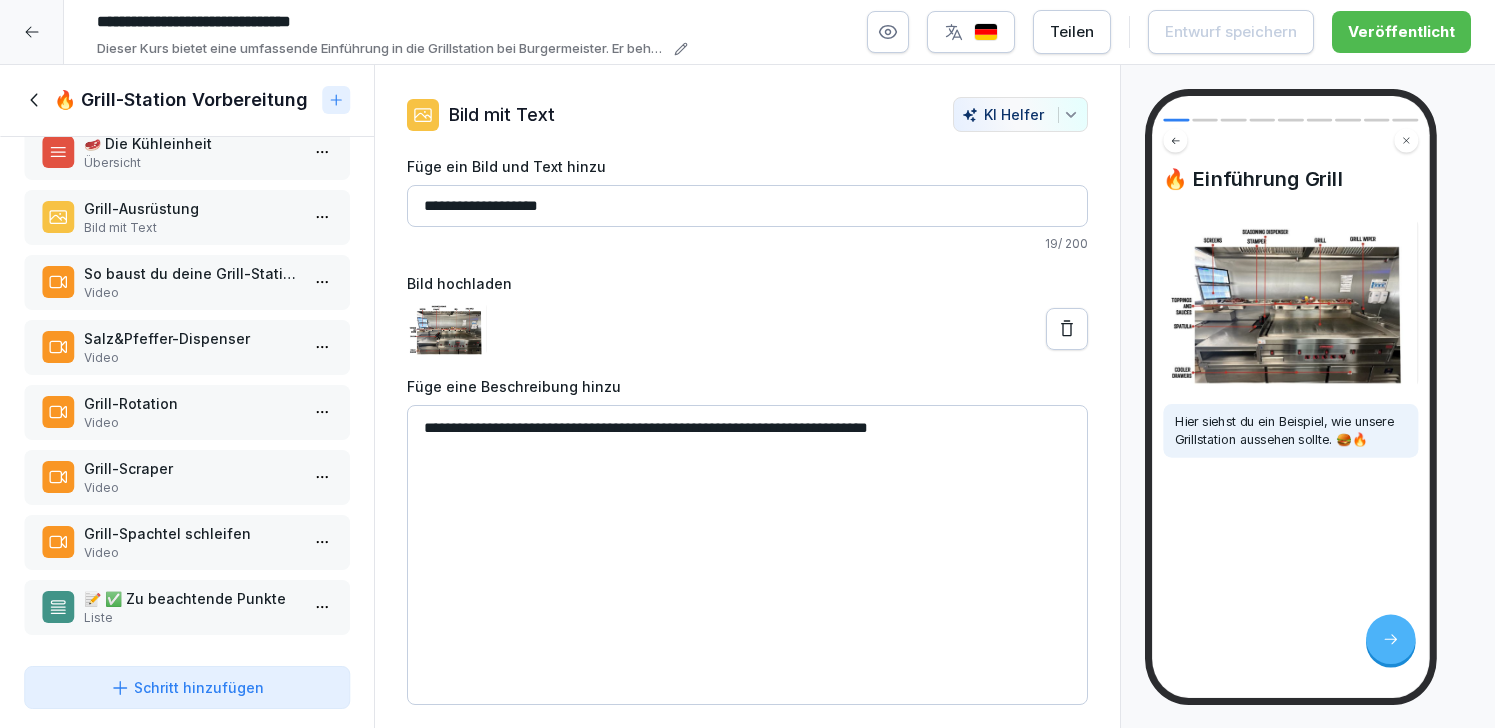 click 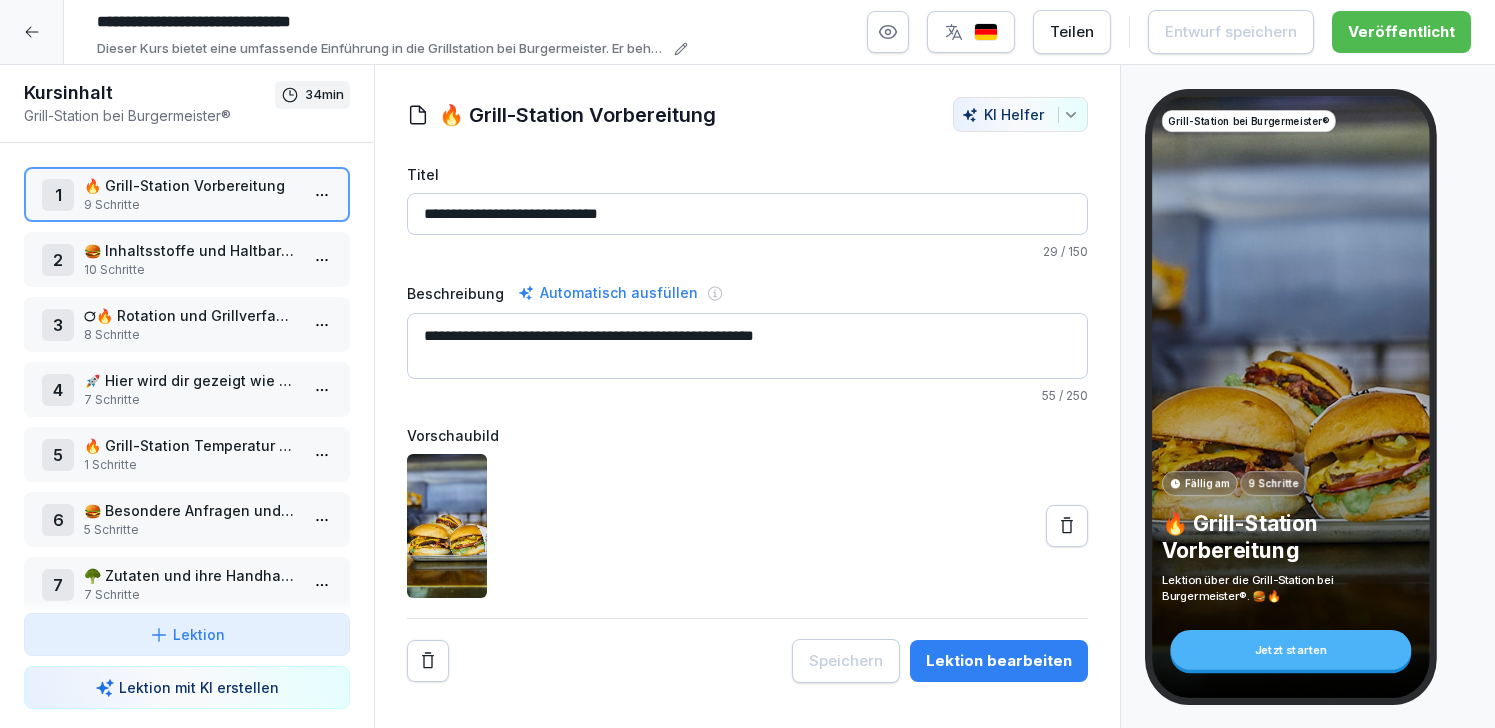 click on "10 Schritte" at bounding box center (191, 270) 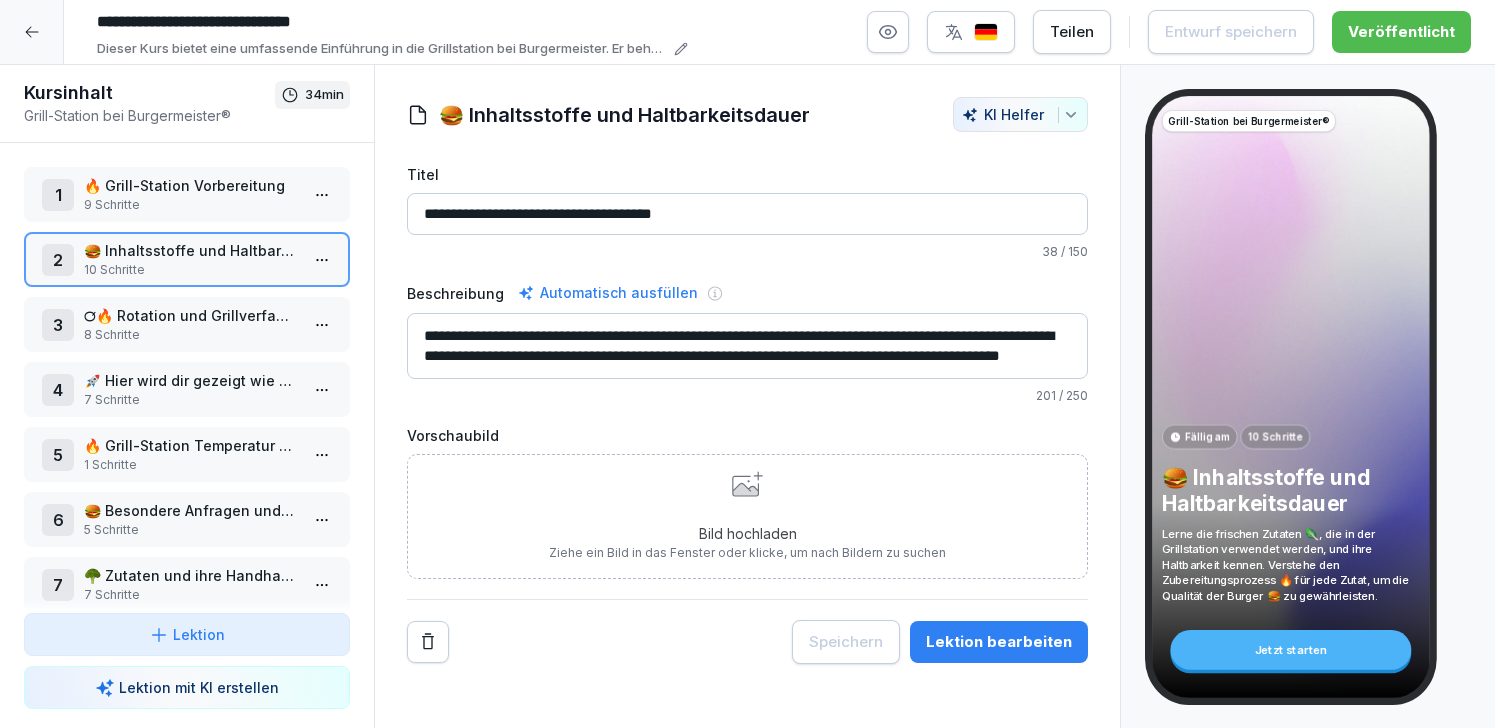 click on "Lektion bearbeiten" at bounding box center (999, 642) 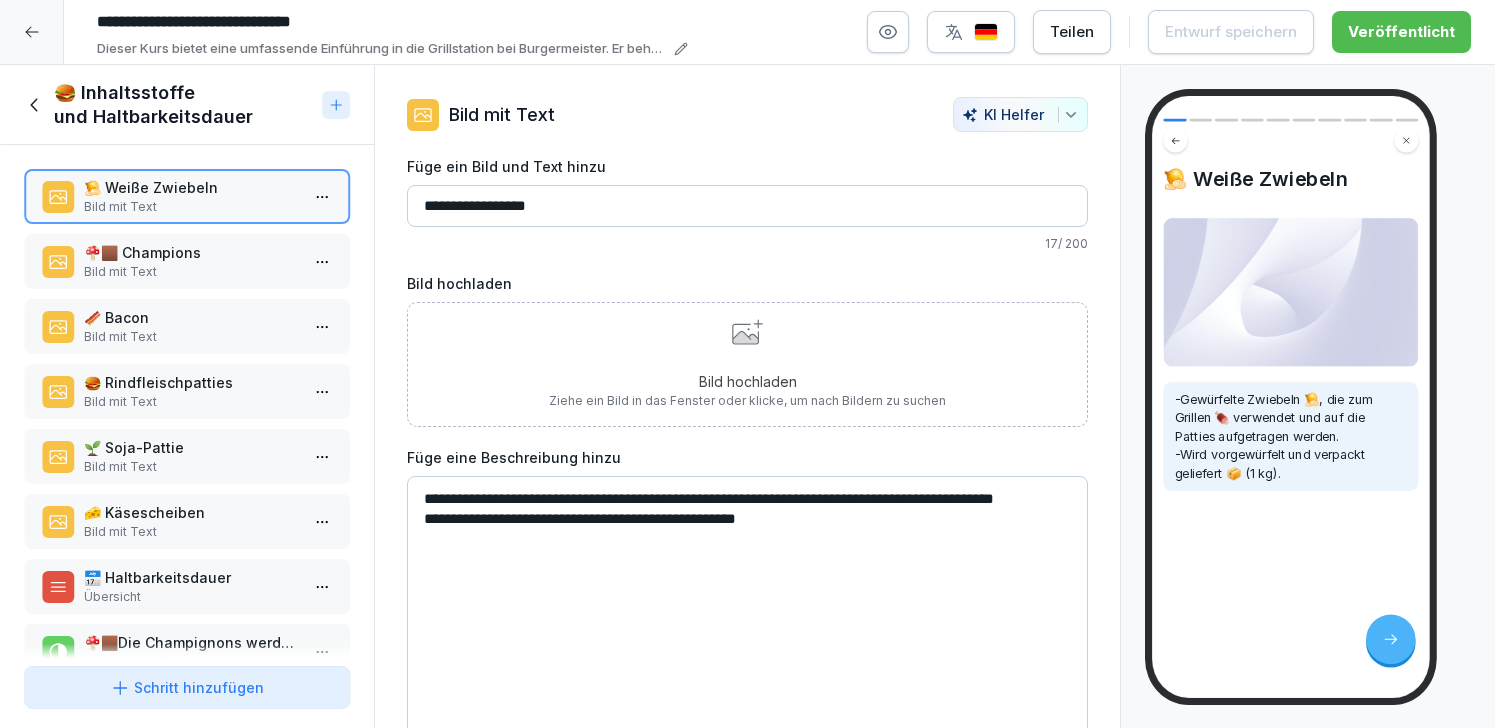 click 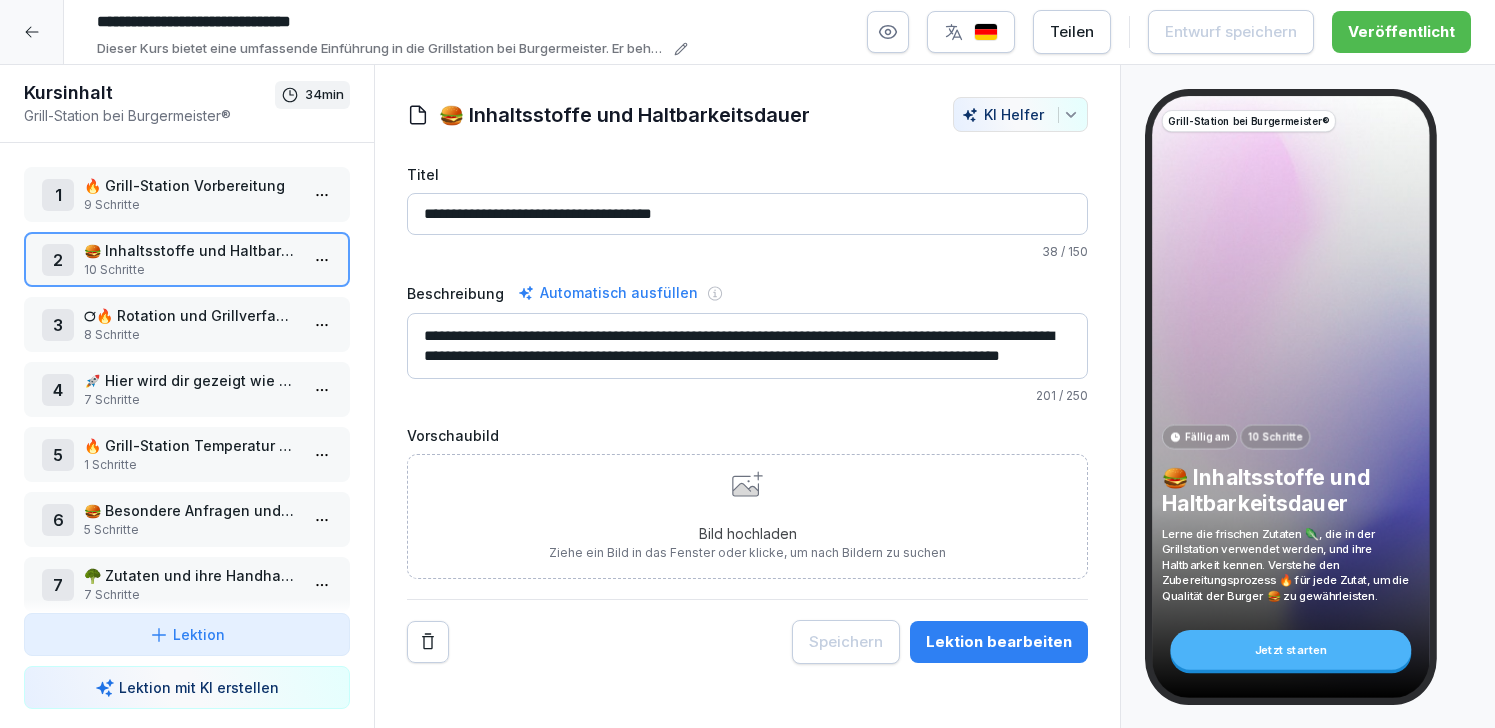 click on "8 Schritte" at bounding box center [191, 335] 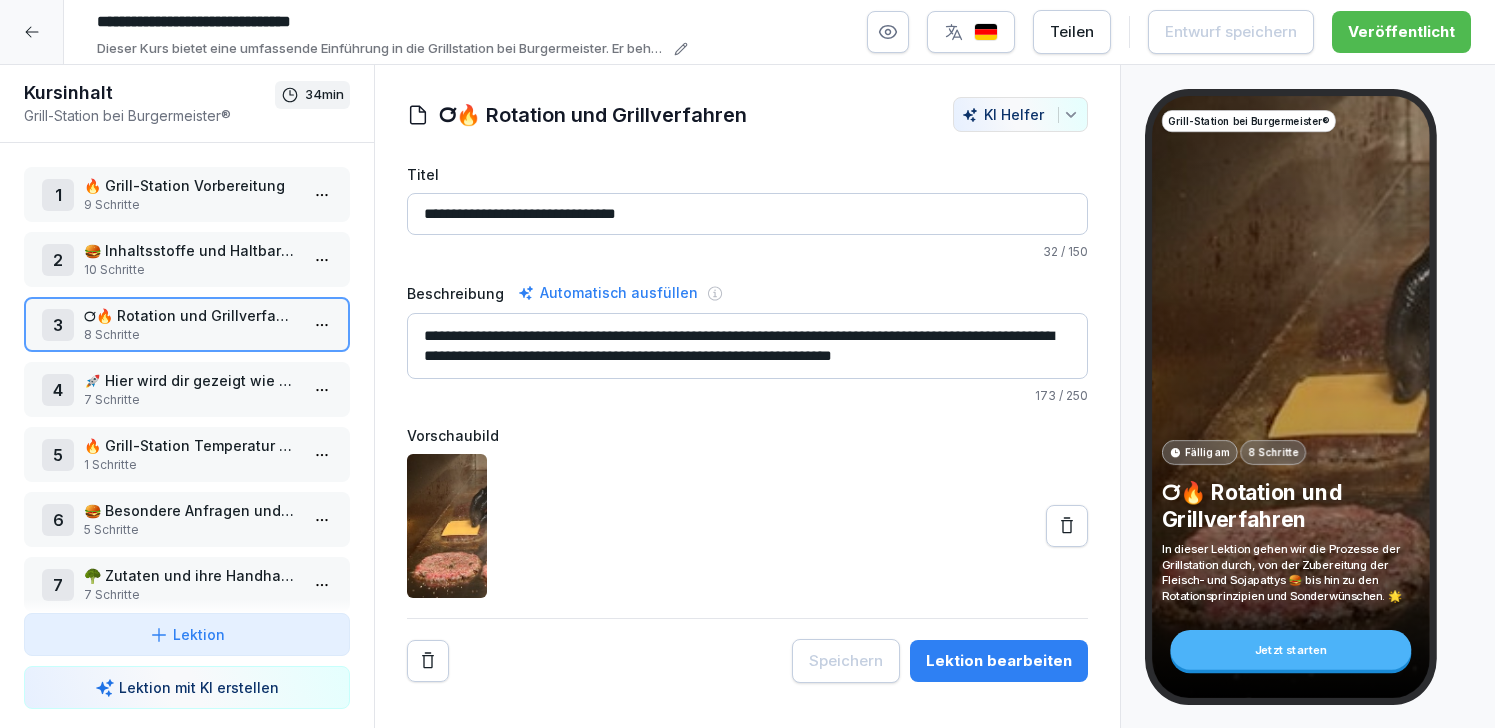 click on "🚀 Hier wird dir gezeigt wie du deine Produkte Vorbereitest" at bounding box center [191, 380] 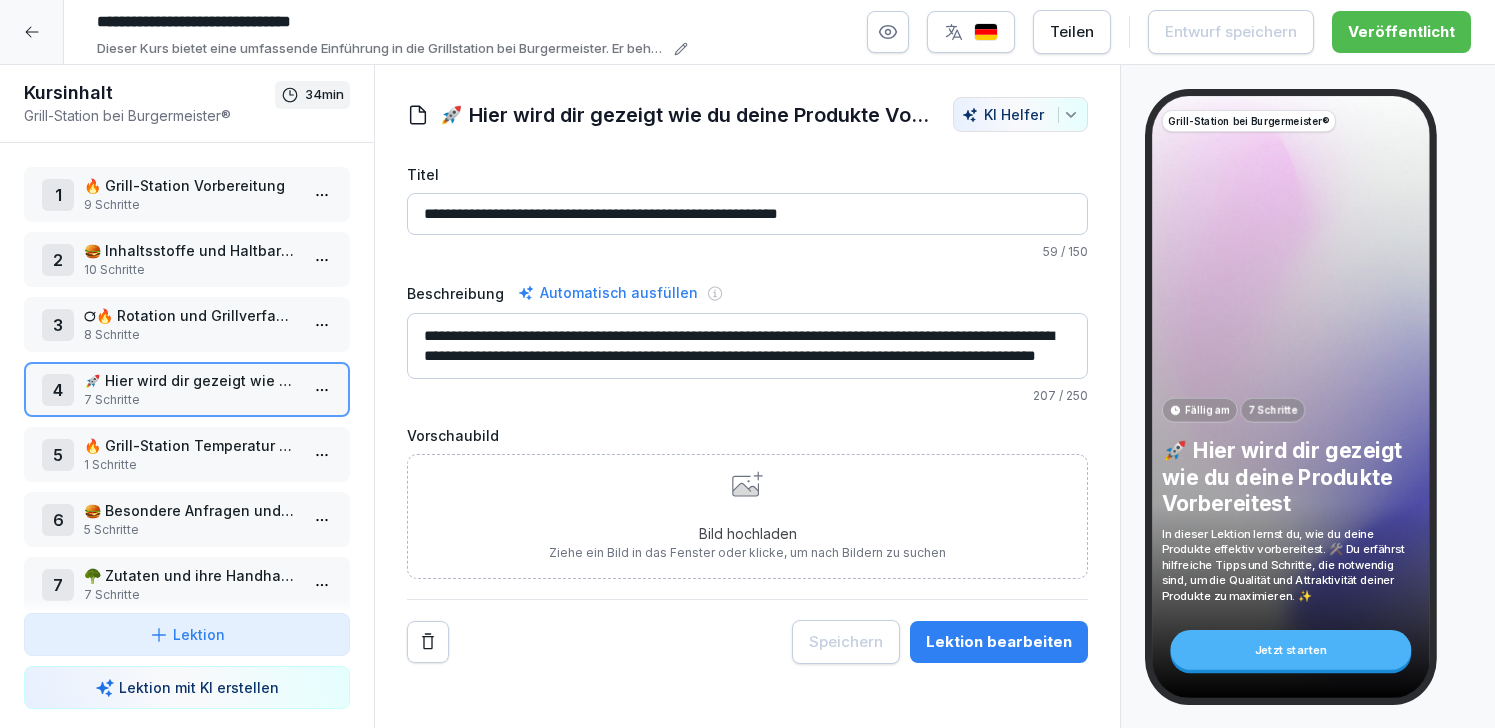 click on "1 Schritte" at bounding box center [191, 465] 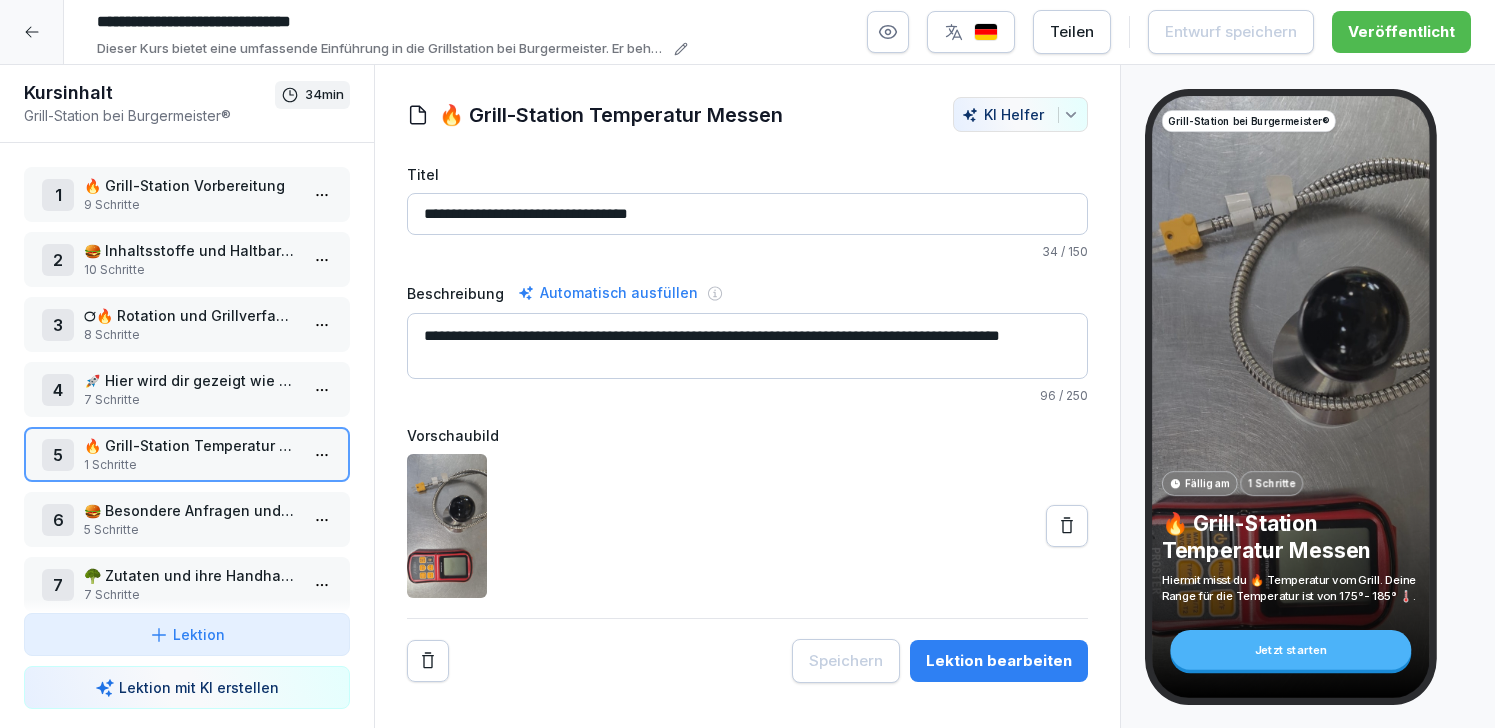 click on "5 Schritte" at bounding box center (191, 530) 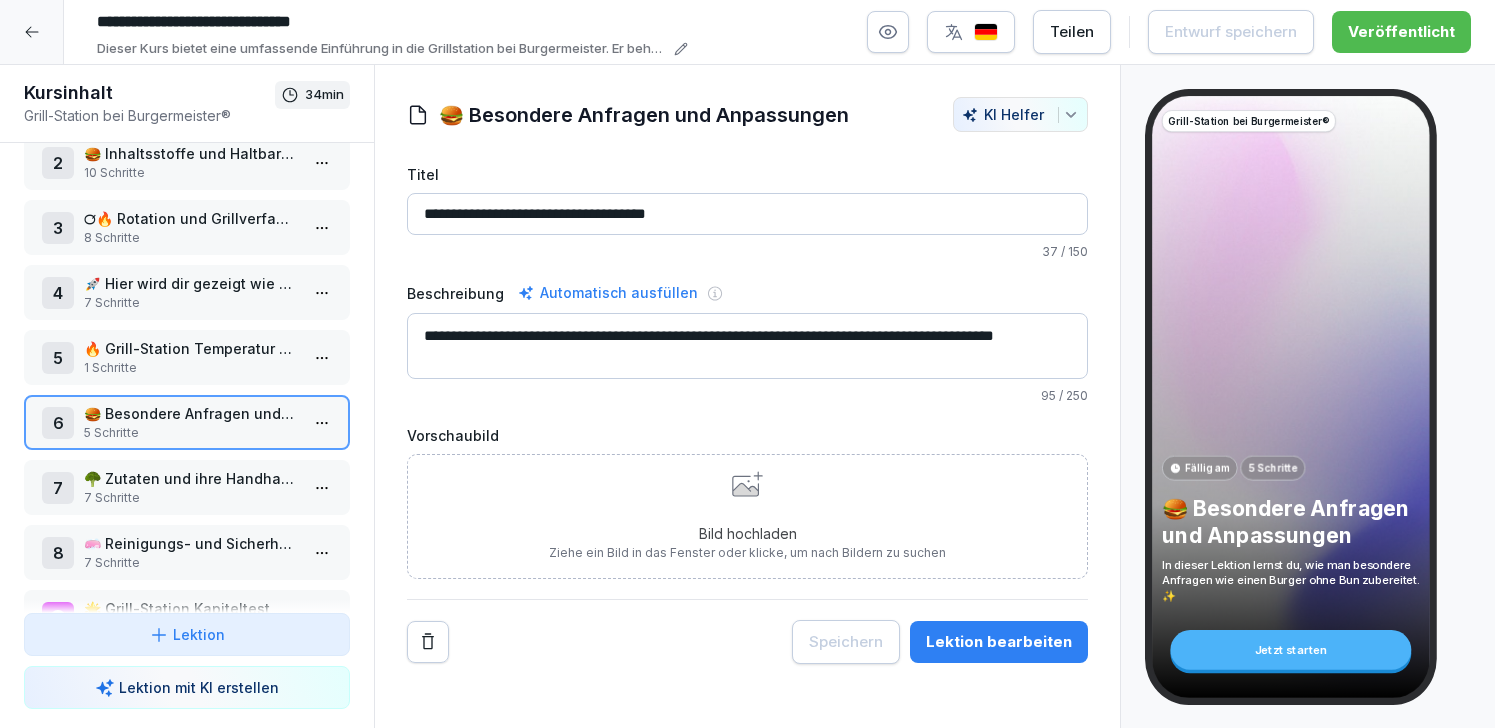 scroll, scrollTop: 153, scrollLeft: 0, axis: vertical 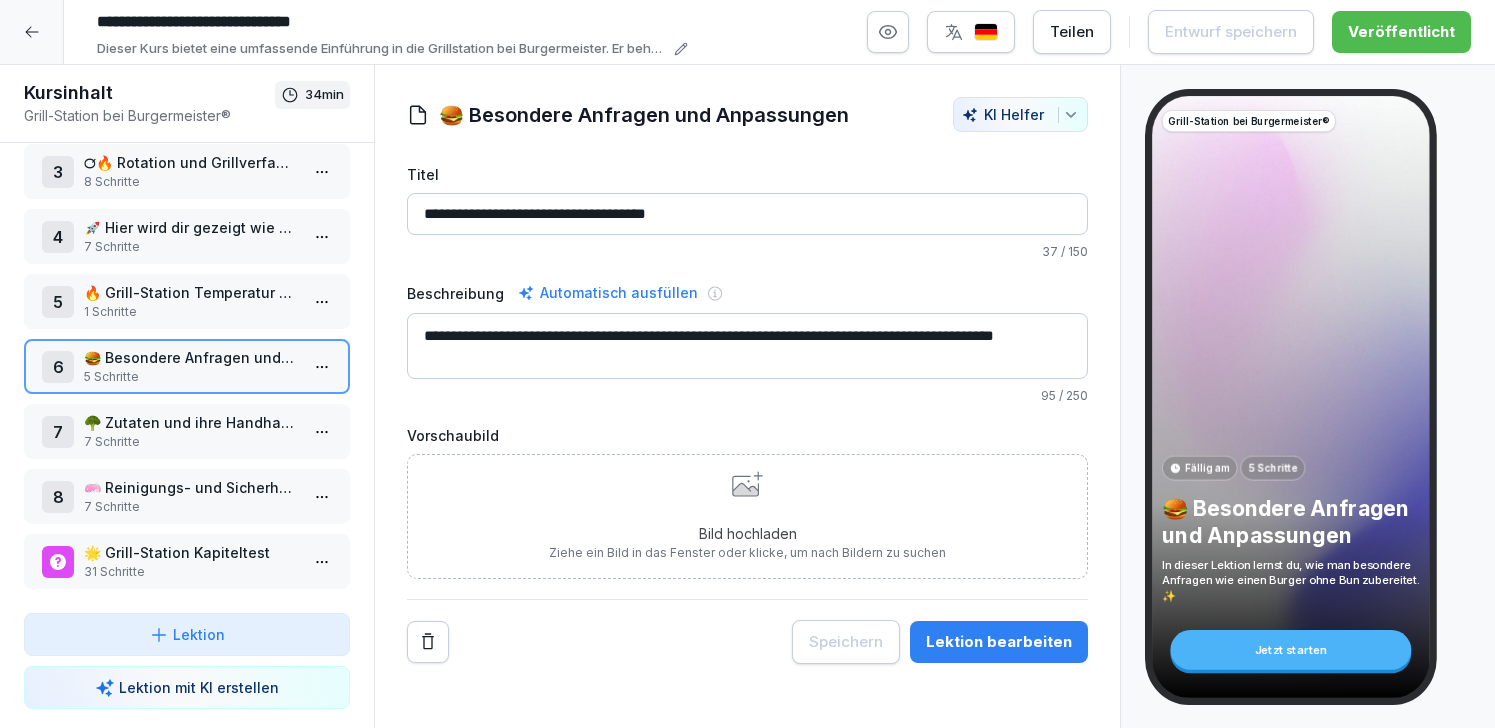click on "🥦 Zutaten und ihre Handhabung" at bounding box center (191, 422) 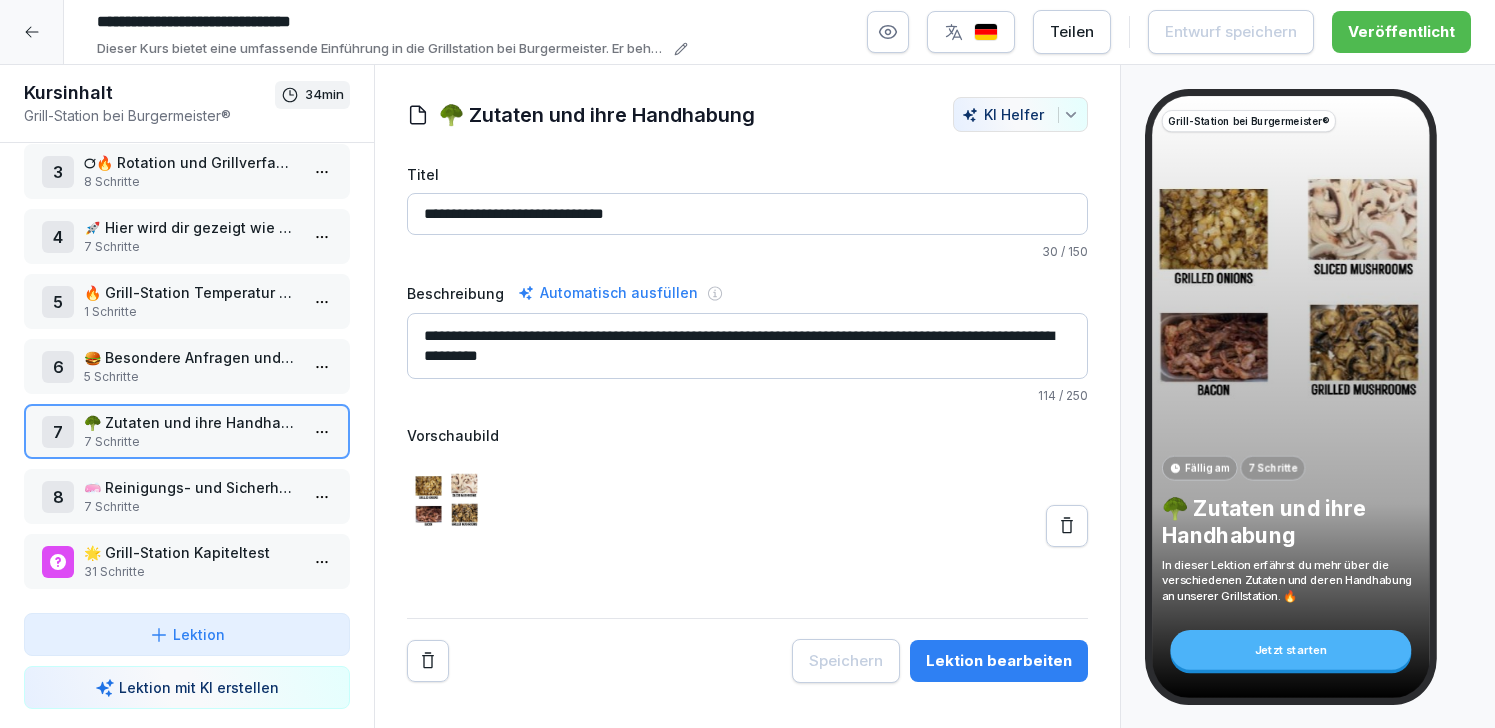 click on "Lektion bearbeiten" at bounding box center (999, 661) 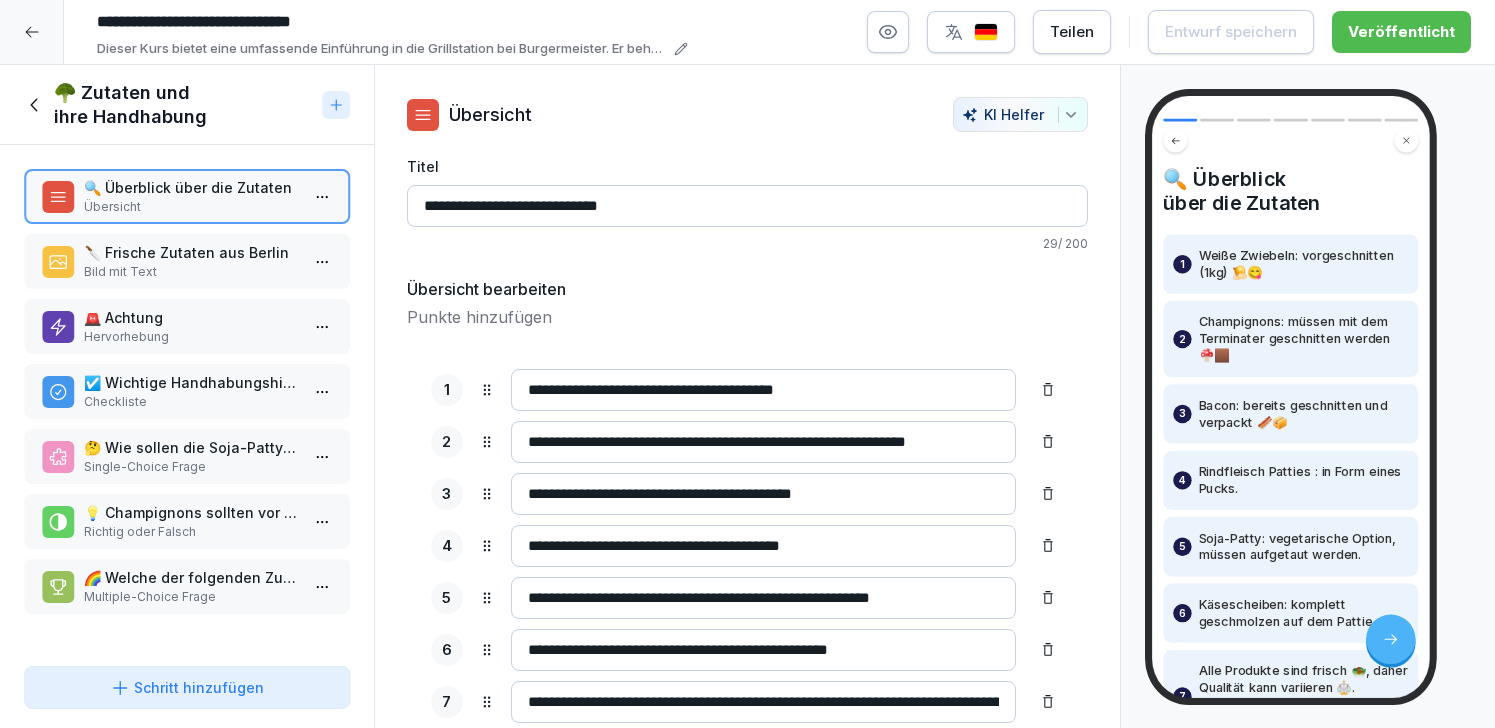 scroll, scrollTop: 58, scrollLeft: 0, axis: vertical 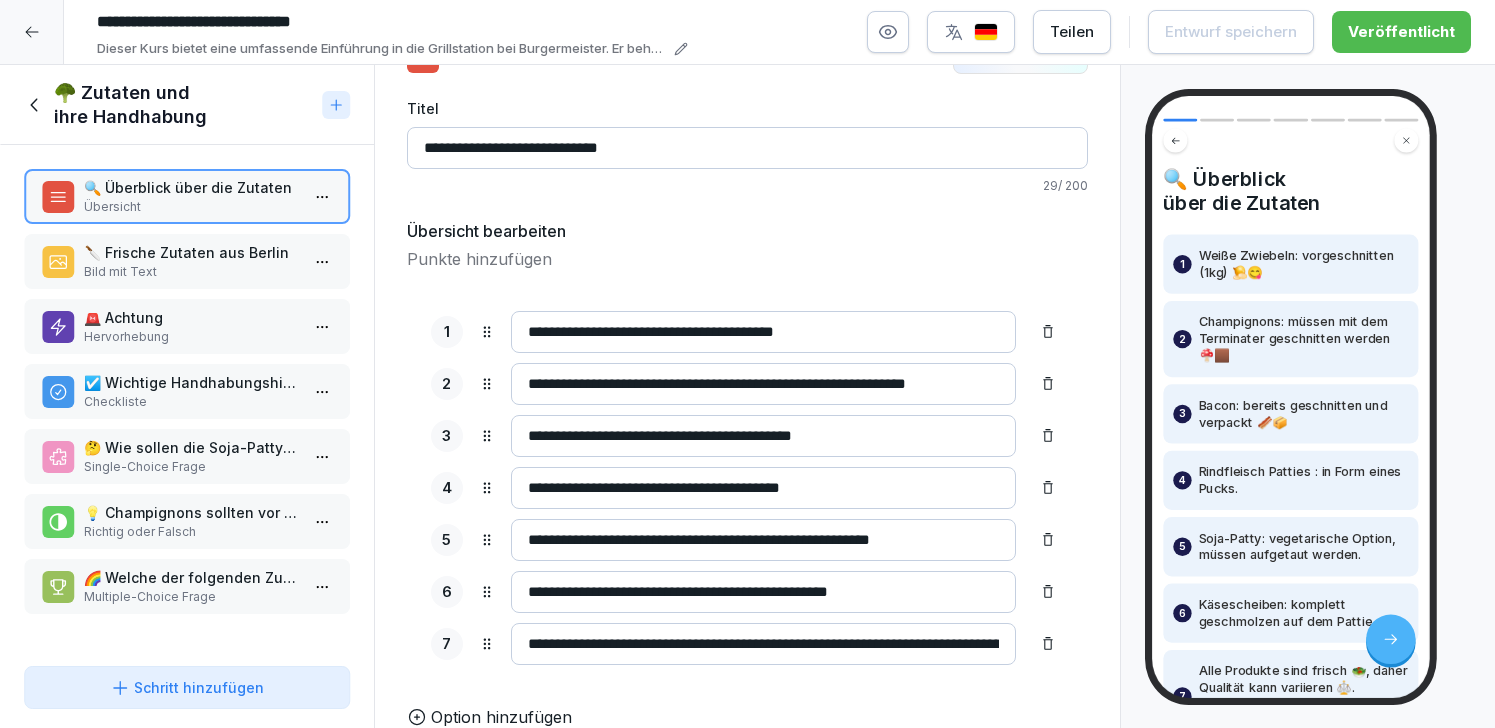 click 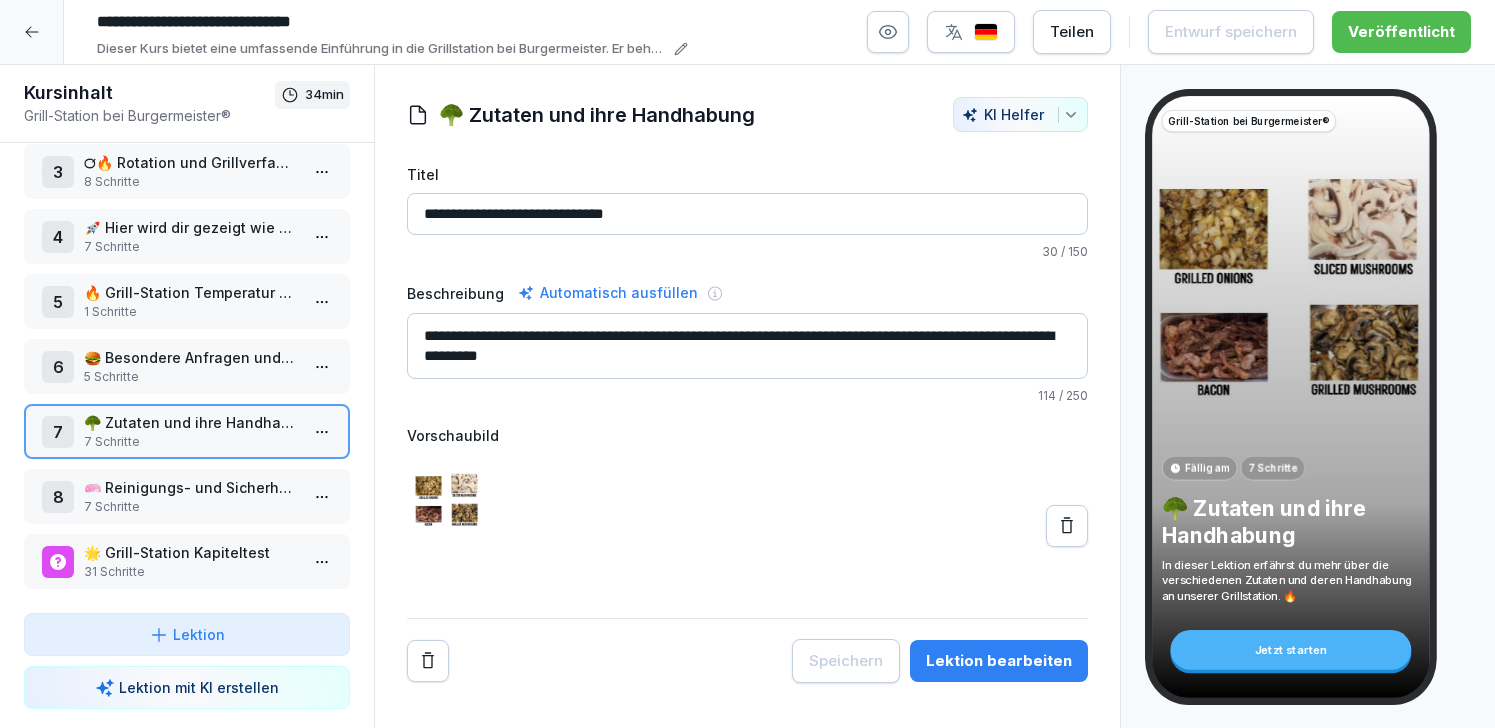 click on "**********" at bounding box center (747, 364) 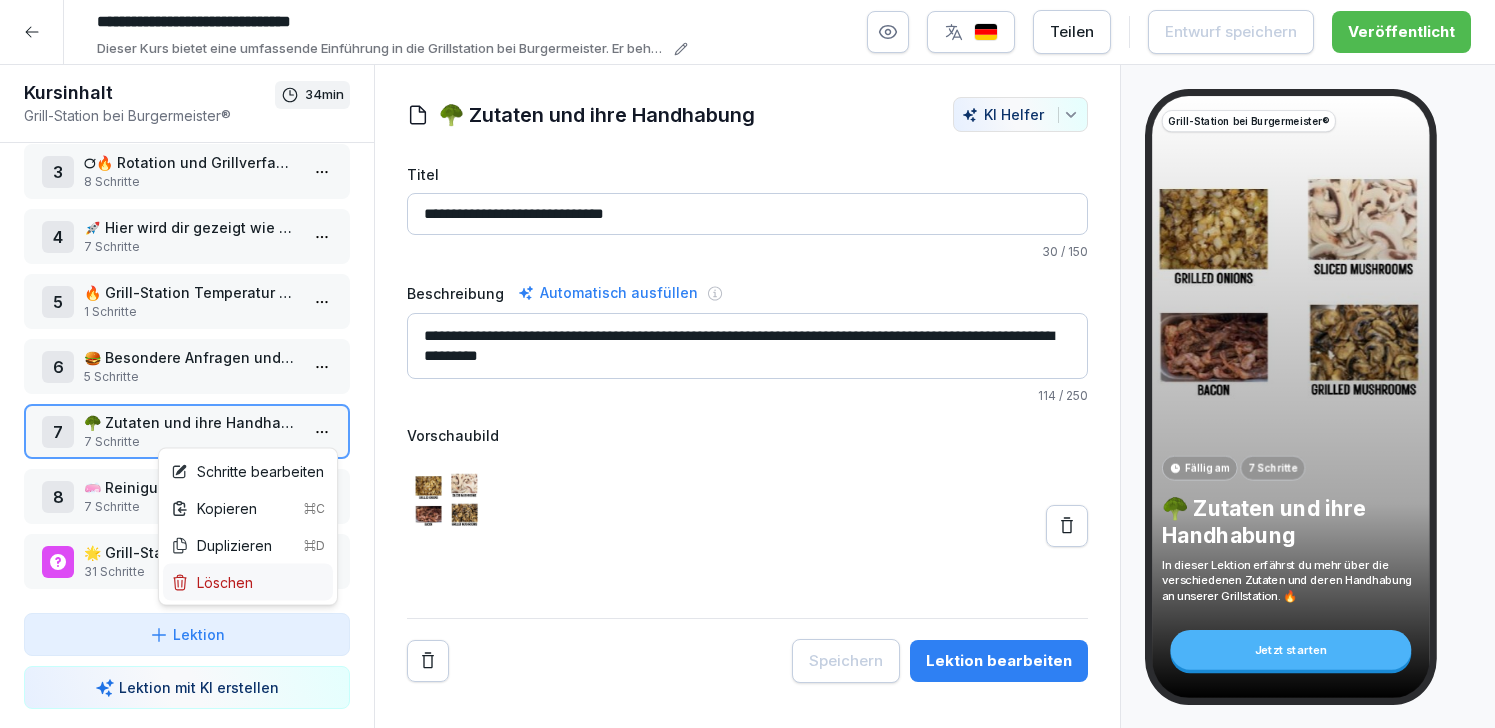 click on "Löschen" at bounding box center [212, 582] 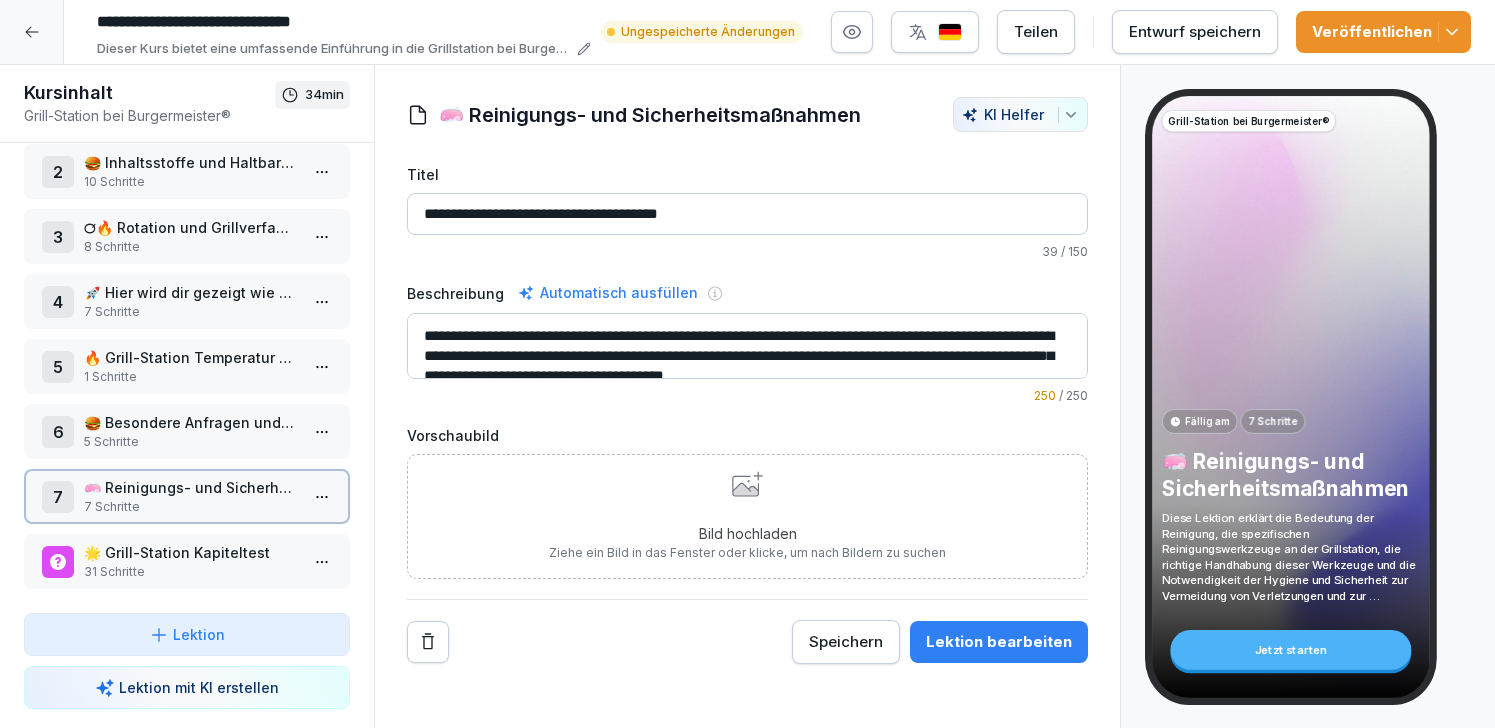 scroll, scrollTop: 88, scrollLeft: 0, axis: vertical 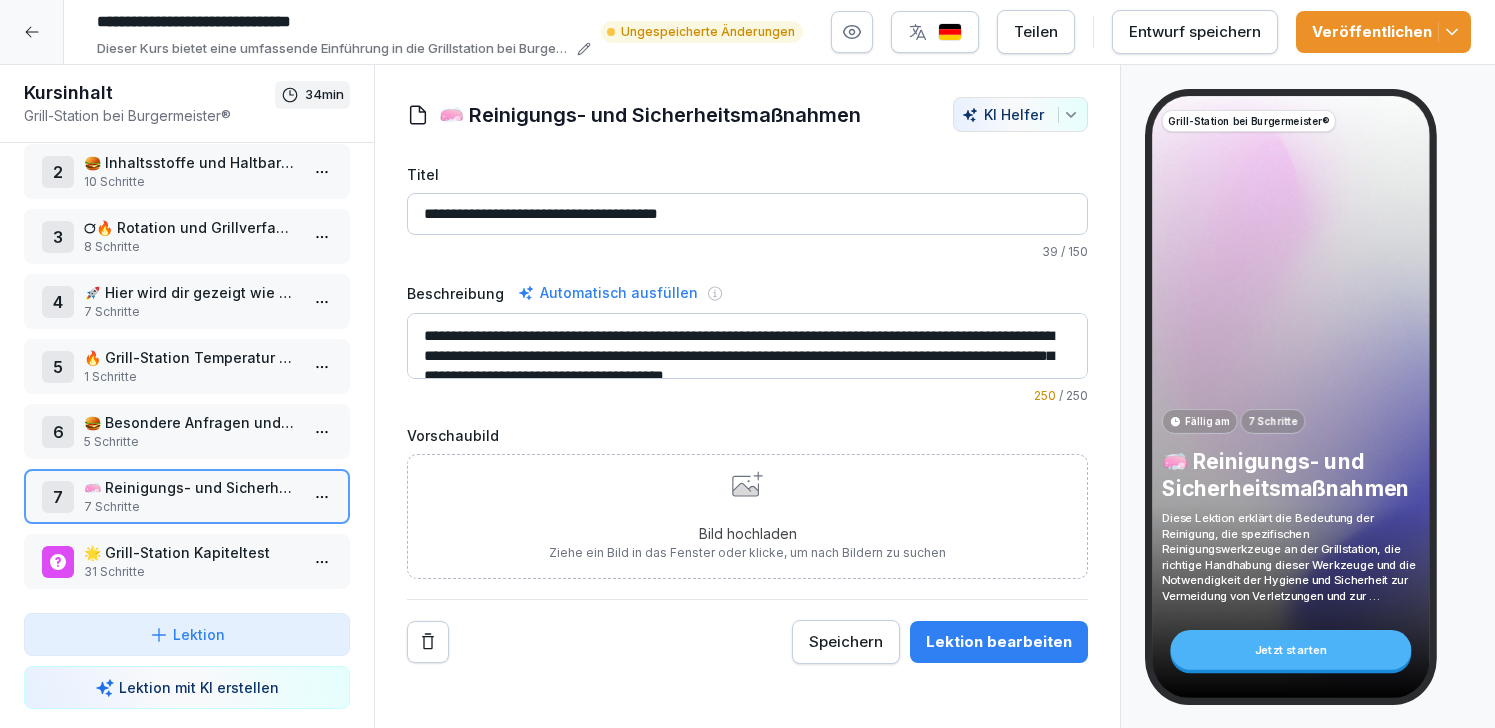 click on "7 Schritte" at bounding box center (191, 507) 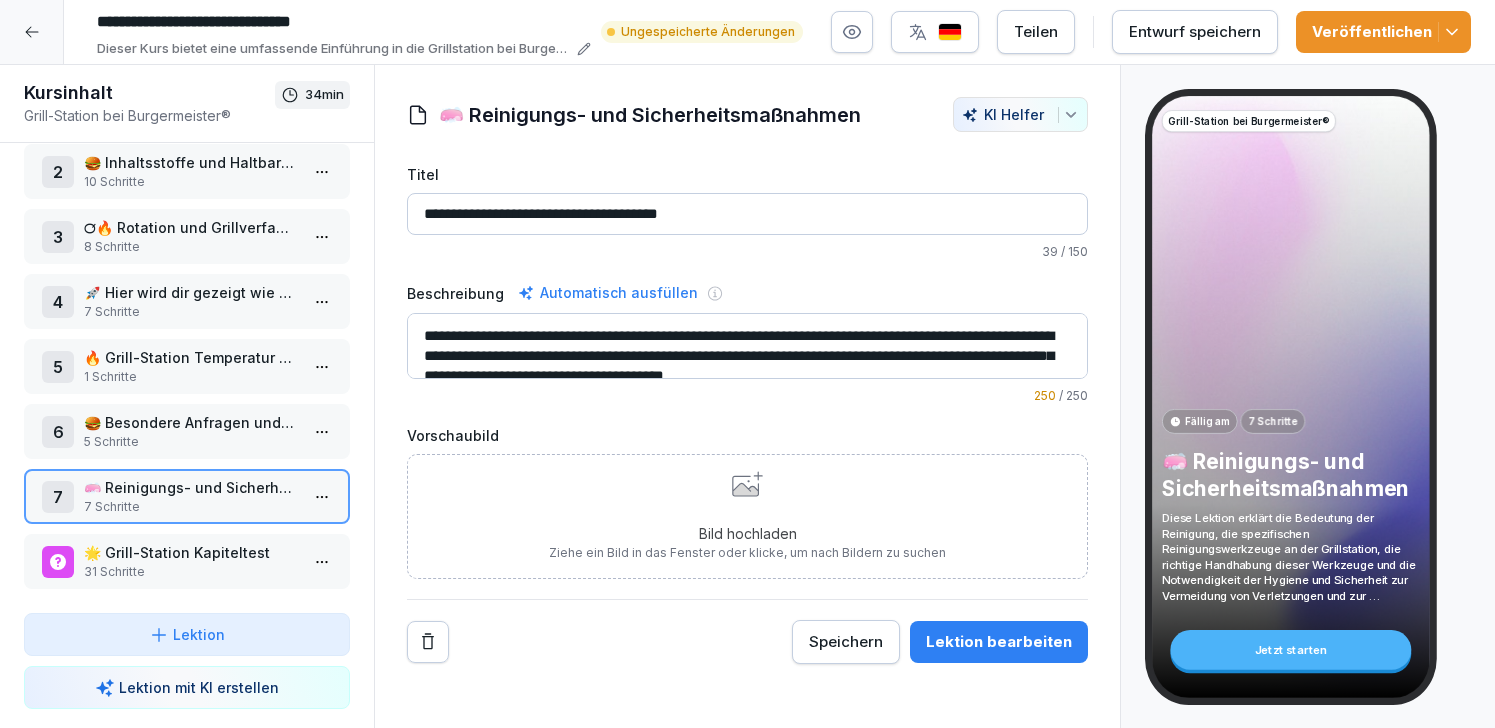 click on "Entwurf speichern" at bounding box center (1195, 32) 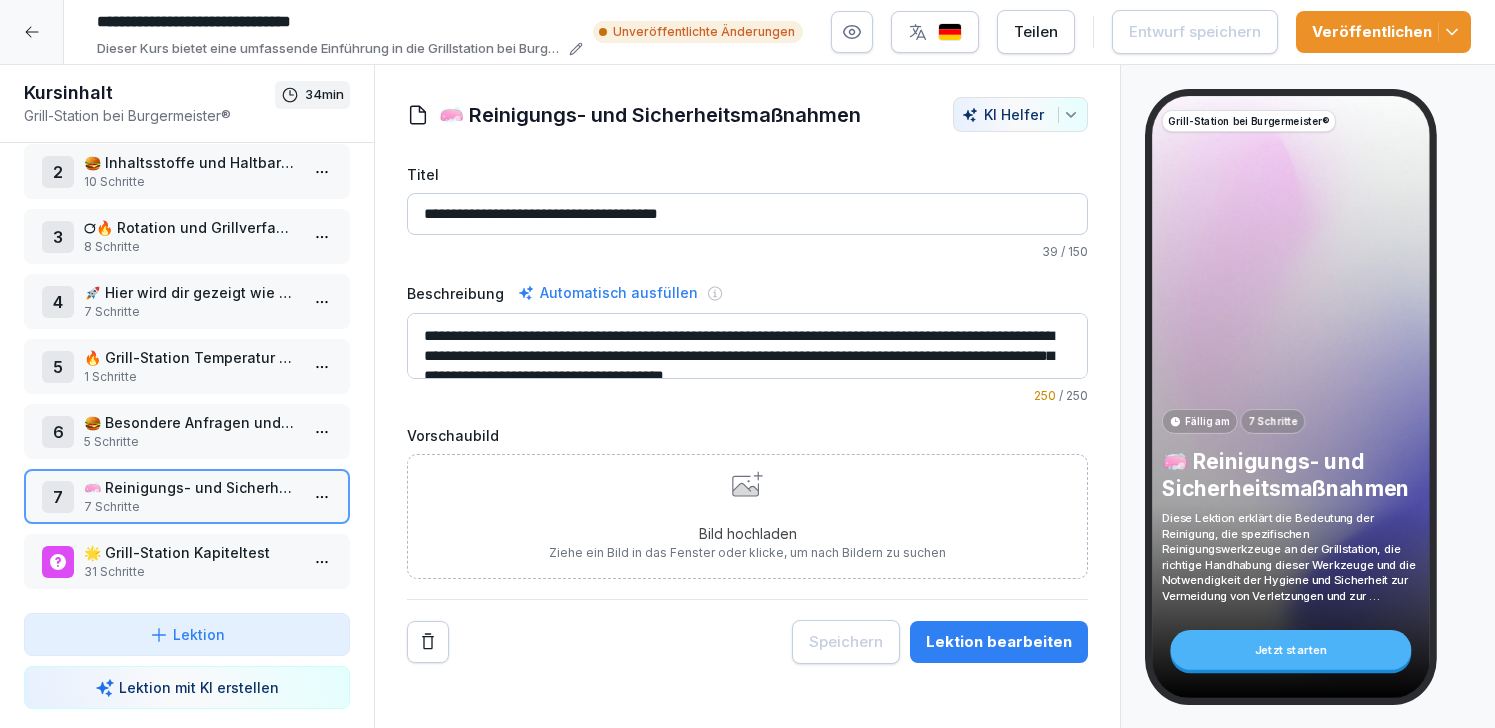 scroll, scrollTop: 20, scrollLeft: 0, axis: vertical 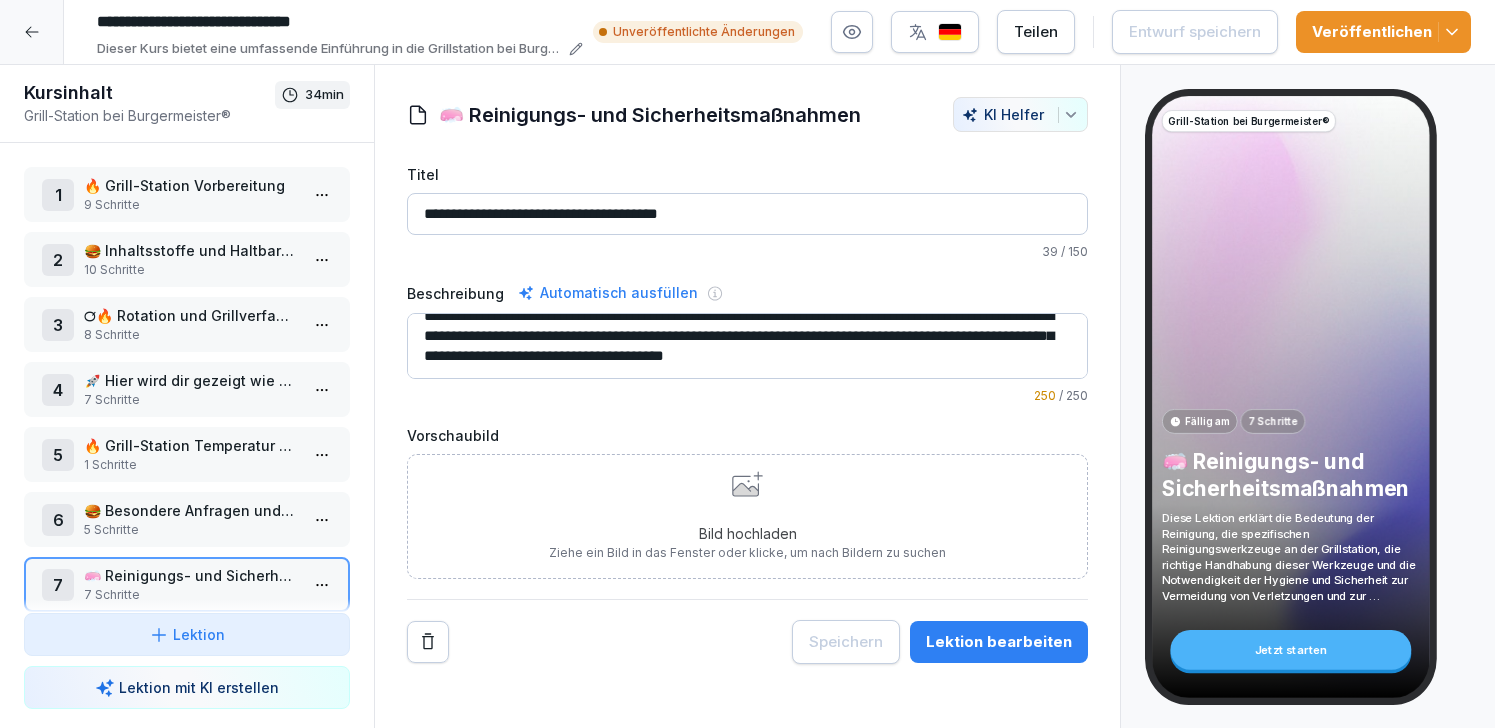 click 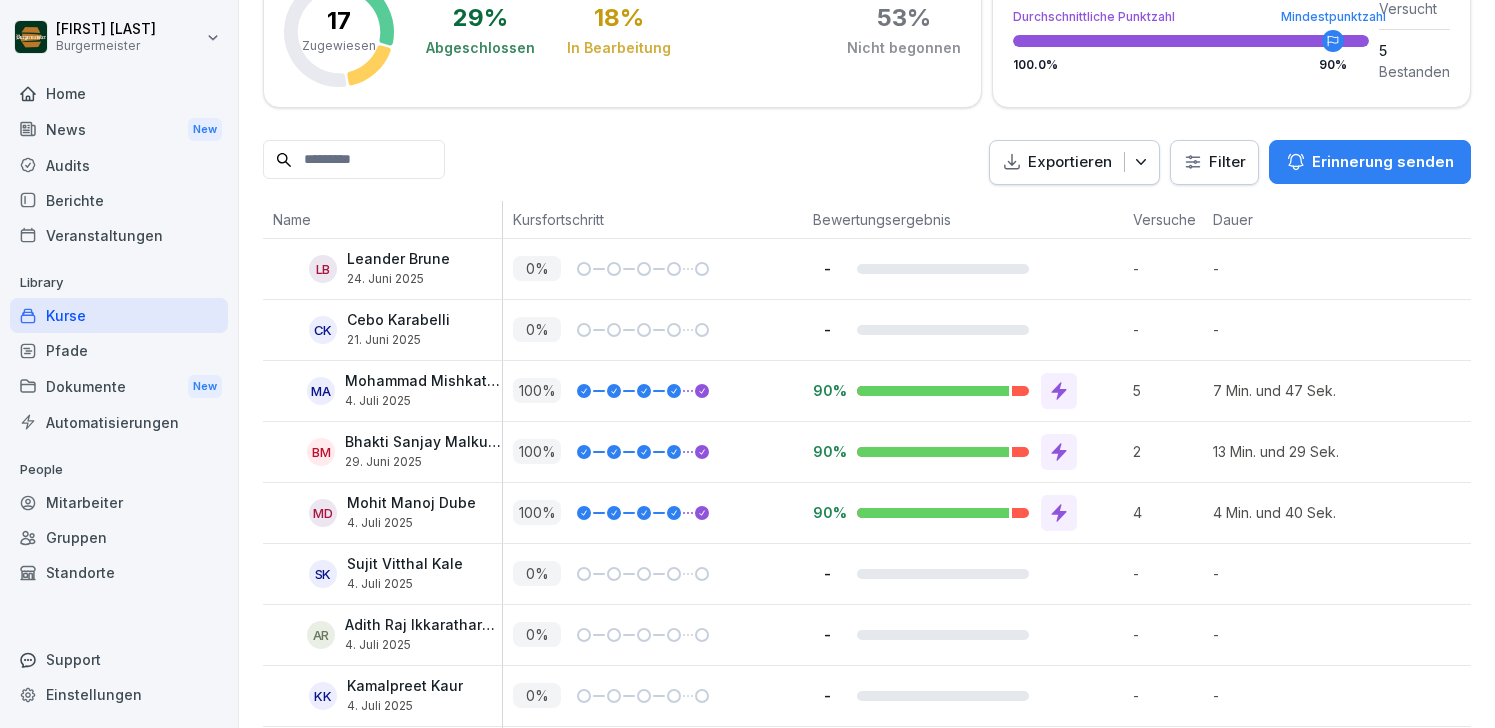 scroll, scrollTop: 377, scrollLeft: 0, axis: vertical 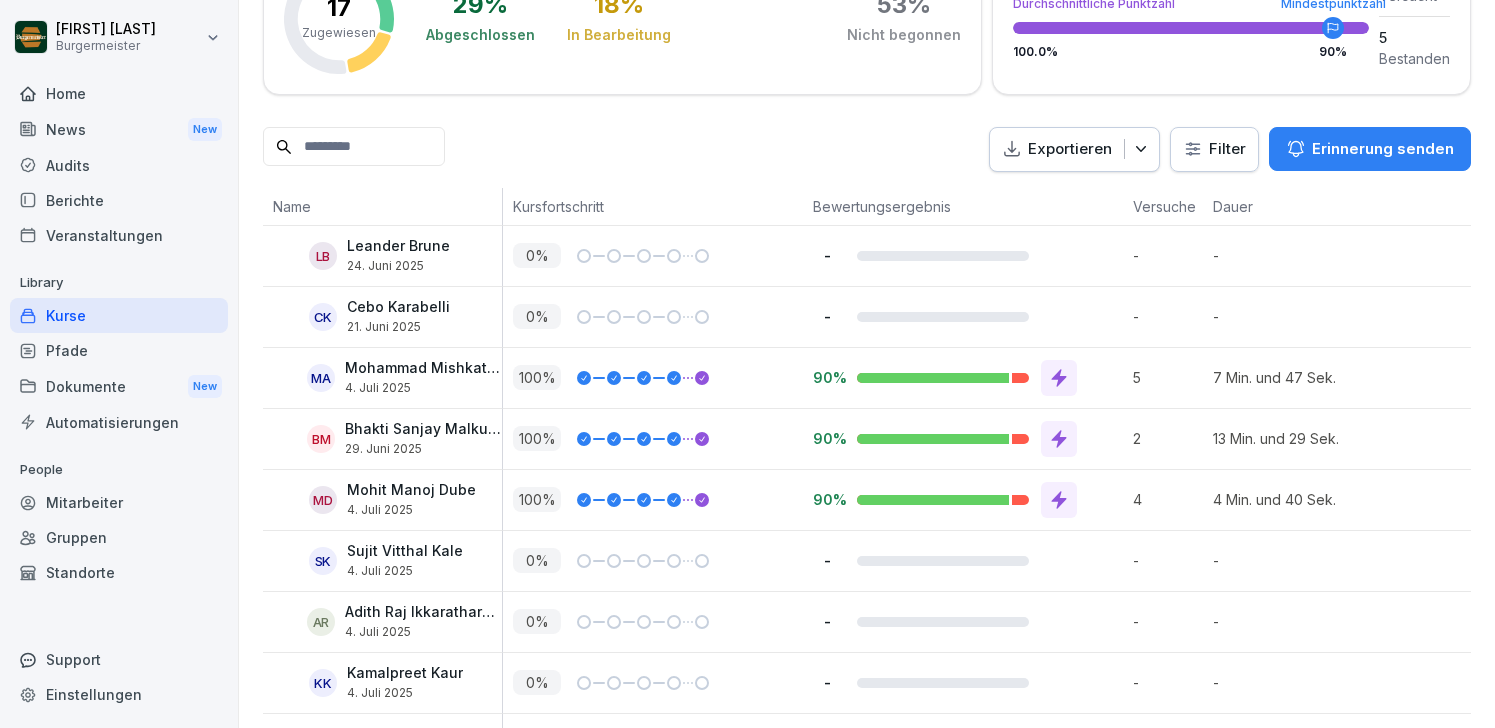 click 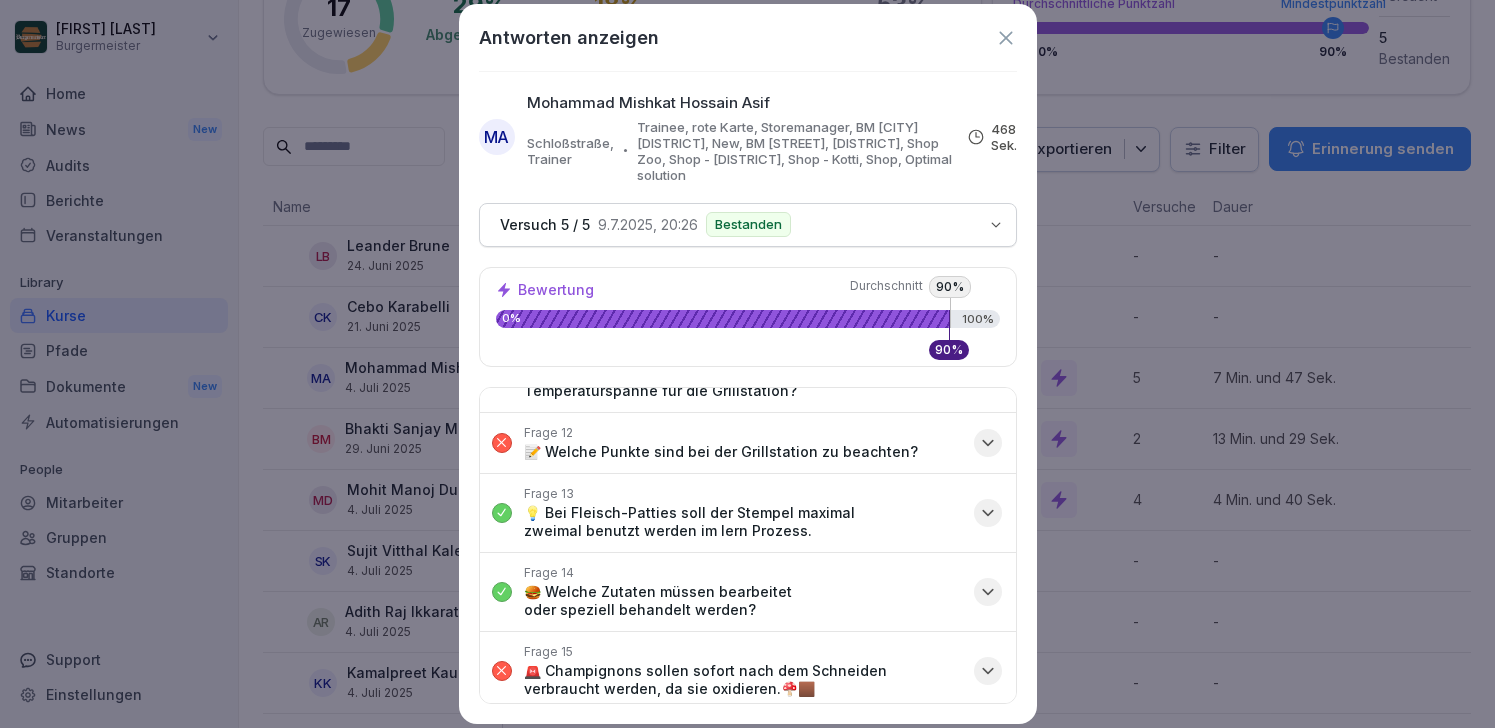 scroll, scrollTop: 715, scrollLeft: 0, axis: vertical 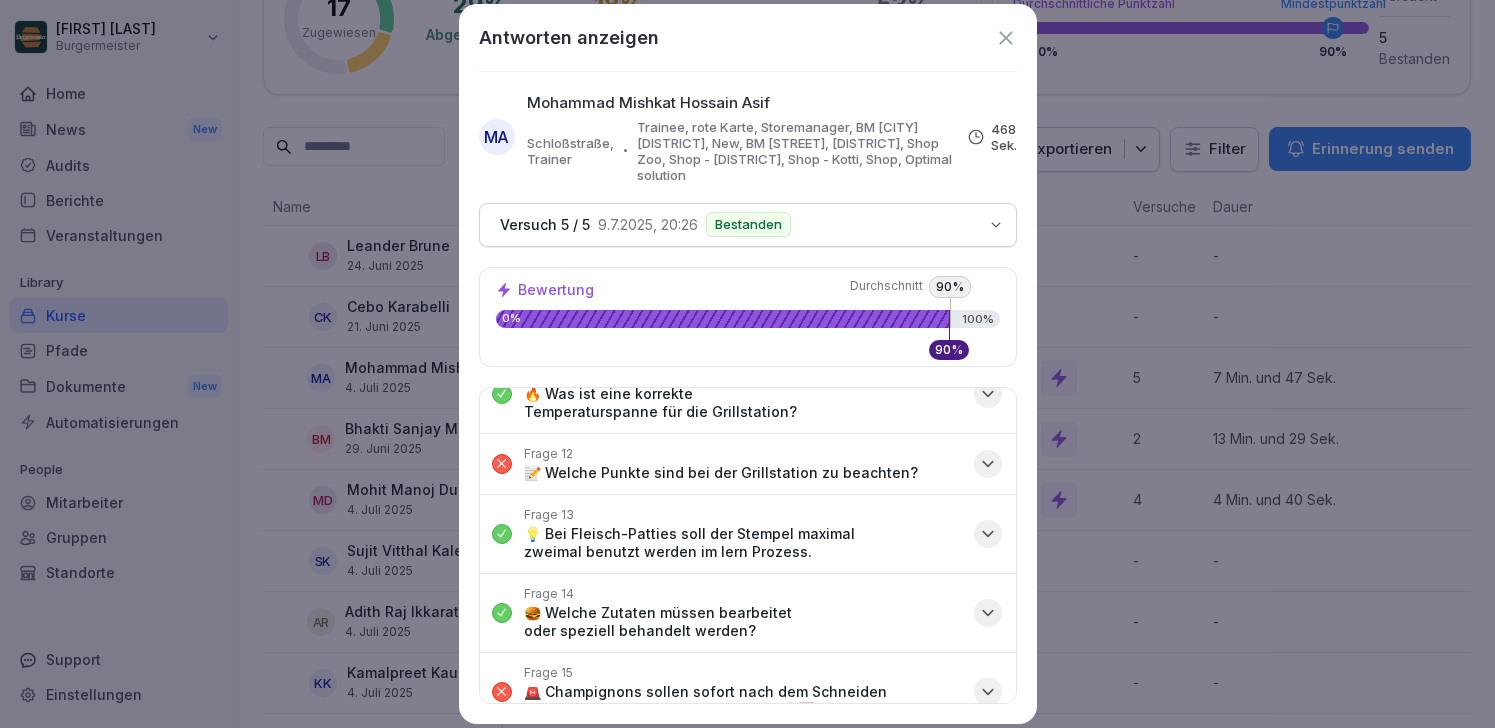 click 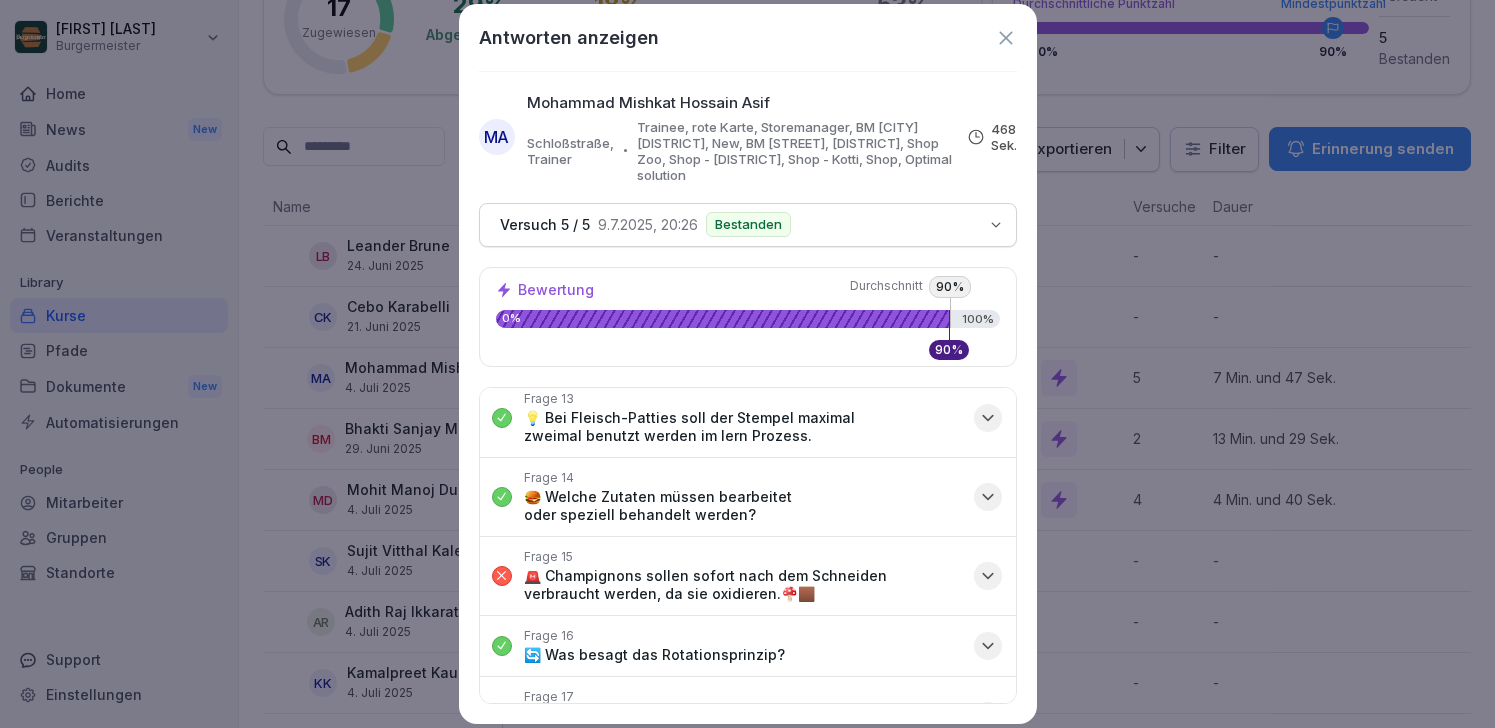 scroll, scrollTop: 1074, scrollLeft: 0, axis: vertical 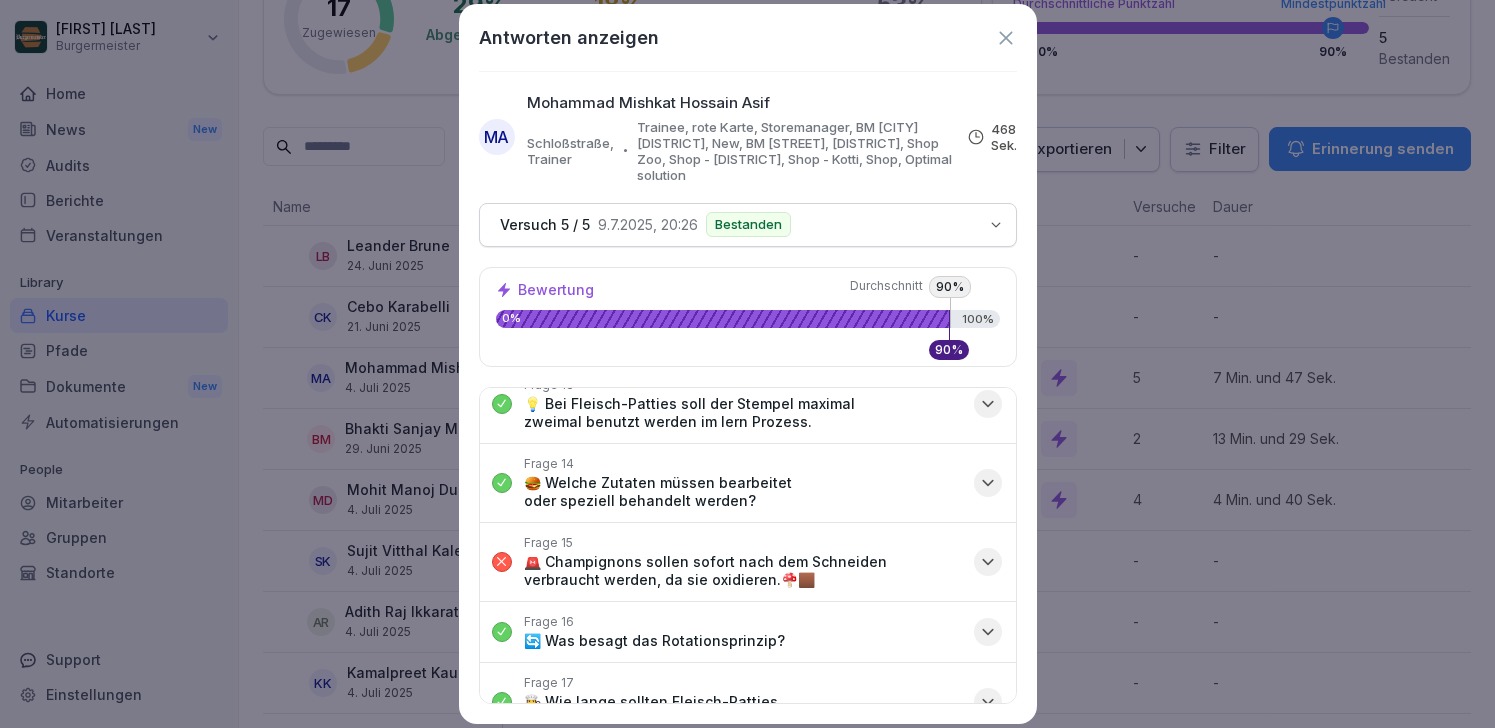click 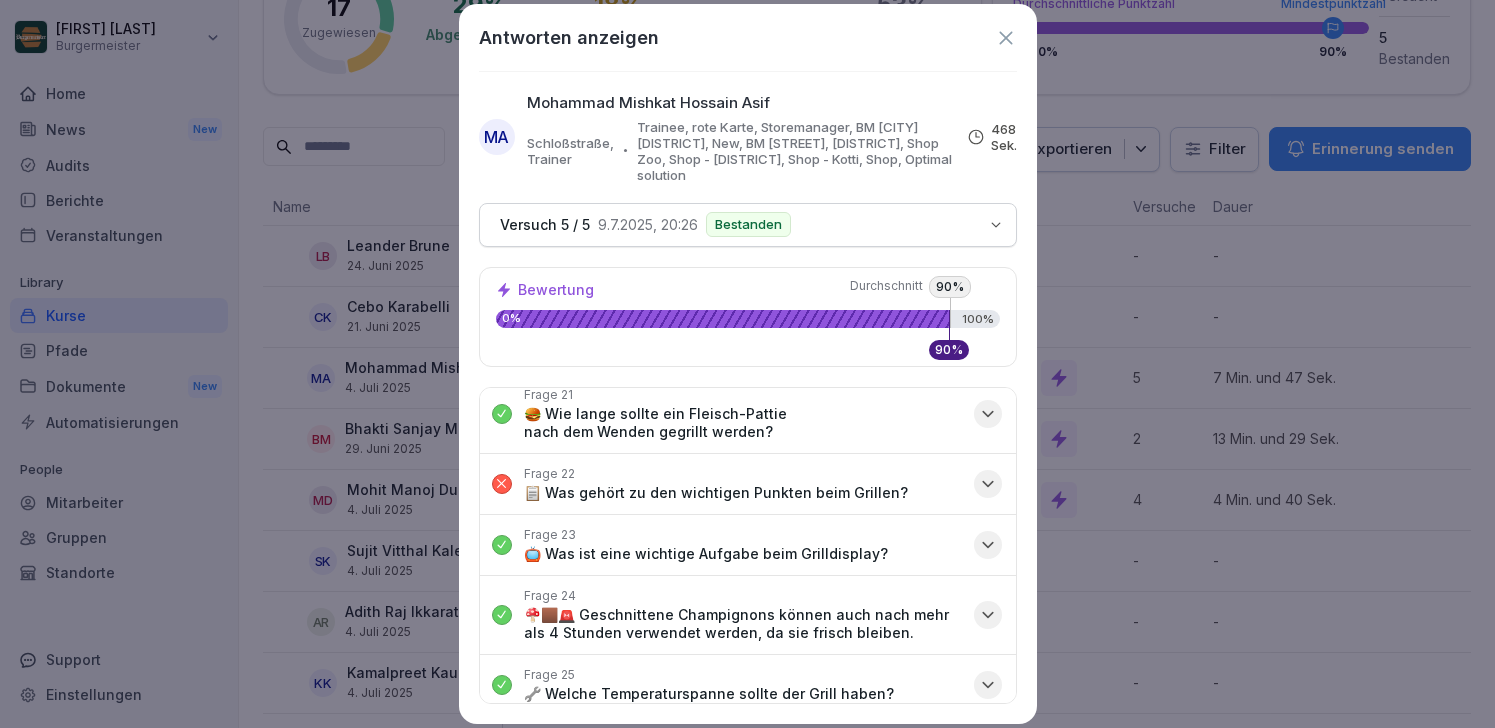 scroll, scrollTop: 1780, scrollLeft: 0, axis: vertical 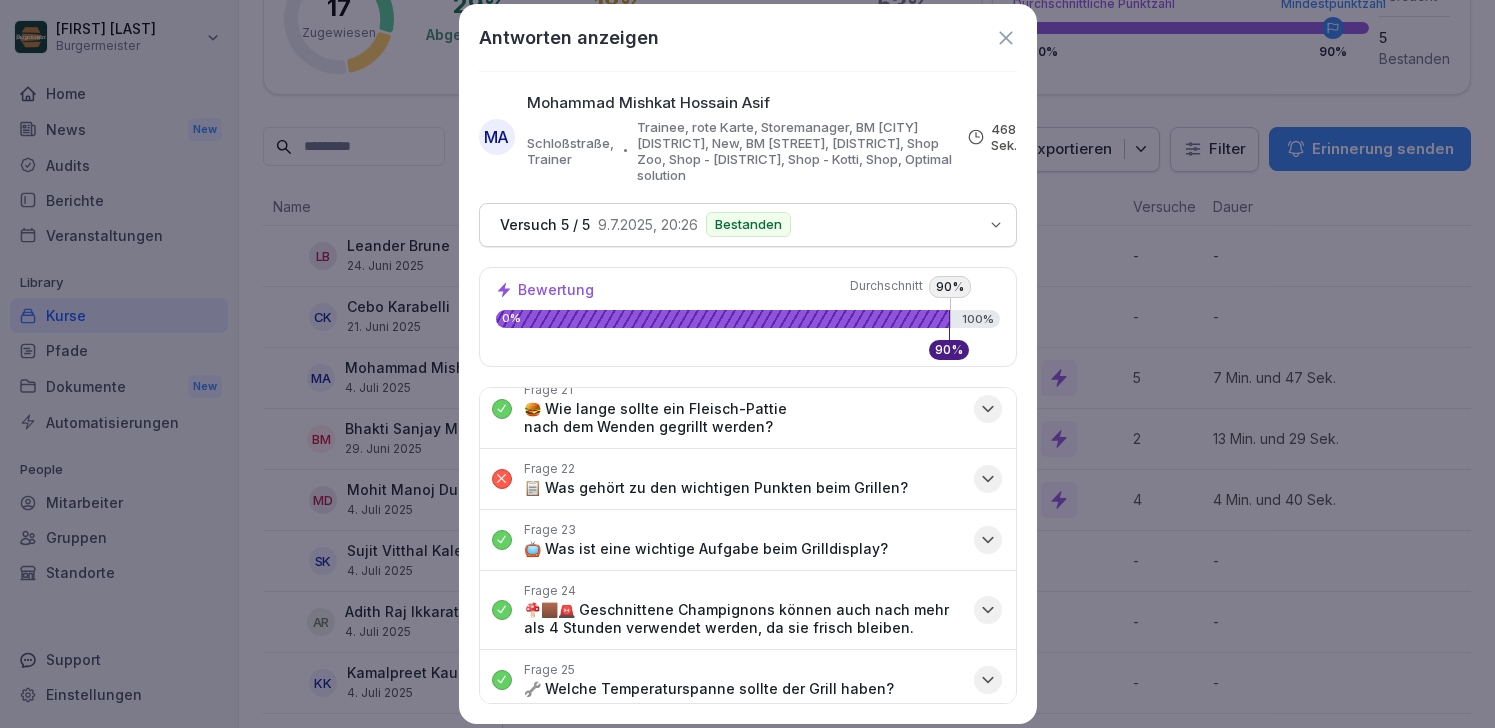 click 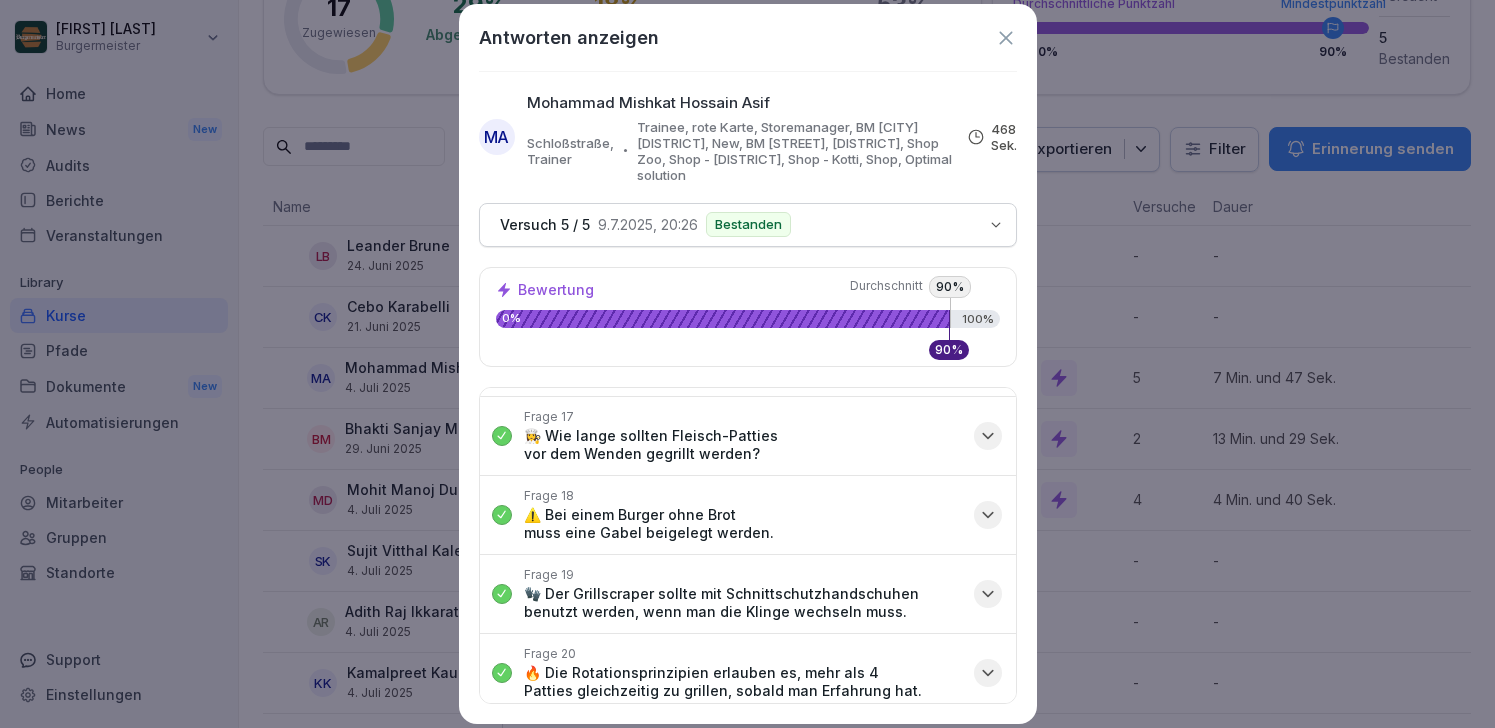 scroll, scrollTop: 1415, scrollLeft: 0, axis: vertical 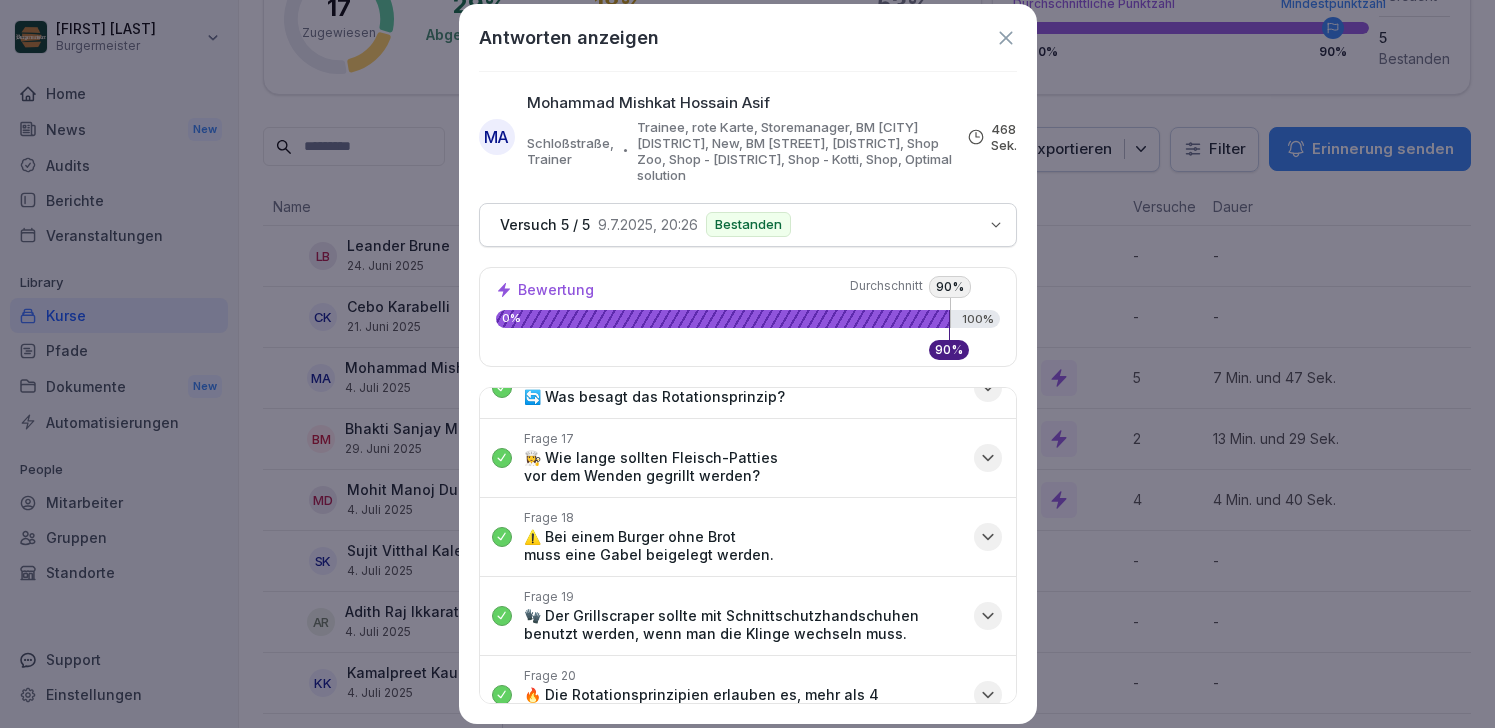 click 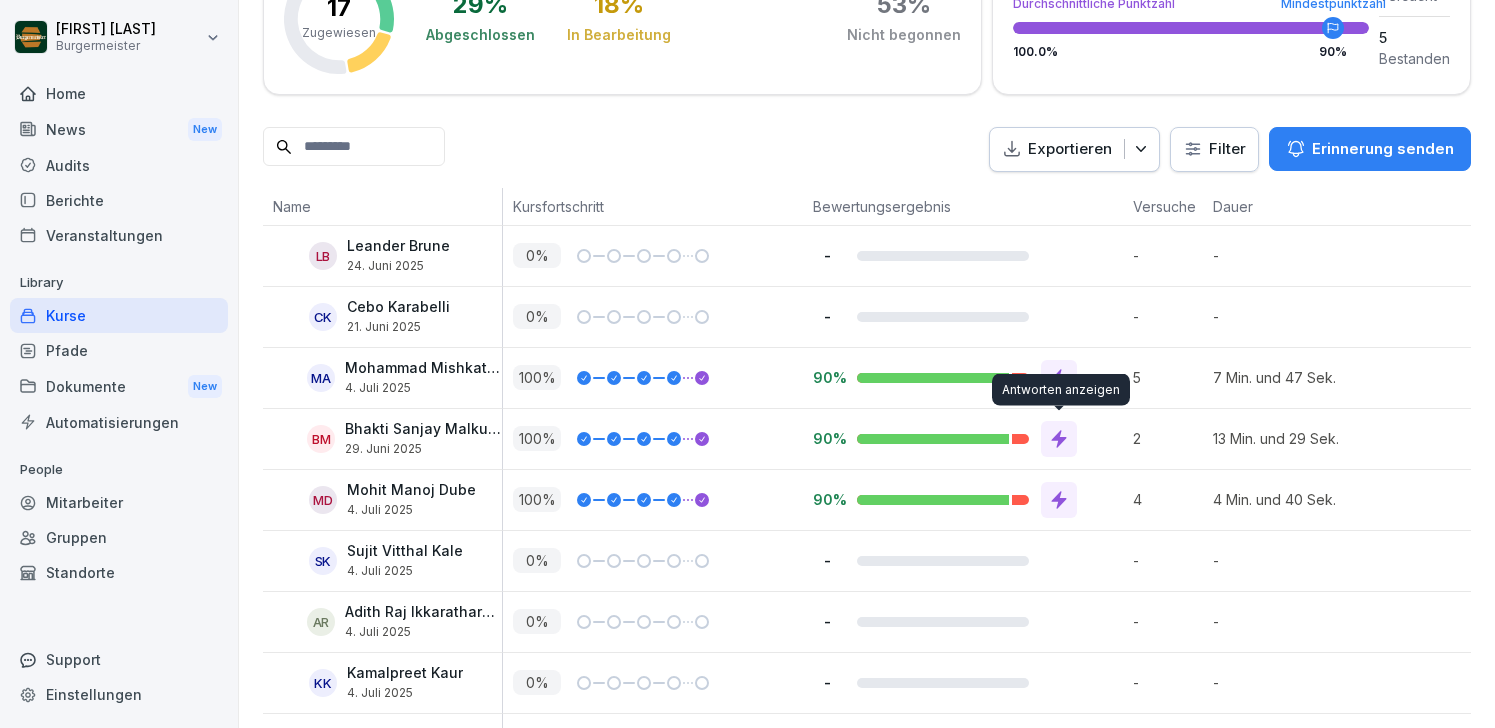 click 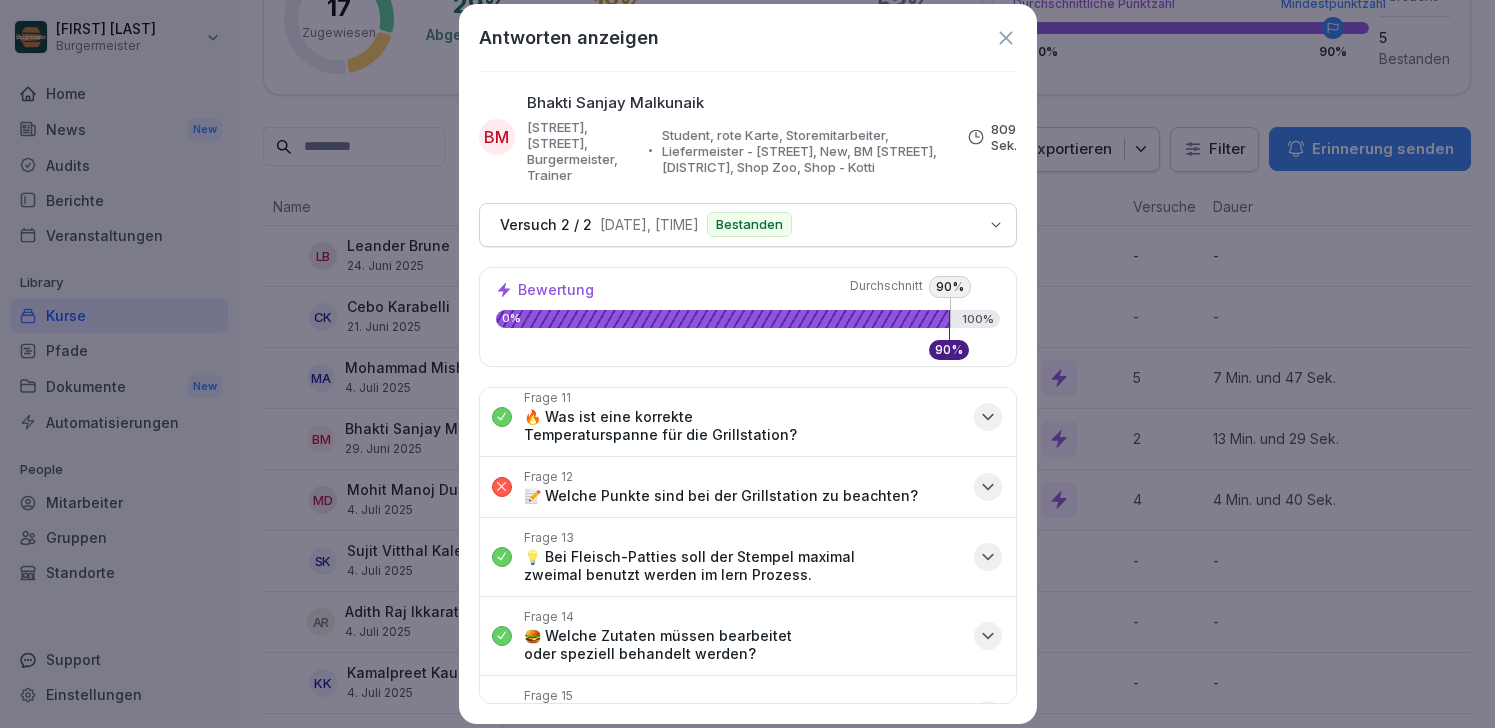 scroll, scrollTop: 697, scrollLeft: 0, axis: vertical 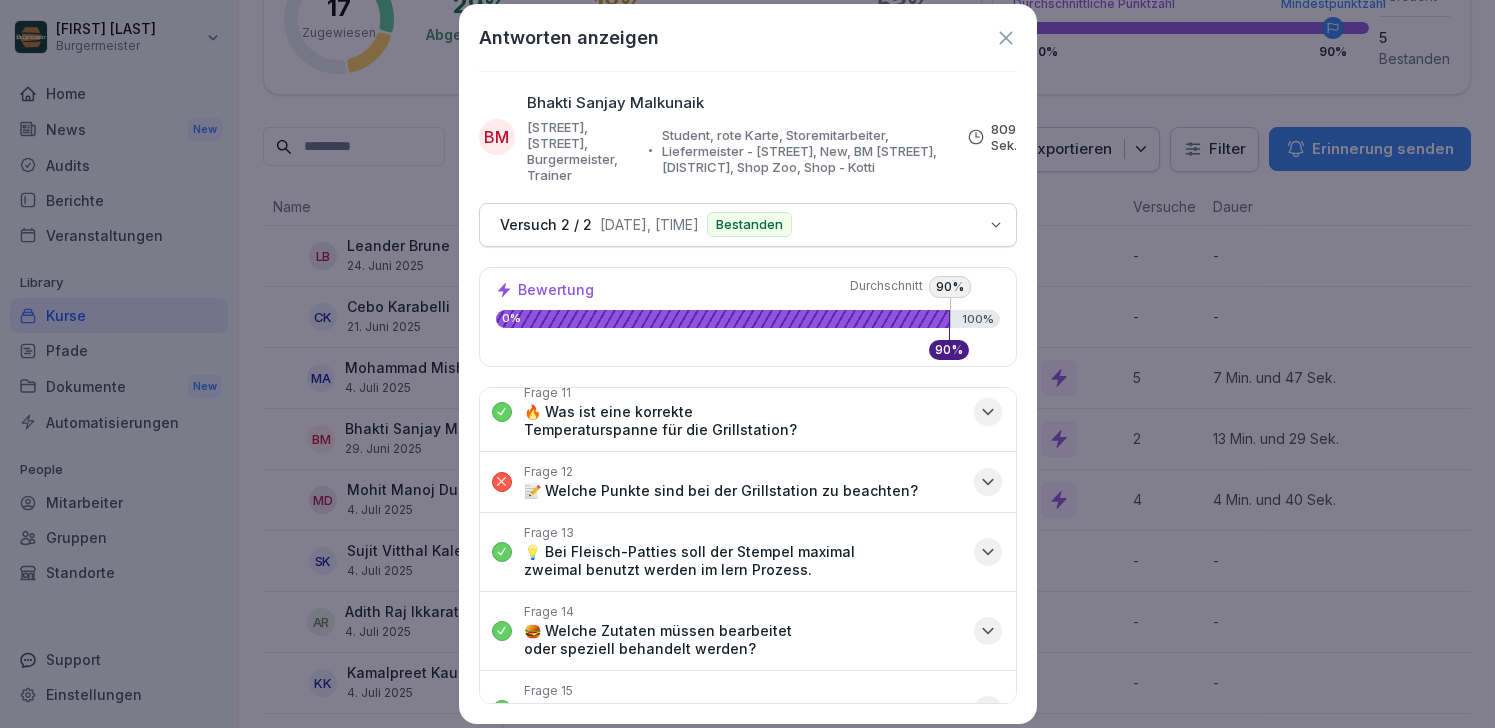 click 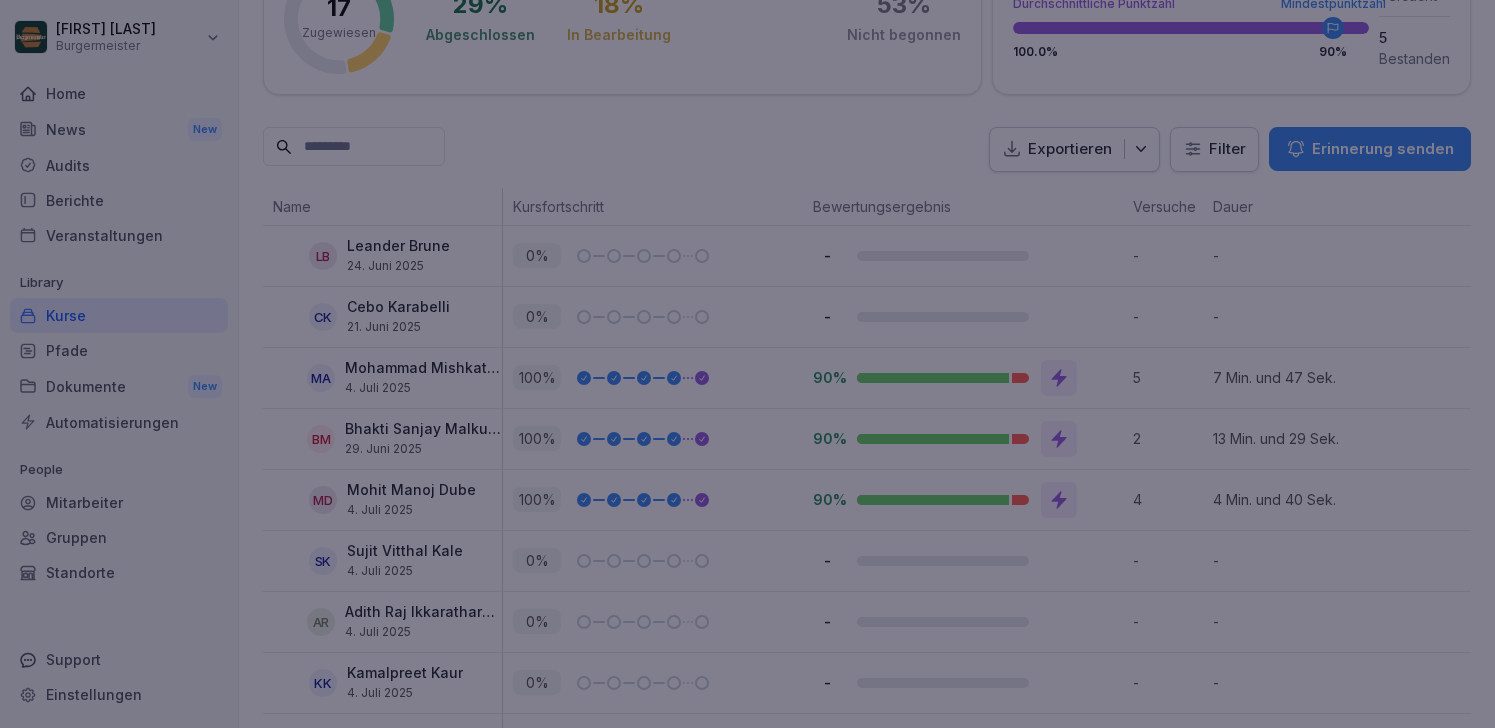 click at bounding box center [747, 364] 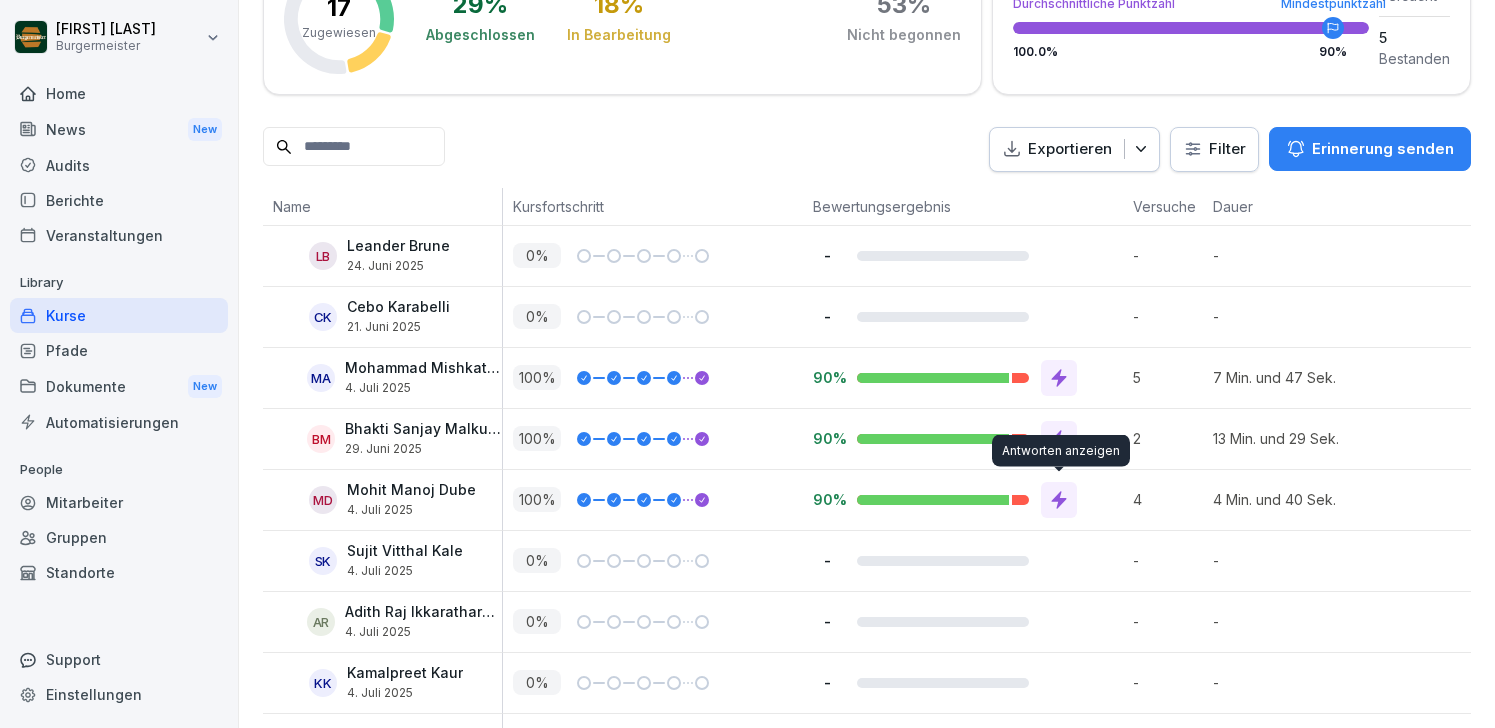 click at bounding box center (1059, 500) 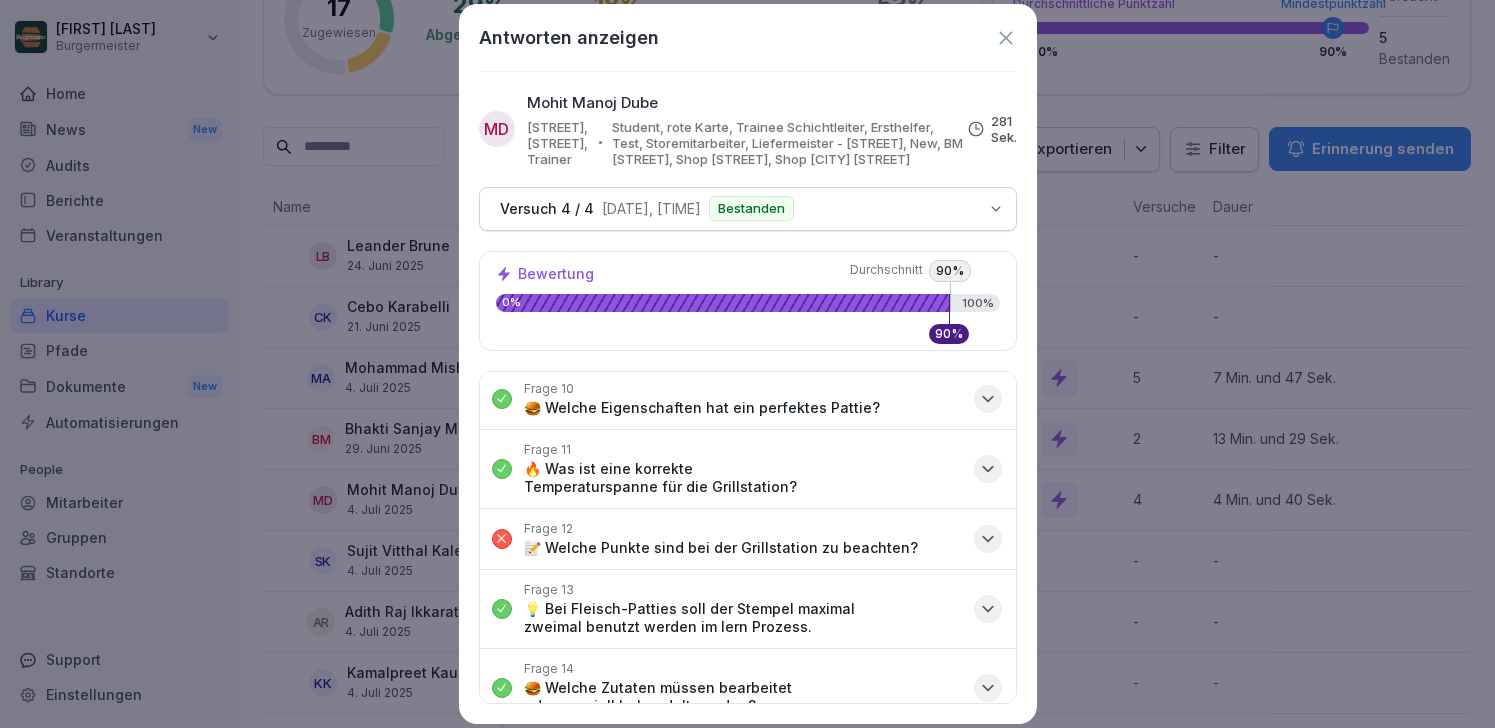 scroll, scrollTop: 642, scrollLeft: 0, axis: vertical 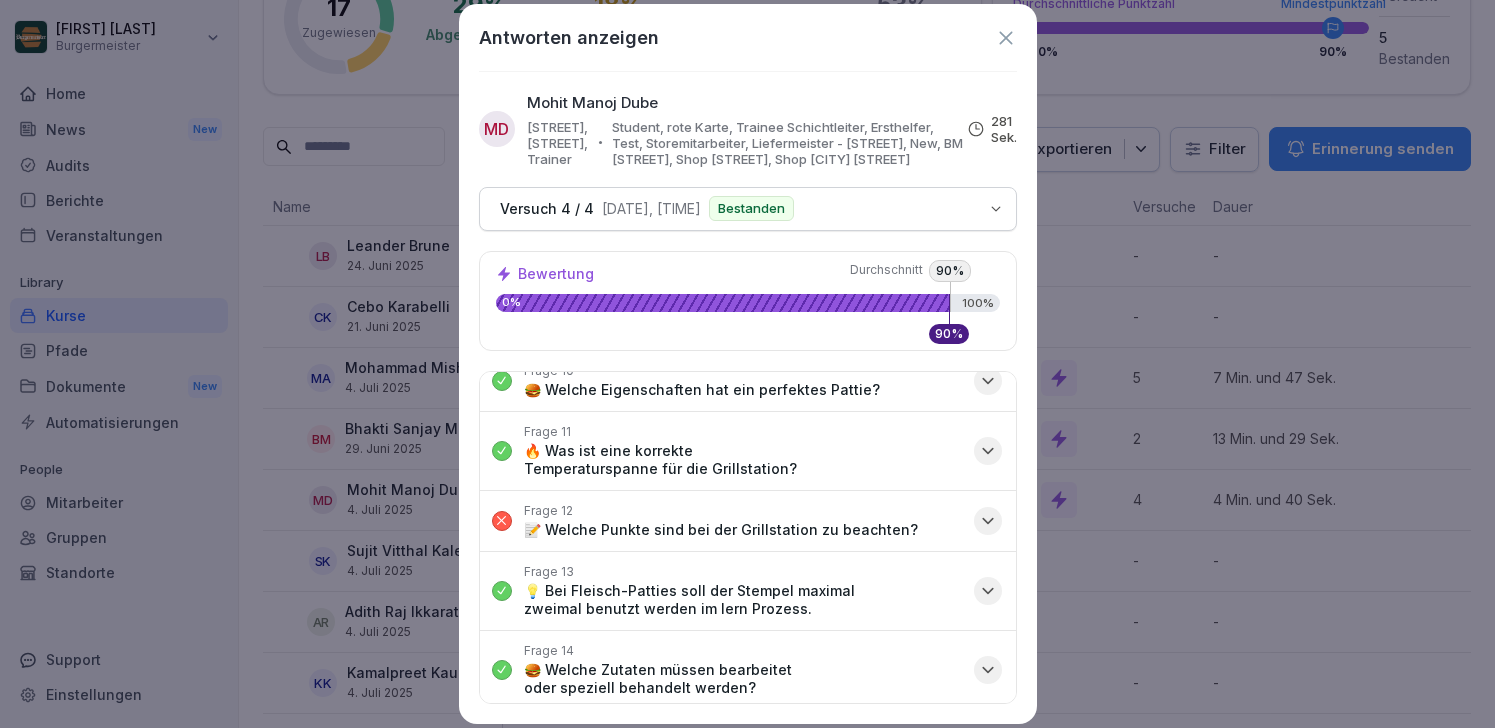 click 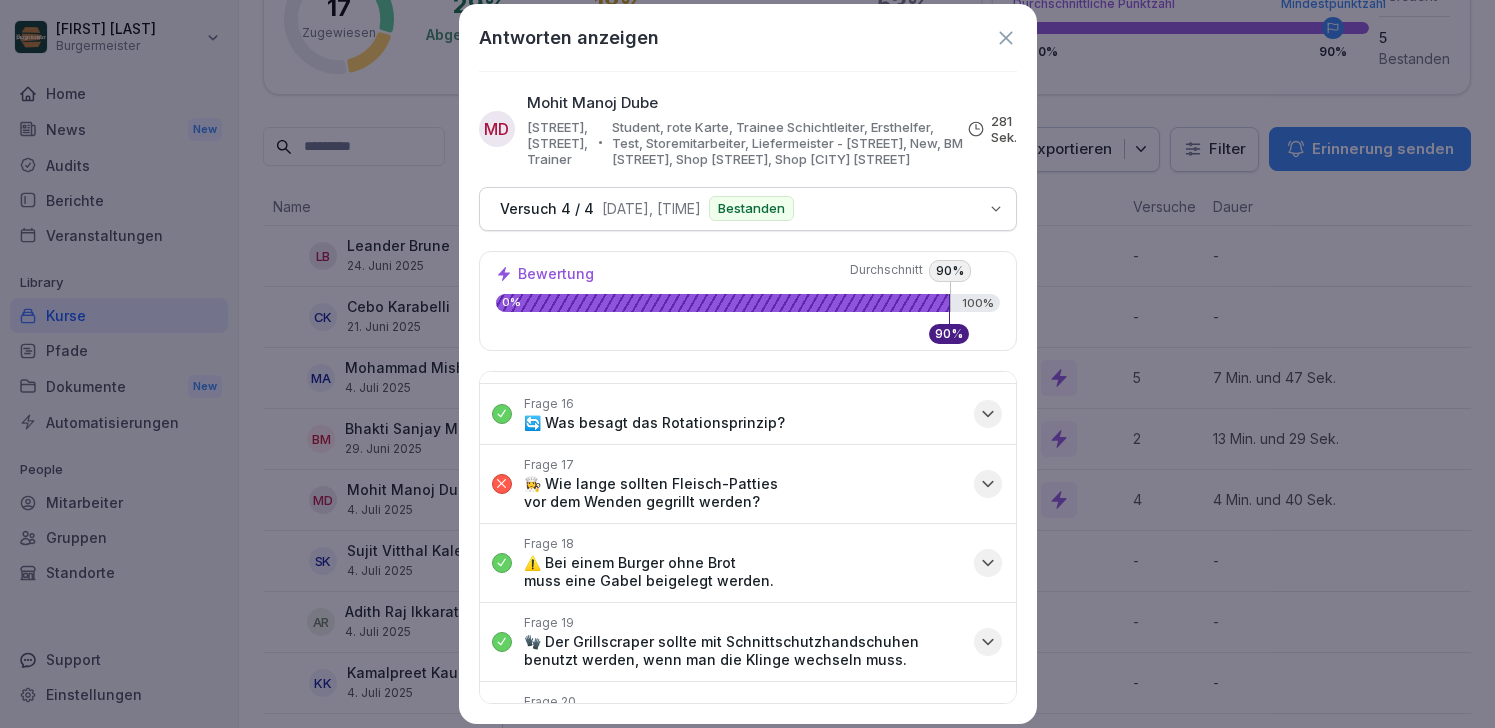 scroll, scrollTop: 1278, scrollLeft: 0, axis: vertical 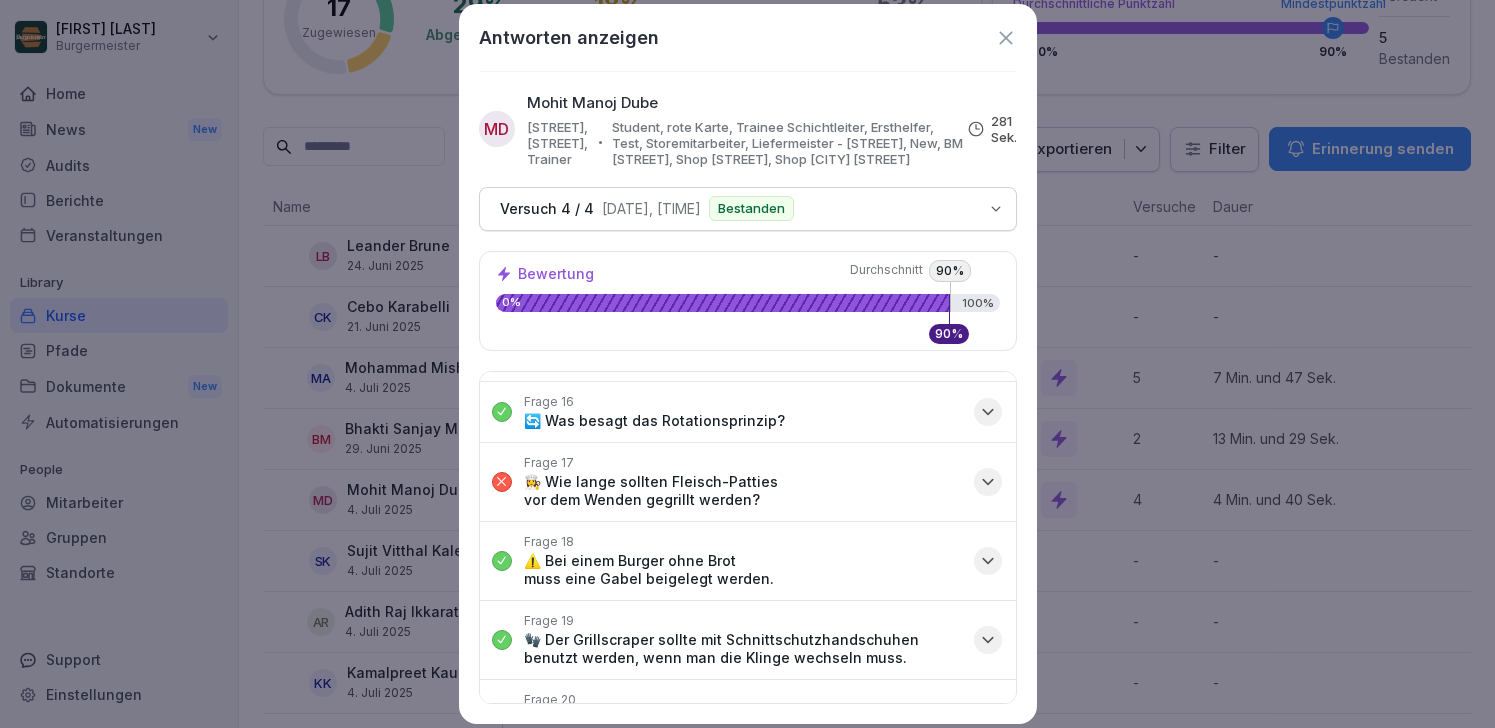 click 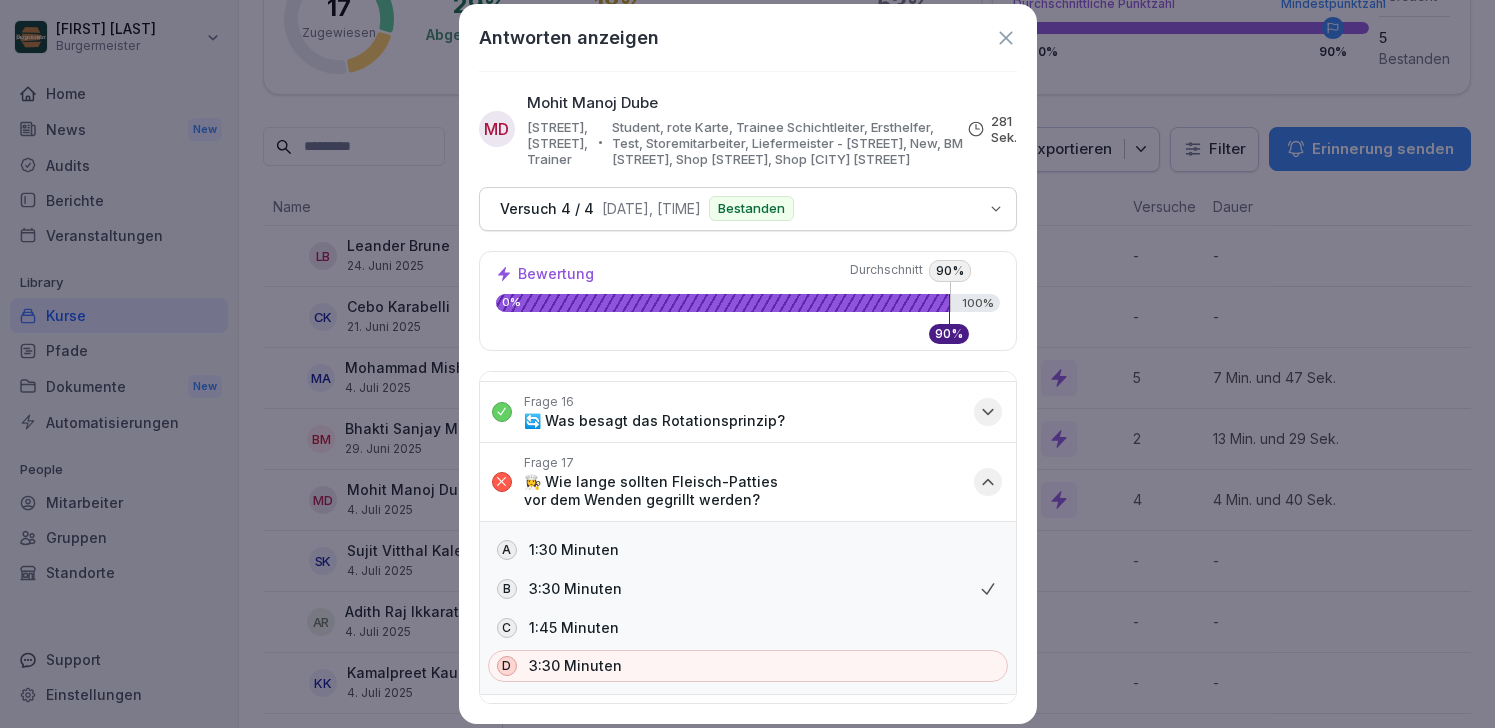 click on "B 3:30 Minuten" at bounding box center (748, 589) 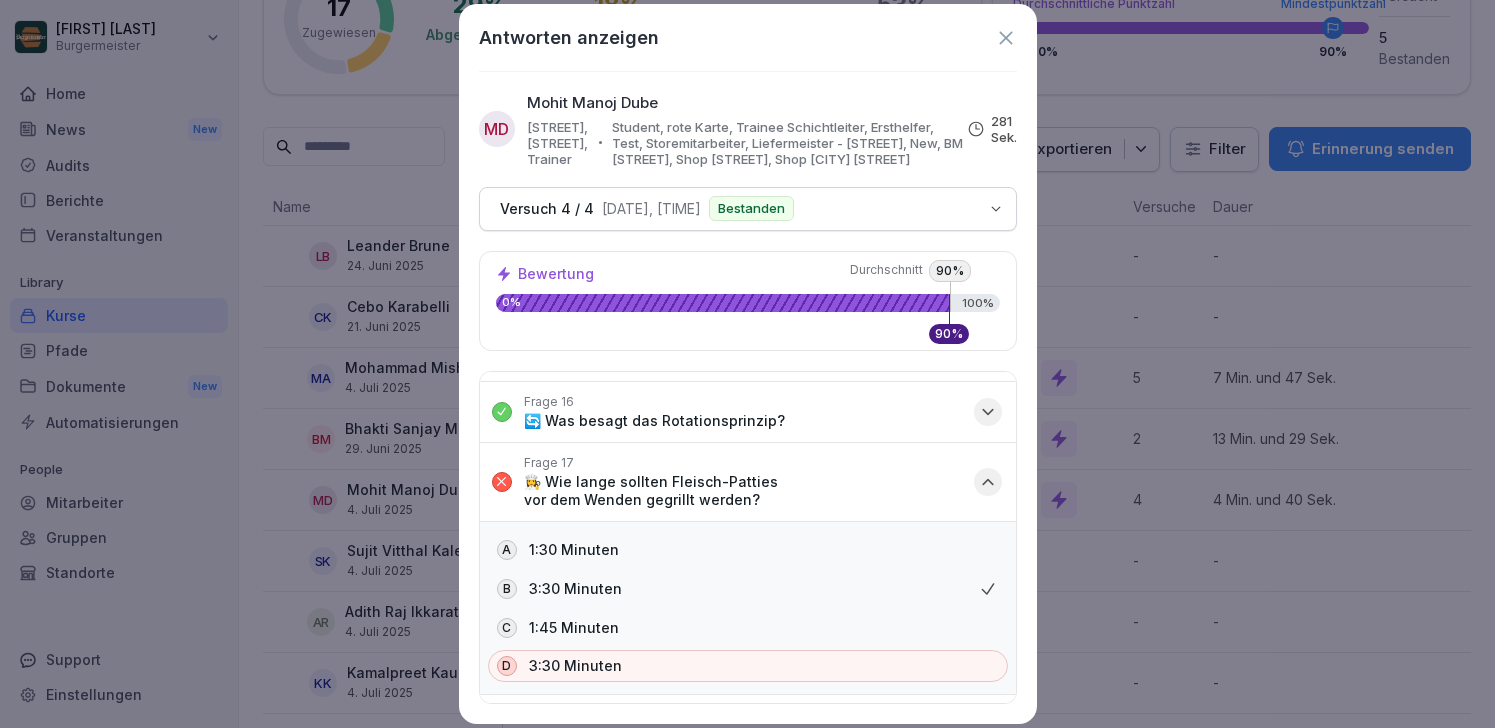 click 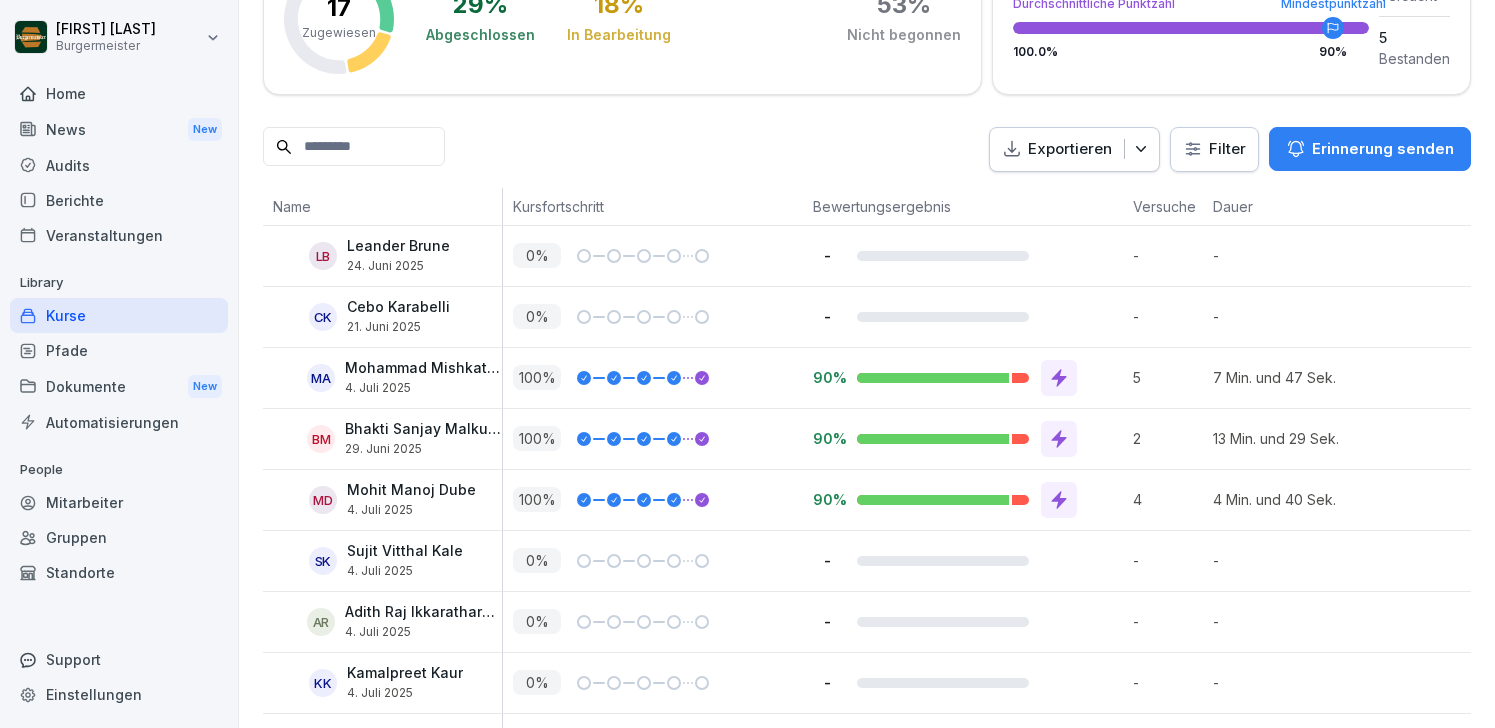click on "Kurse" at bounding box center [119, 315] 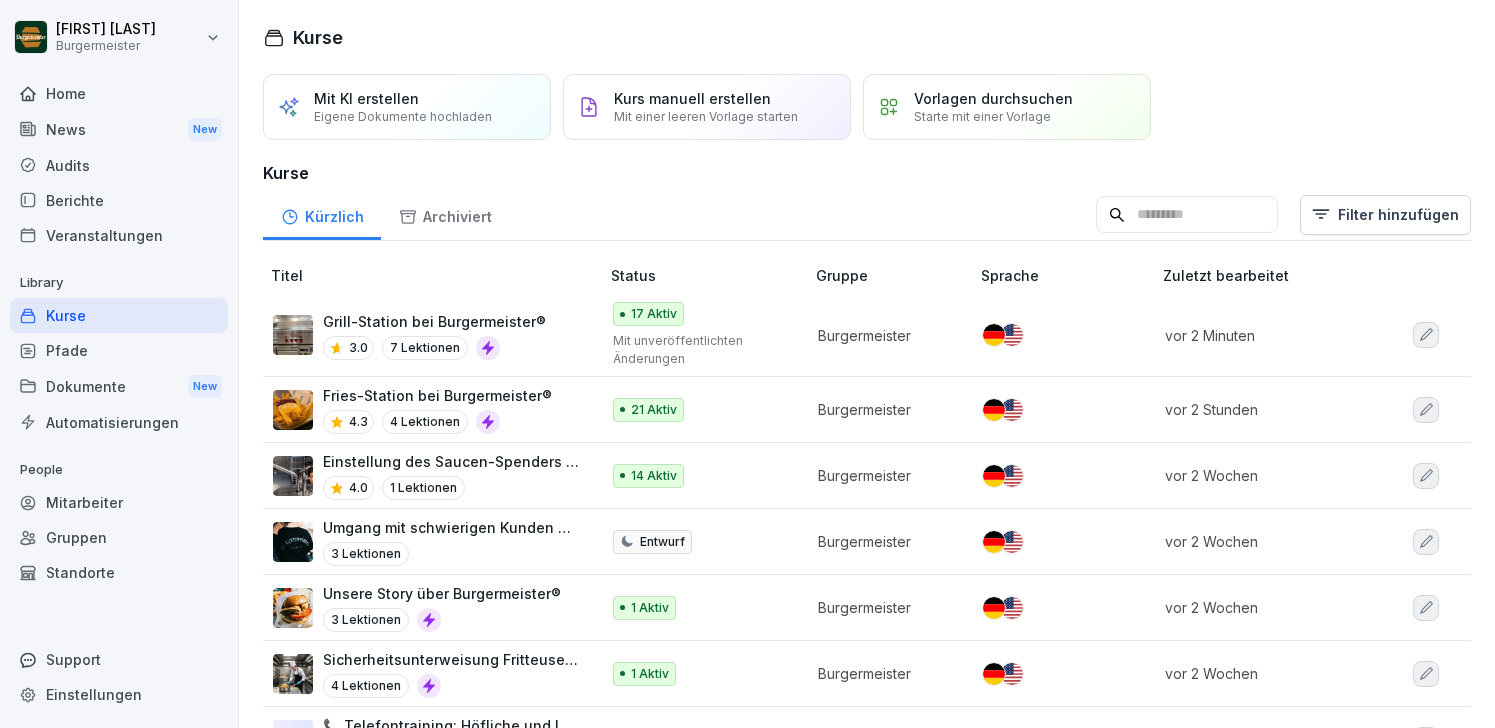 click on "Grill-Station bei Burgermeister®" at bounding box center [434, 321] 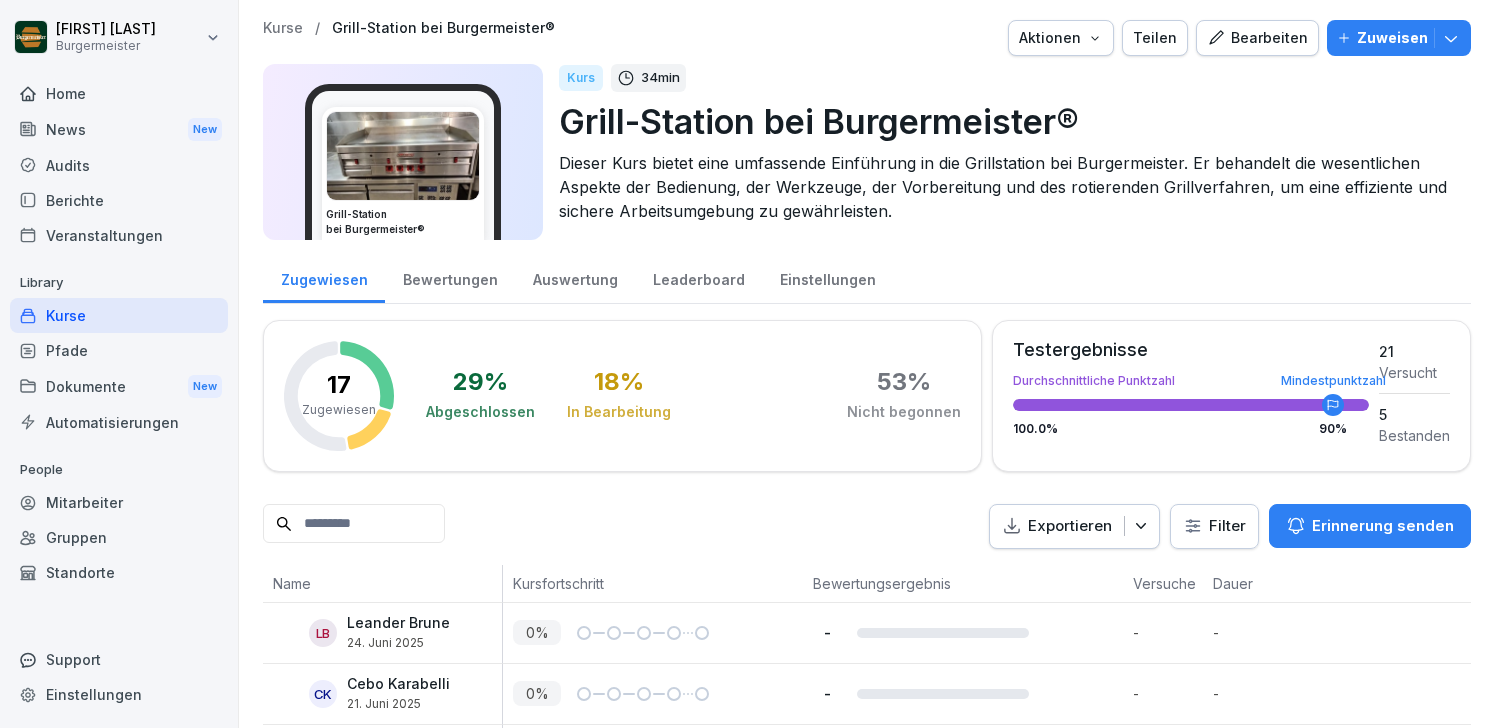 scroll, scrollTop: 0, scrollLeft: 0, axis: both 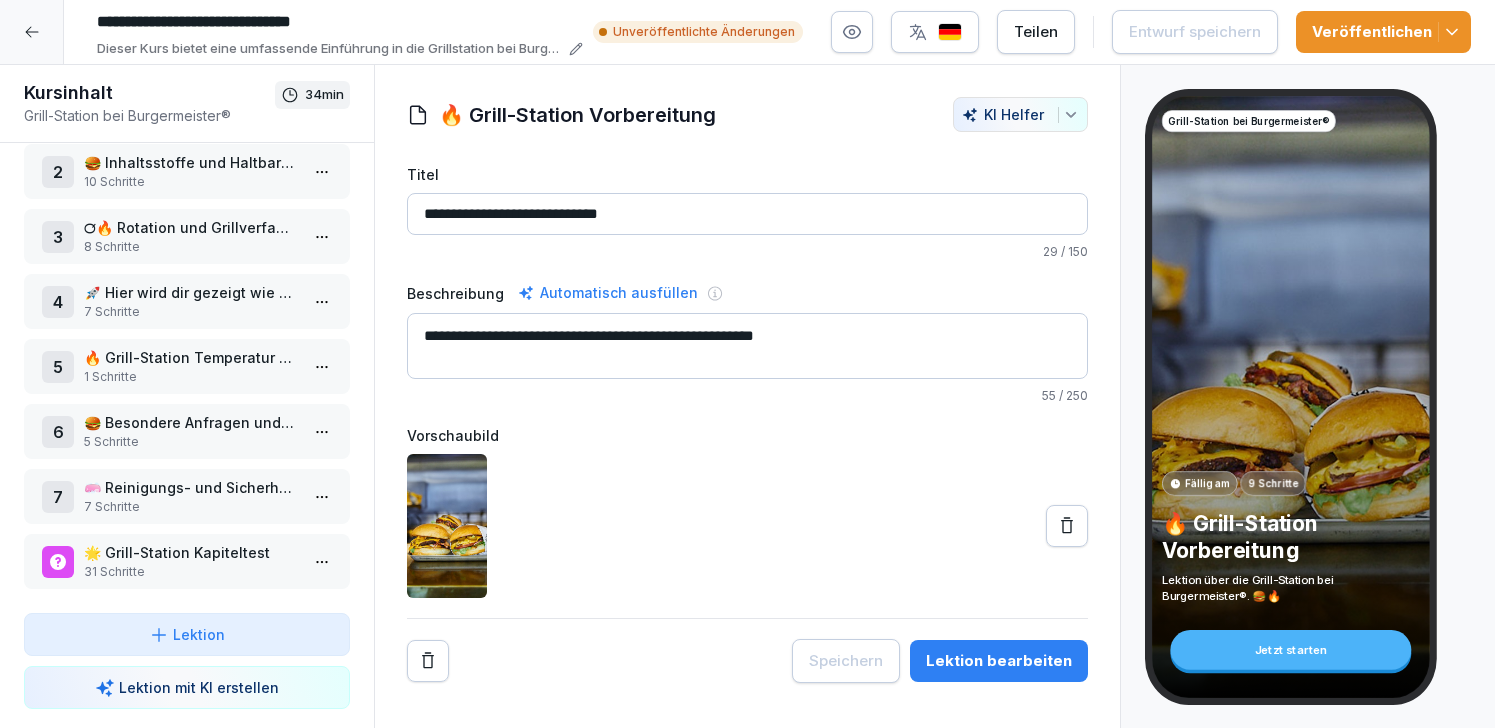 click on "🌟 Grill-Station Kapiteltest" at bounding box center (191, 552) 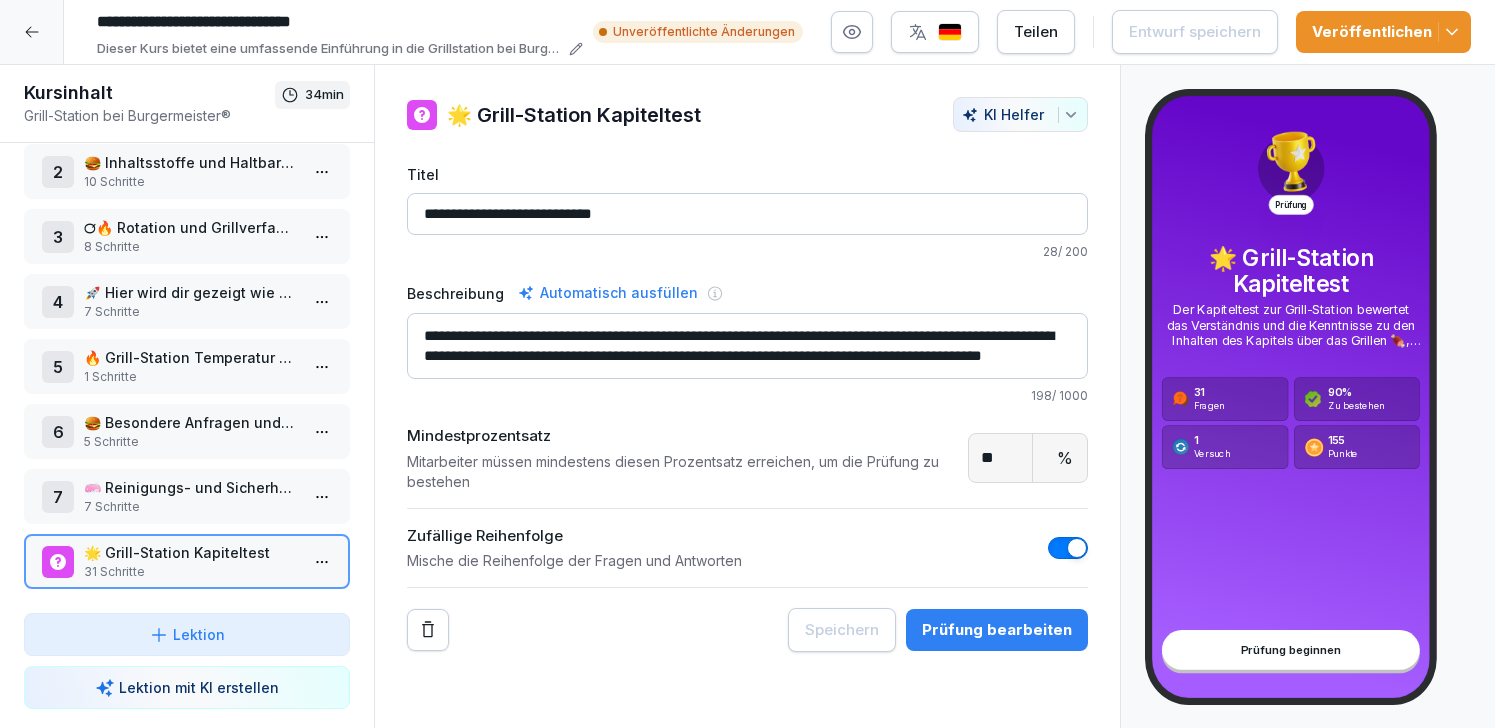 click on "Prüfung bearbeiten" at bounding box center (997, 630) 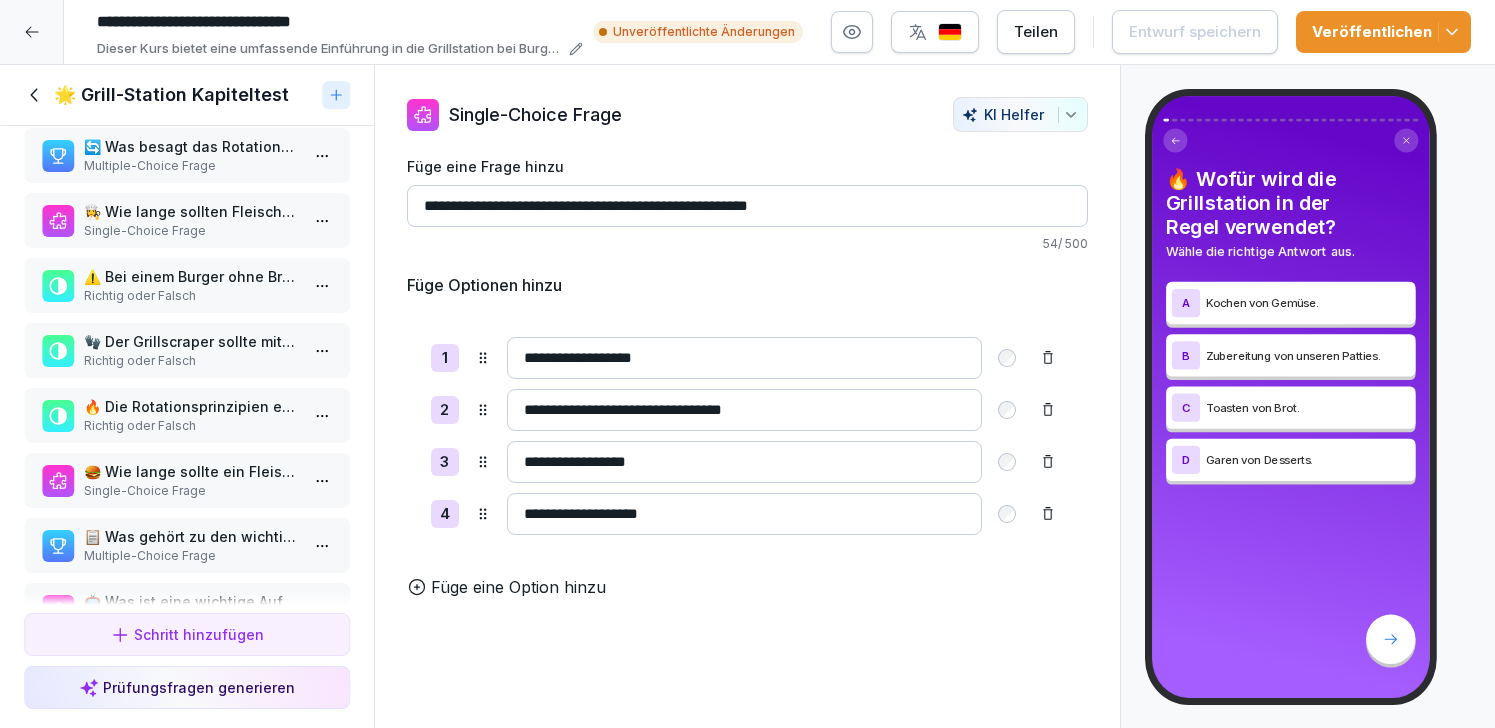 scroll, scrollTop: 1010, scrollLeft: 0, axis: vertical 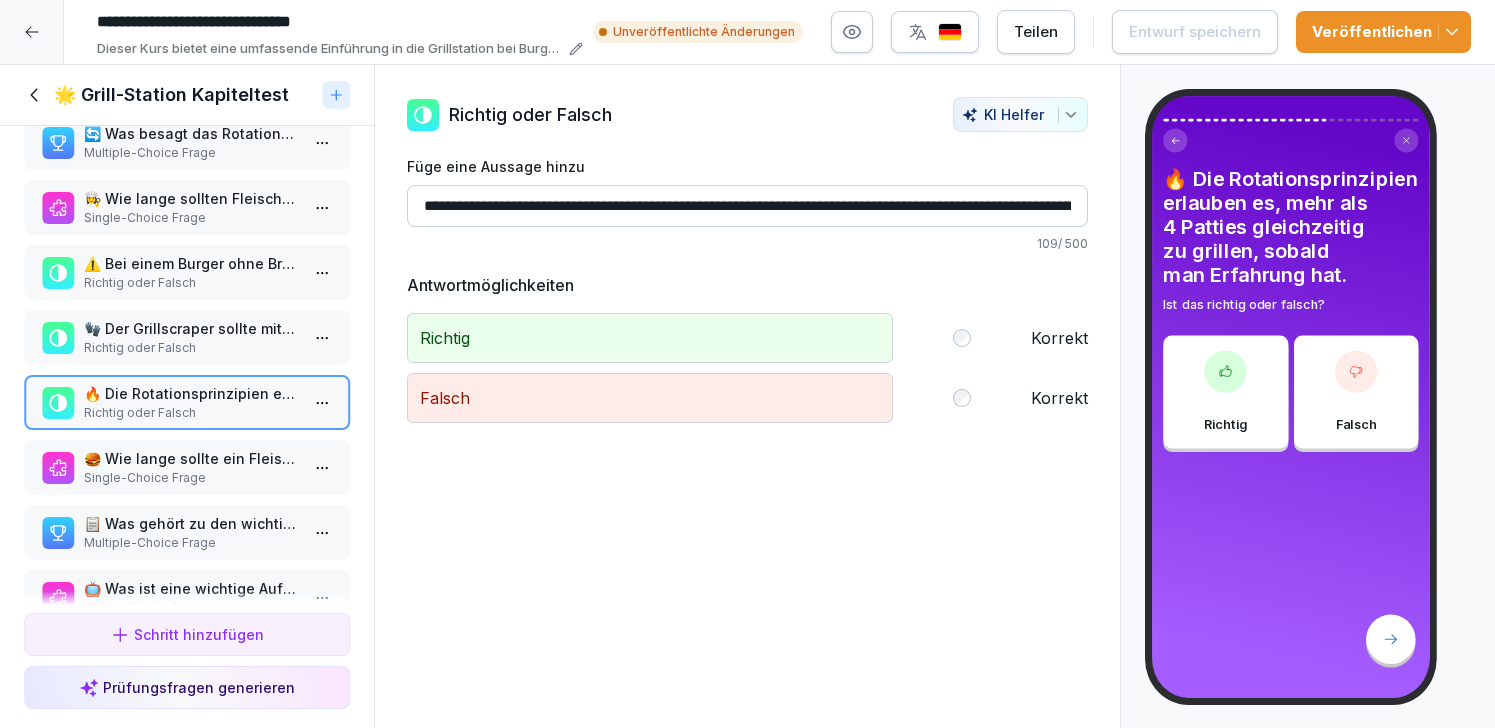 click on "Single-Choice Frage" at bounding box center (191, 478) 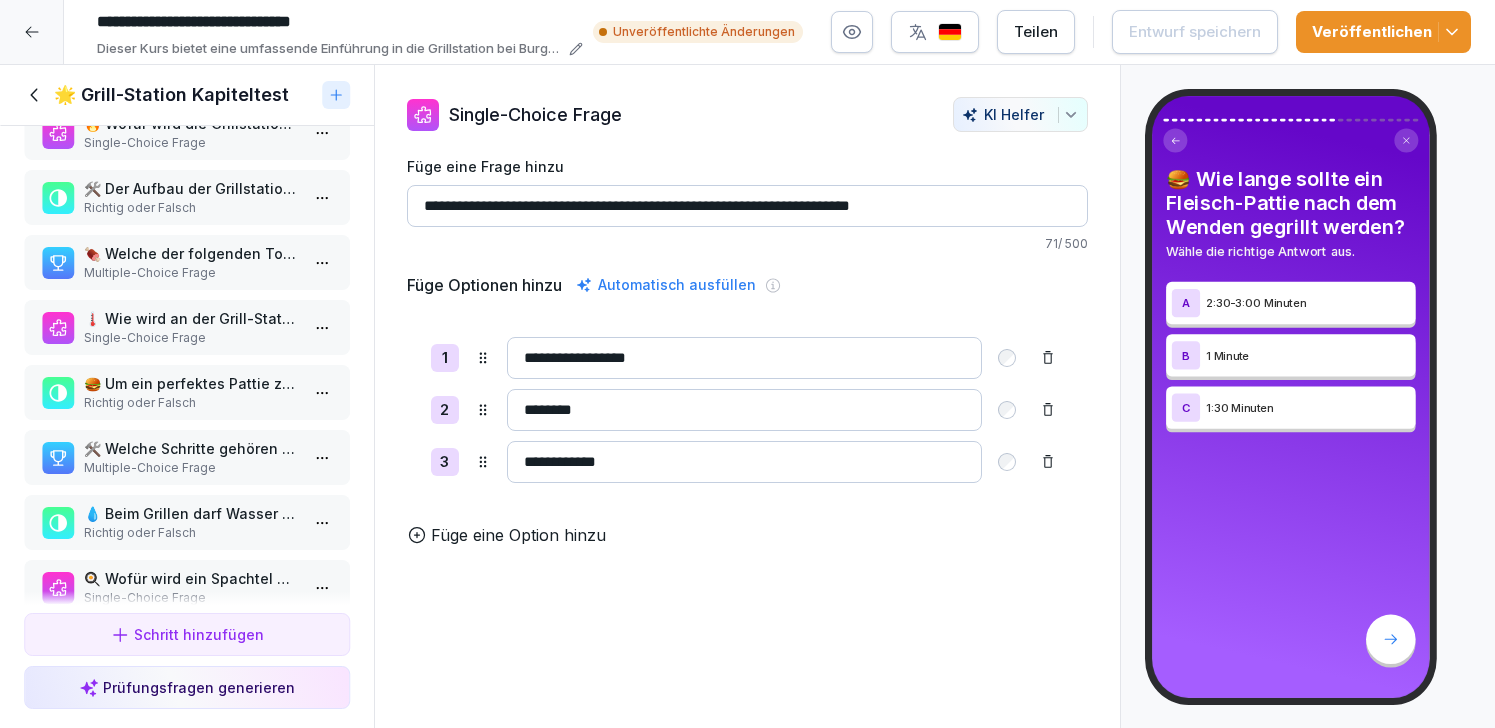 scroll, scrollTop: 0, scrollLeft: 0, axis: both 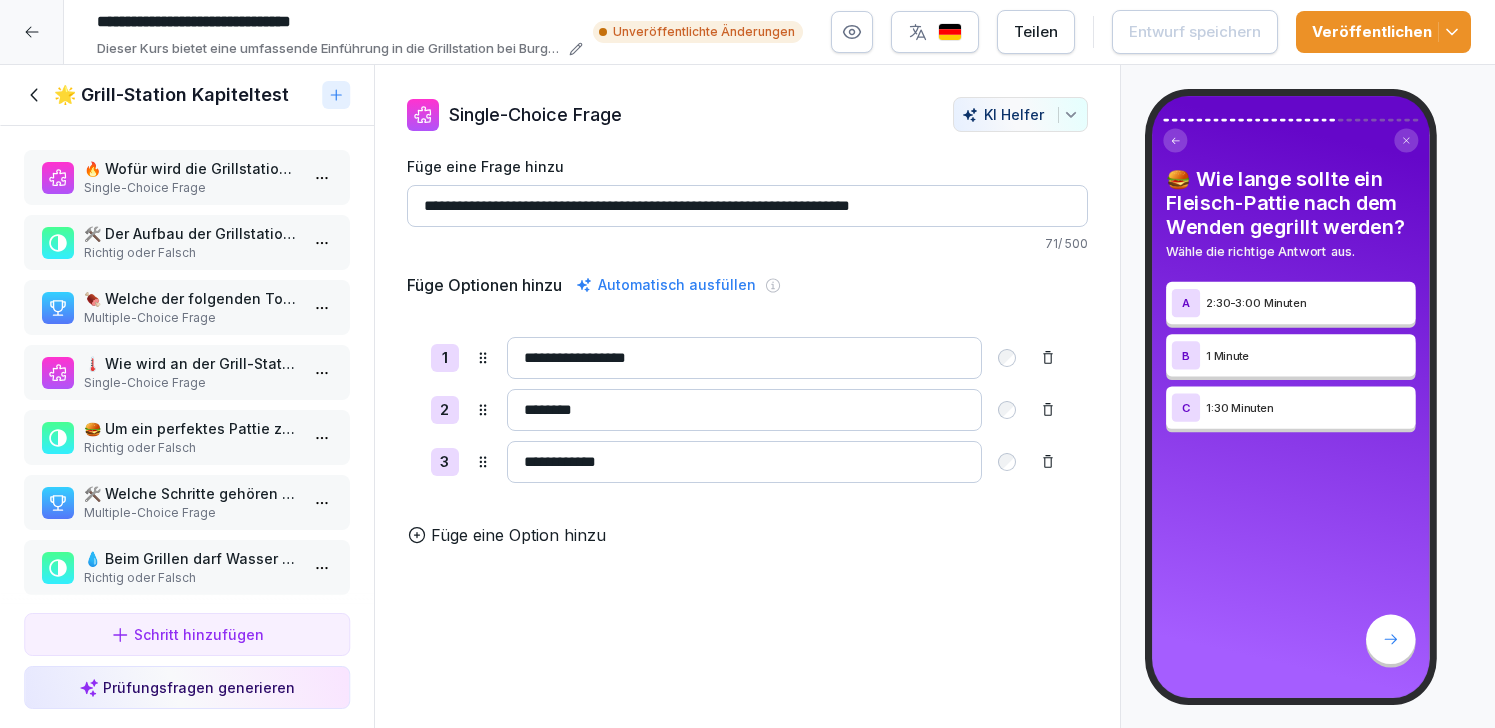 click on "🔥 Wofür wird die Grillstation in der Regel verwendet?" at bounding box center (191, 168) 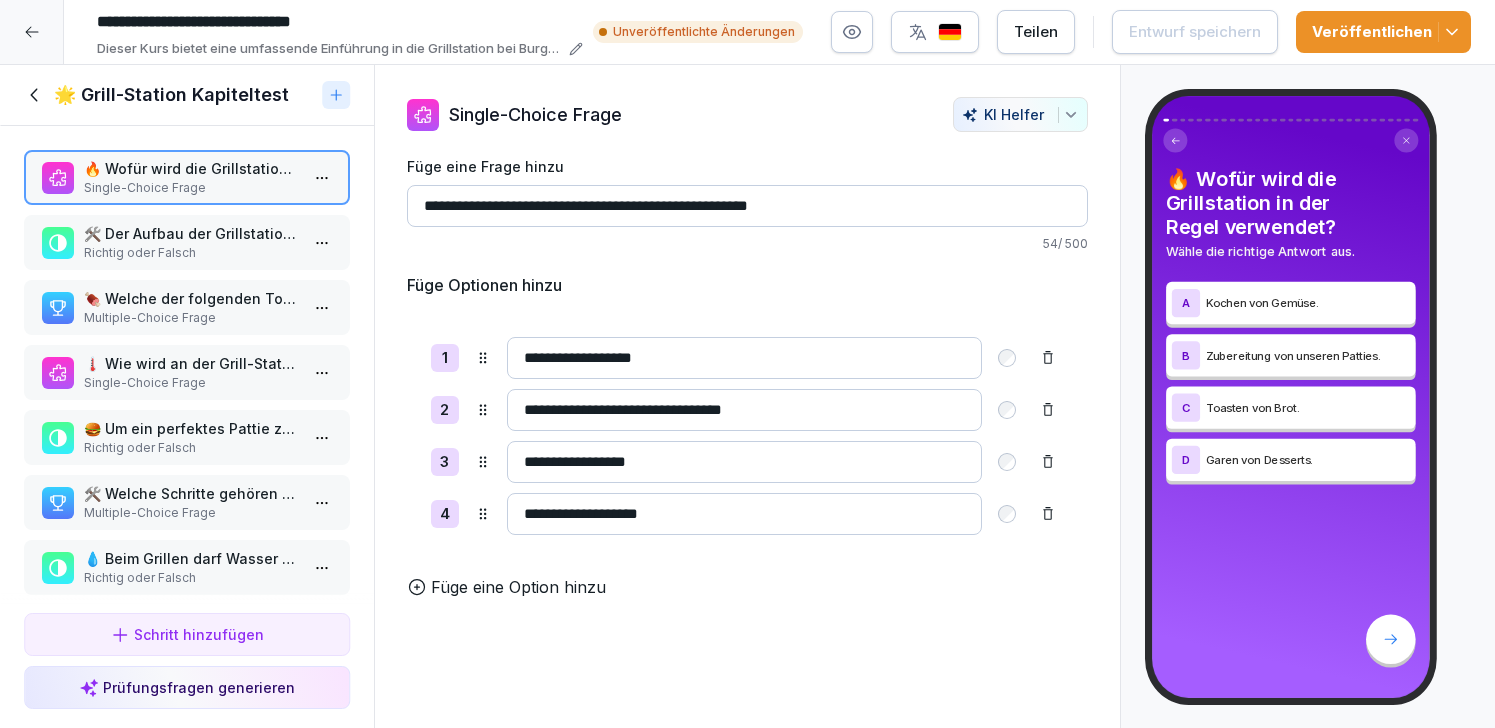 click on "🛠️ Der Aufbau der Grillstation ist flexibel anpassbar." at bounding box center [191, 233] 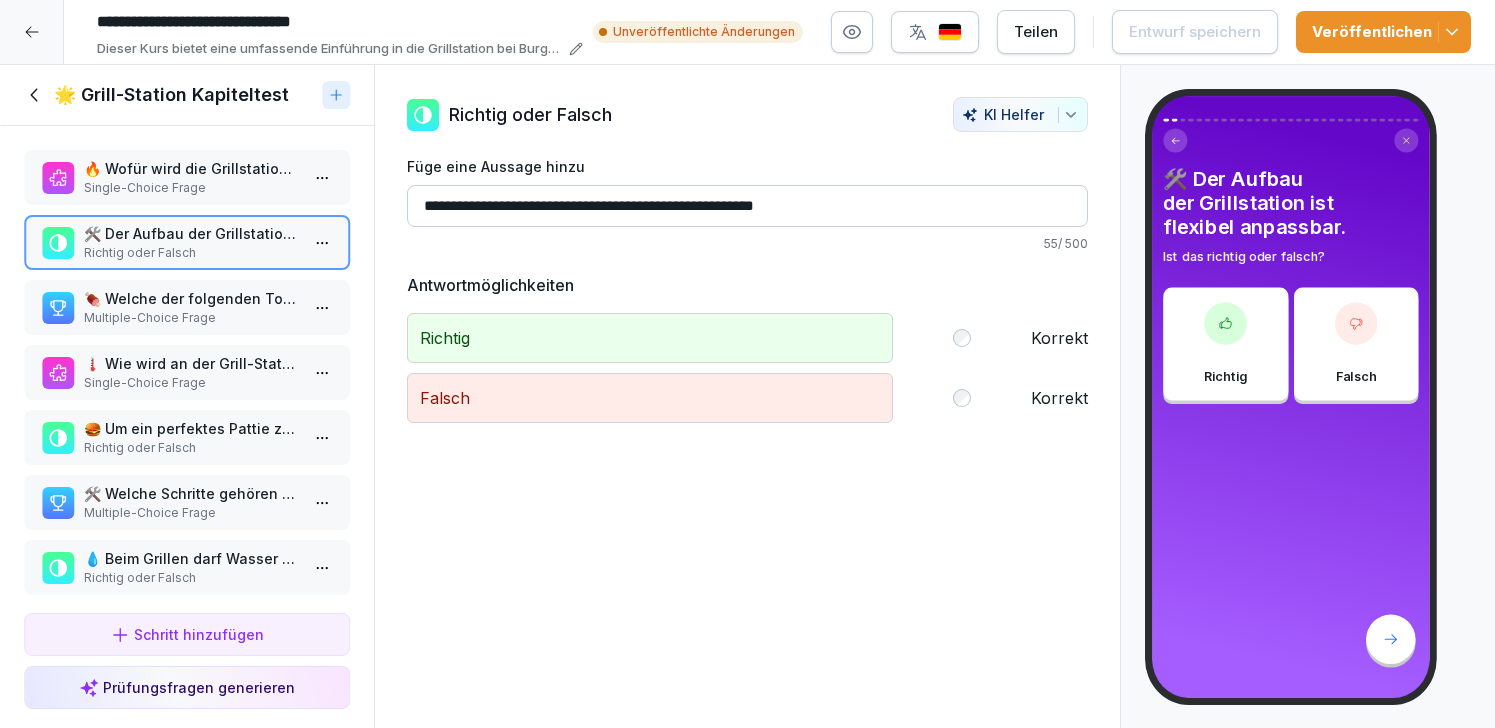 click on "Multiple-Choice Frage" at bounding box center [191, 318] 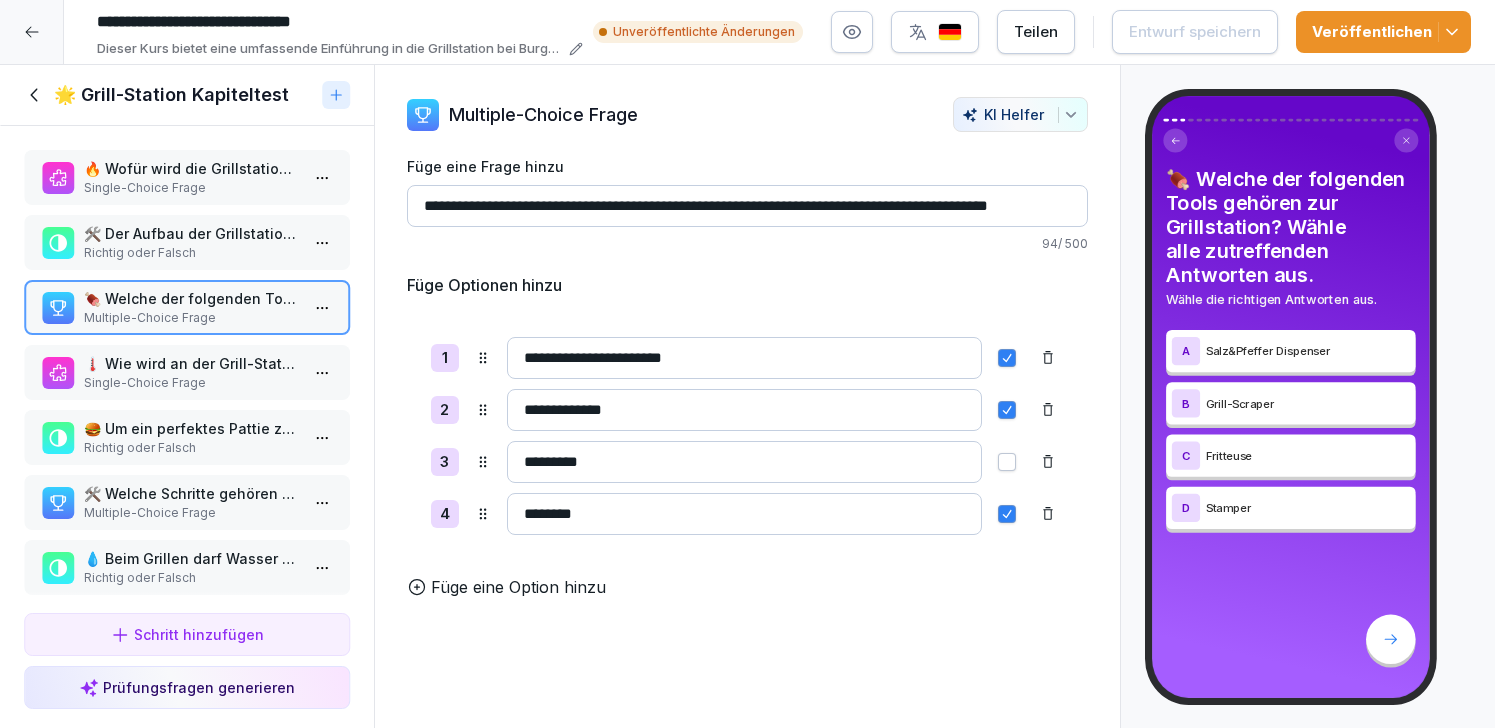 click on "🌡️ Wie wird an der Grill-Station die Temperatur gemessen?" at bounding box center (191, 363) 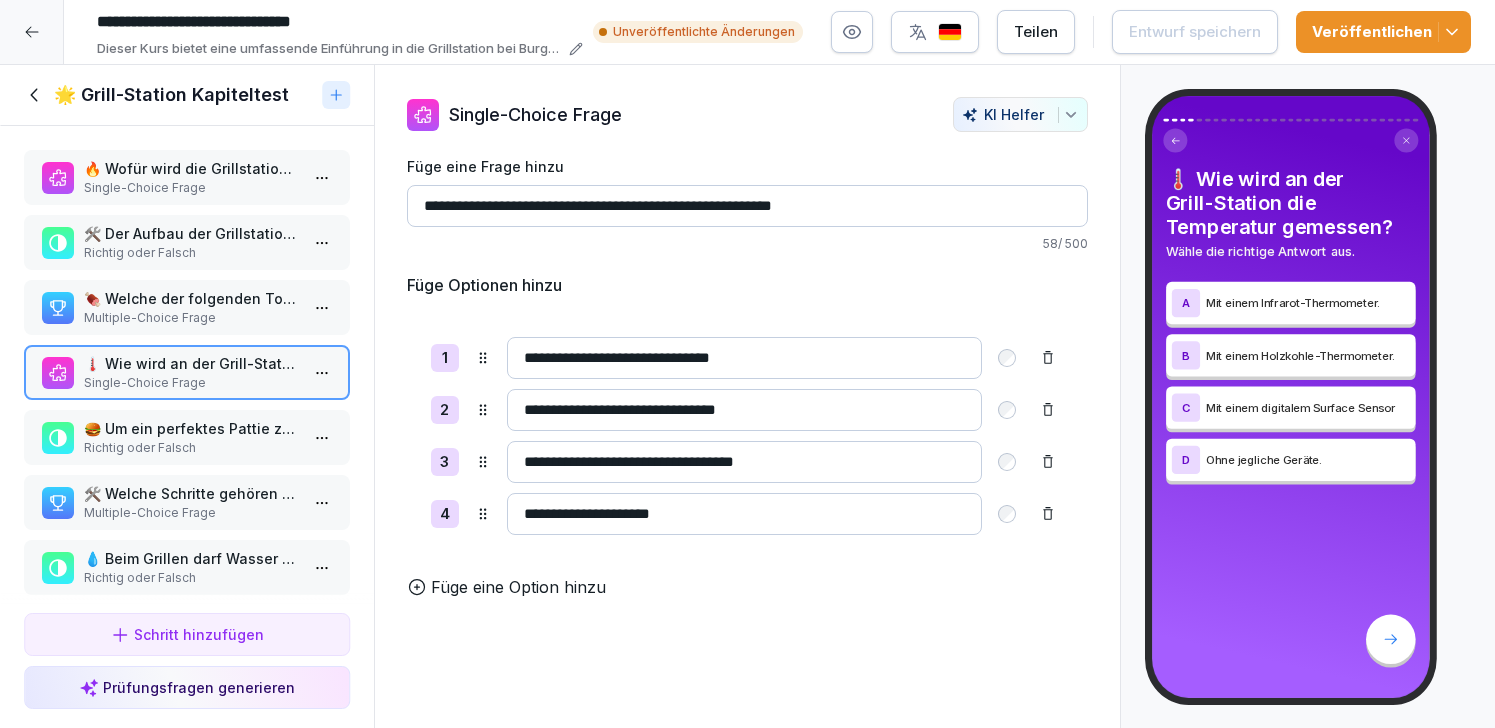 click on "Richtig oder Falsch" at bounding box center (191, 448) 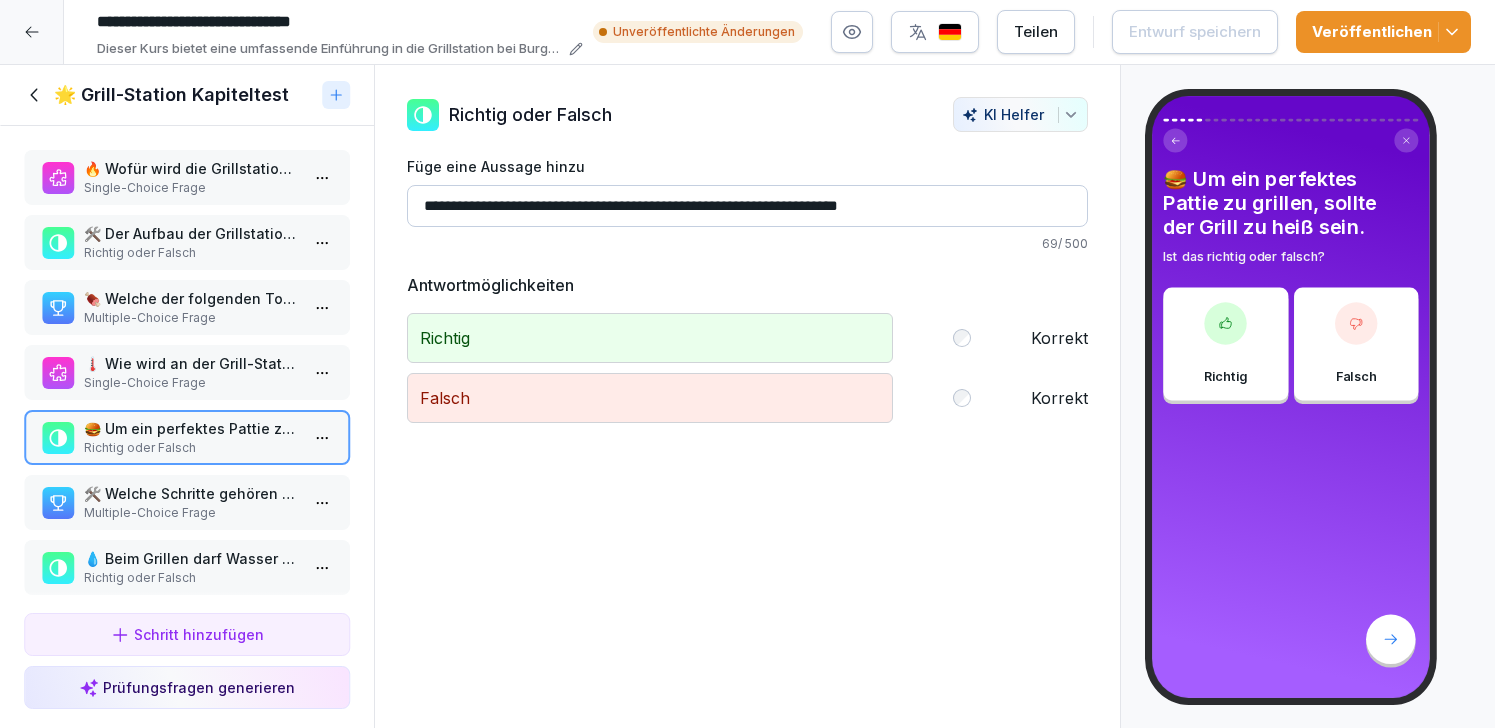 click on "🛠️ Welche Schritte gehören zur Konstruktion der Grillstation? Wähle alle zutreffenden Antworten aus." at bounding box center (191, 493) 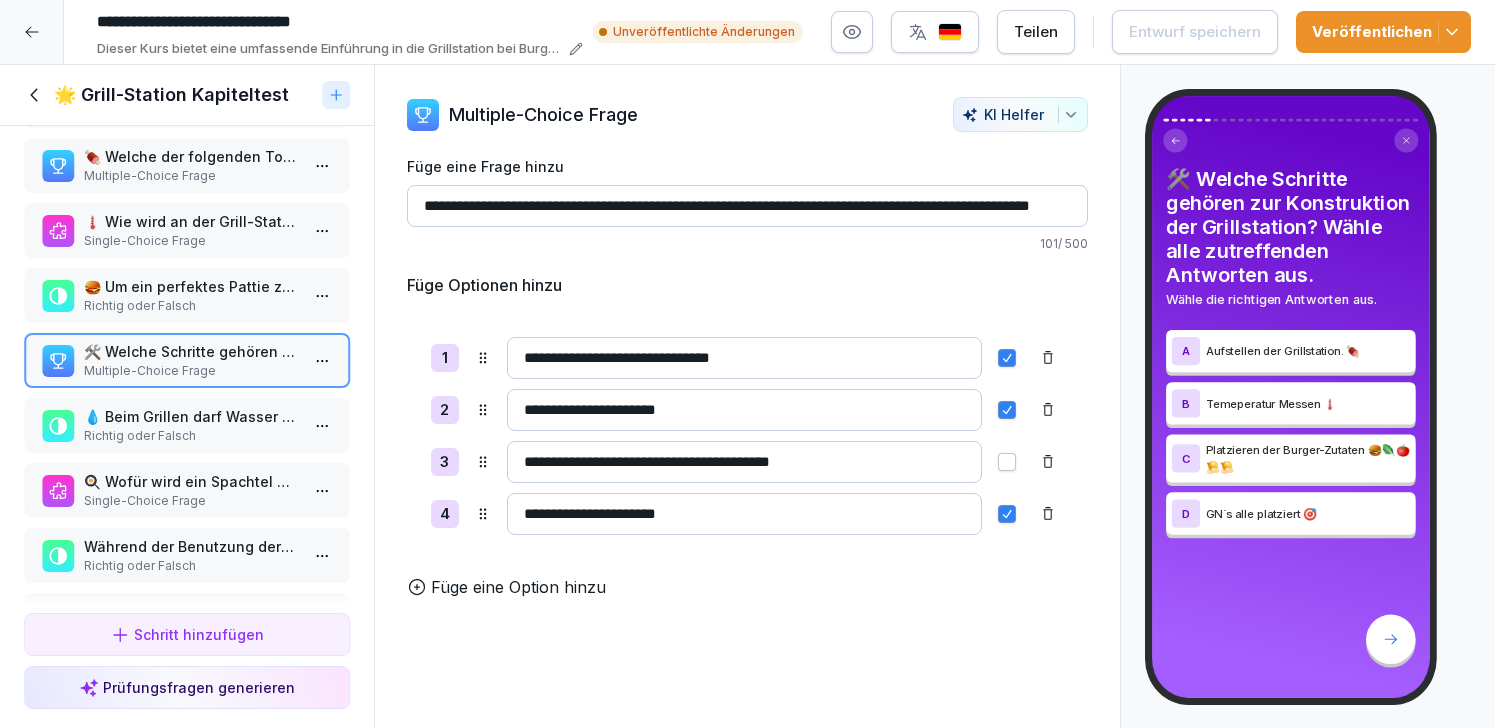 scroll, scrollTop: 160, scrollLeft: 0, axis: vertical 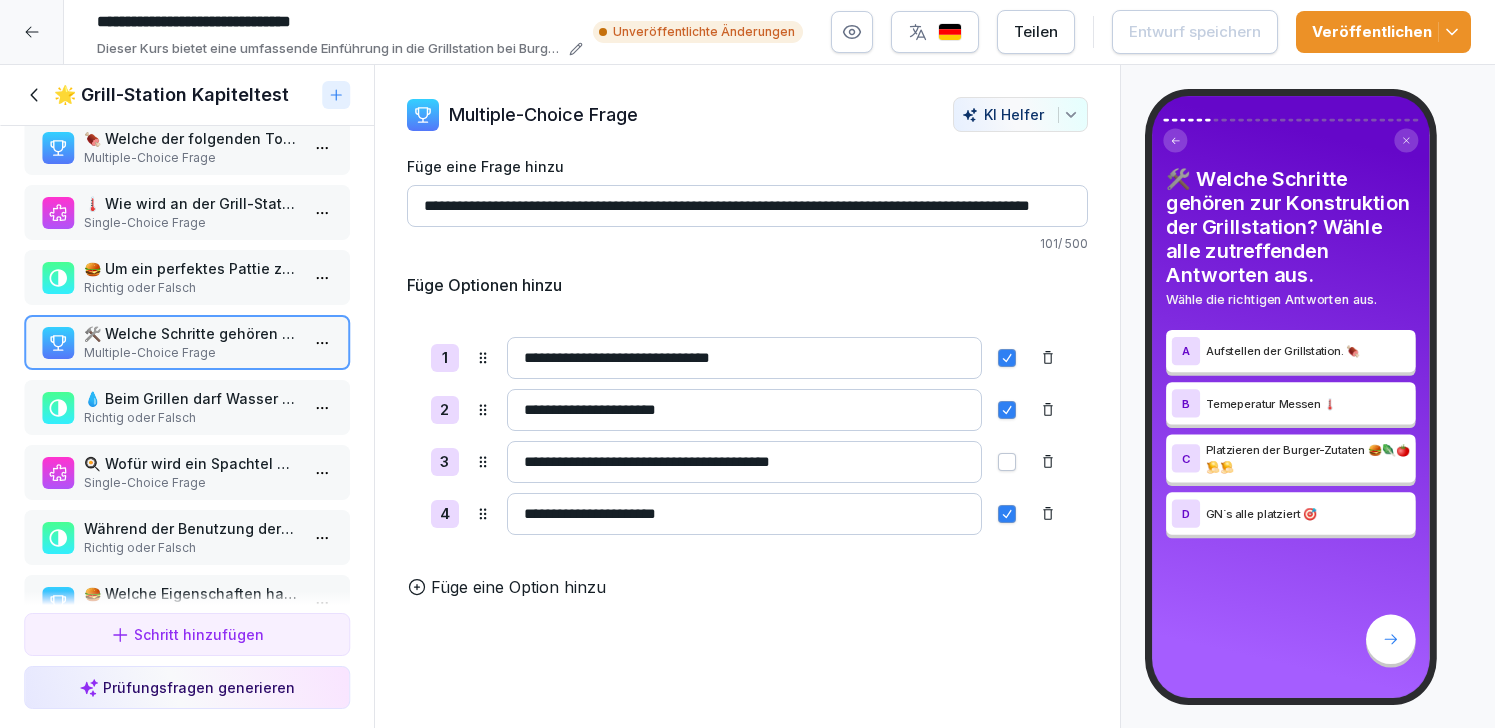 click on "Richtig oder Falsch" at bounding box center (191, 418) 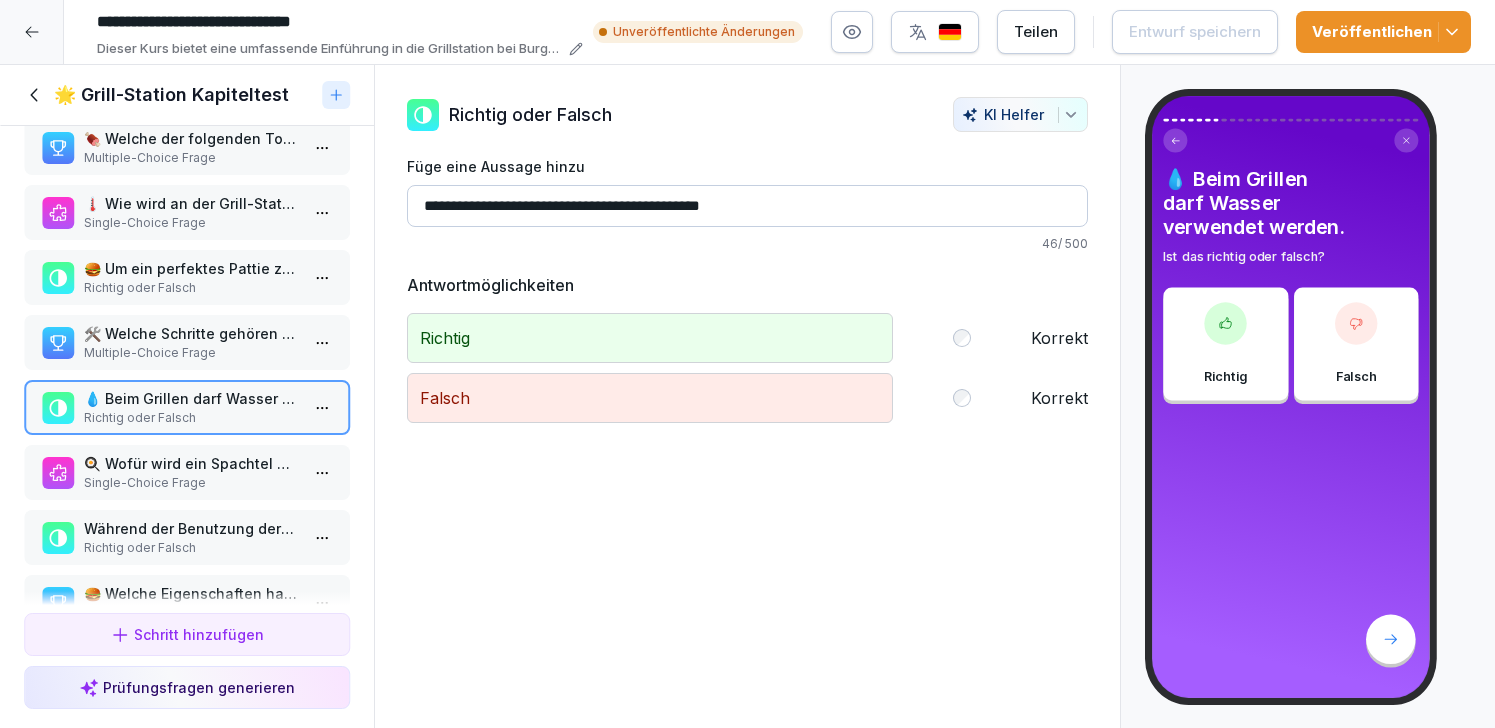 click on "🍳 Wofür wird ein Spachtel an der Grillstation genutzt?" at bounding box center (191, 463) 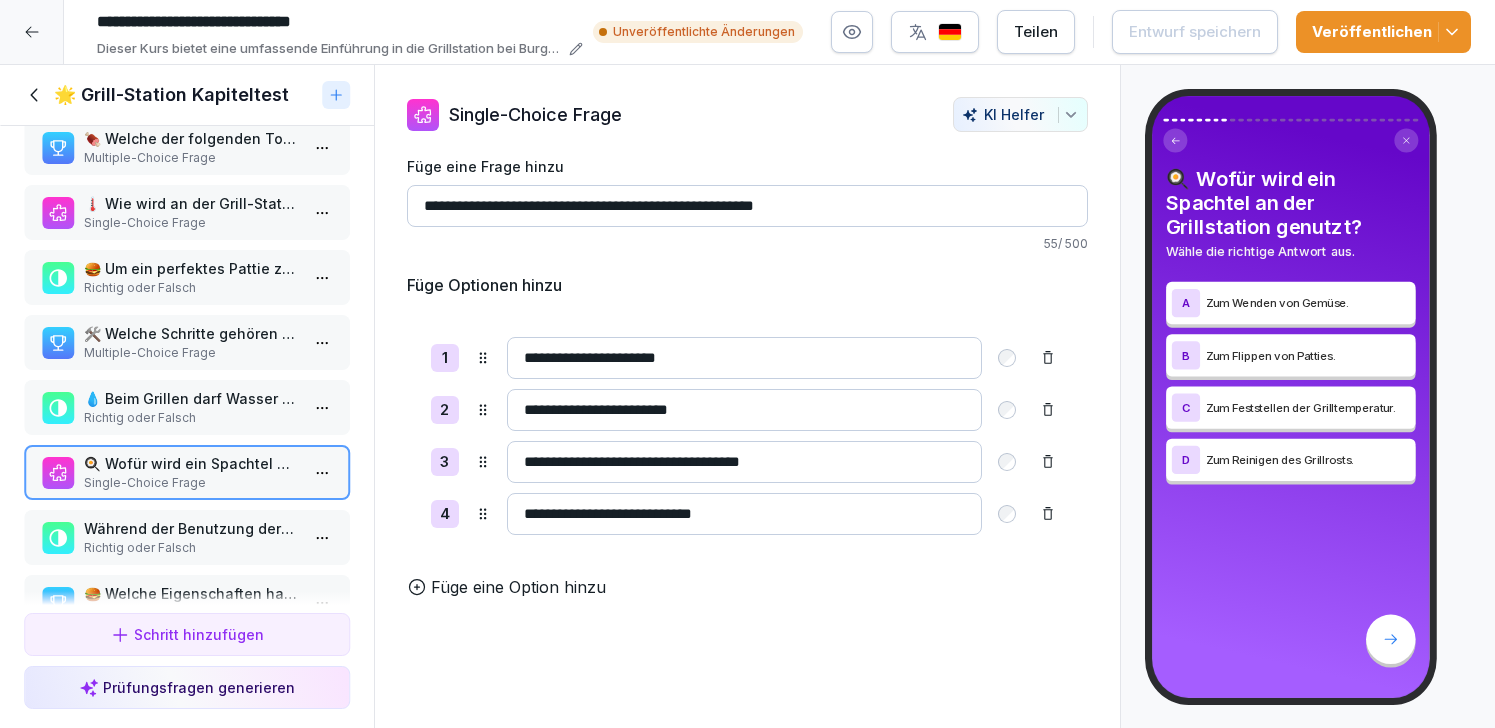 click on "Richtig oder Falsch" at bounding box center [191, 548] 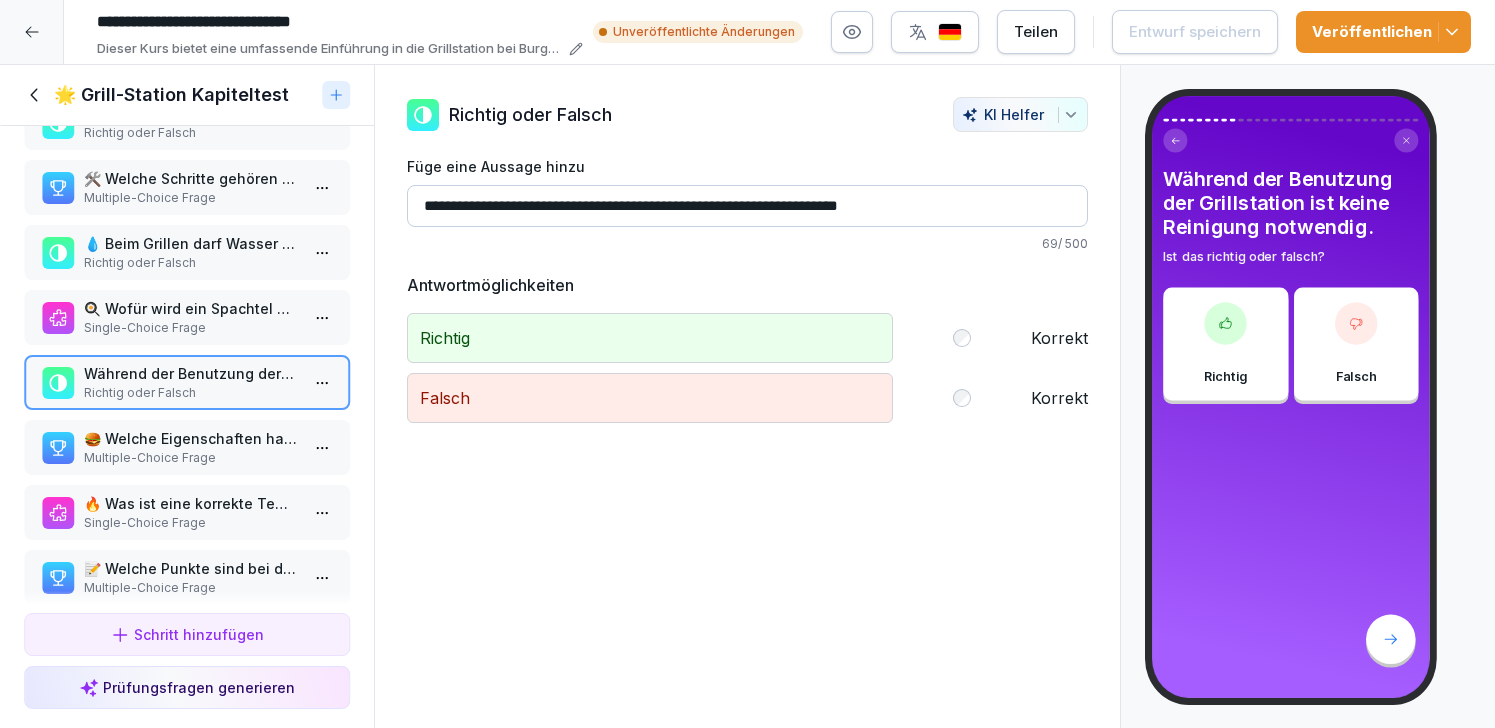 scroll, scrollTop: 329, scrollLeft: 0, axis: vertical 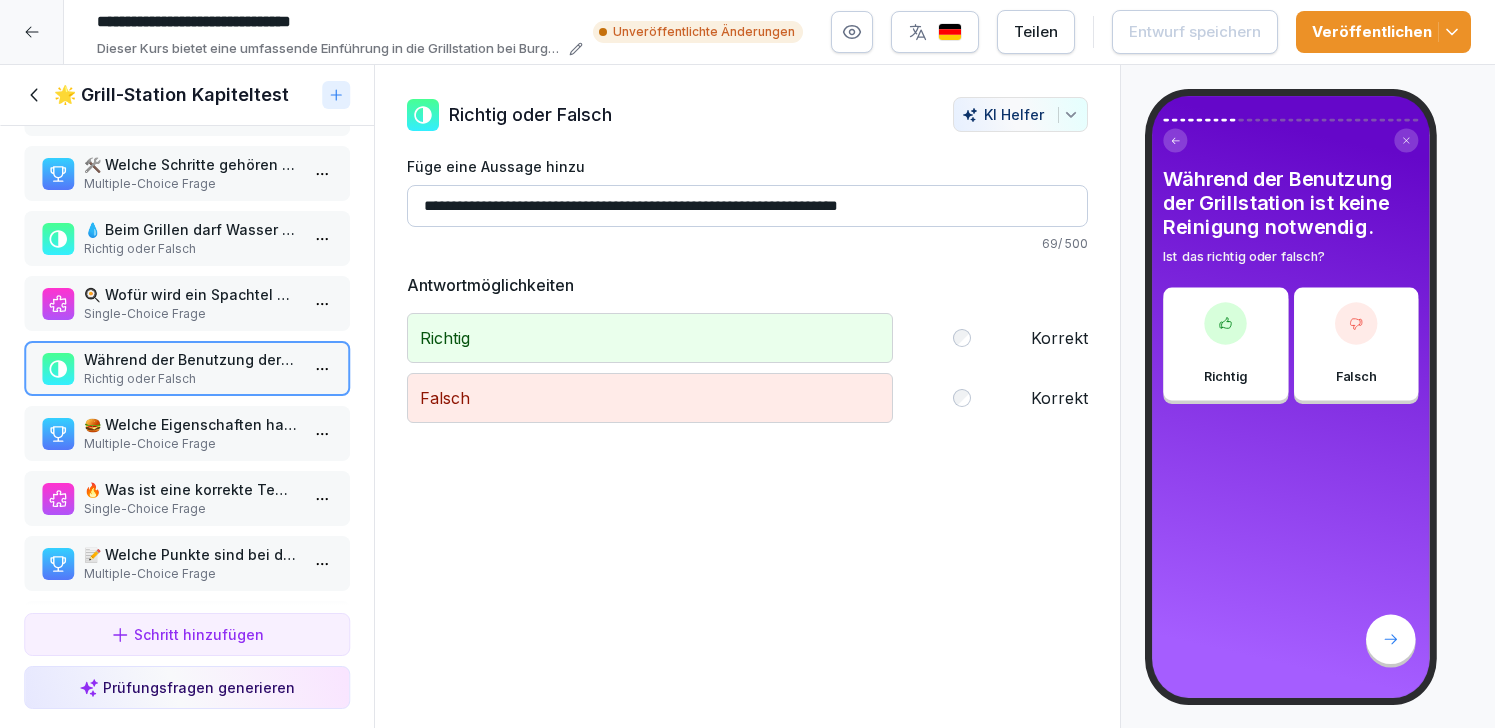click on "🍔 Welche Eigenschaften hat ein perfektes Pattie?" at bounding box center [191, 424] 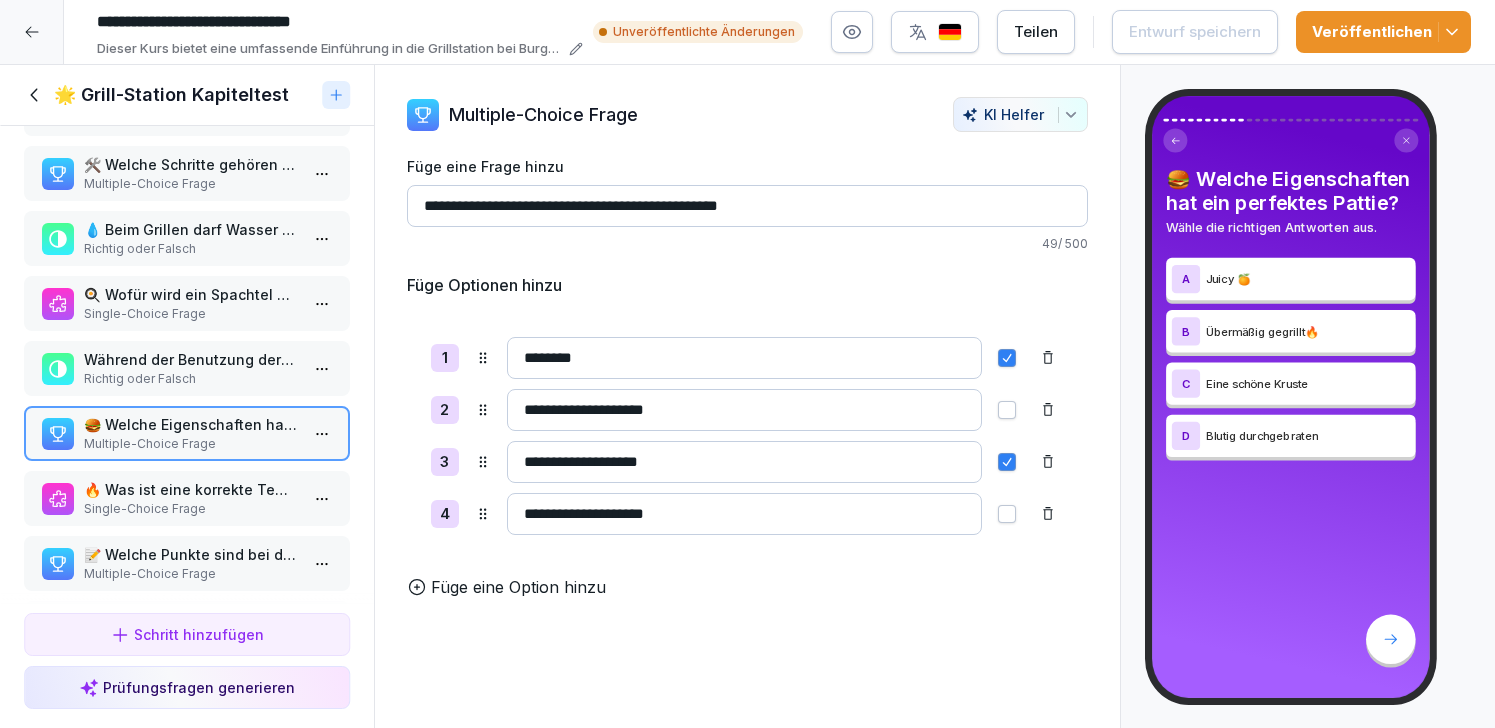 click on "Single-Choice Frage" at bounding box center [191, 509] 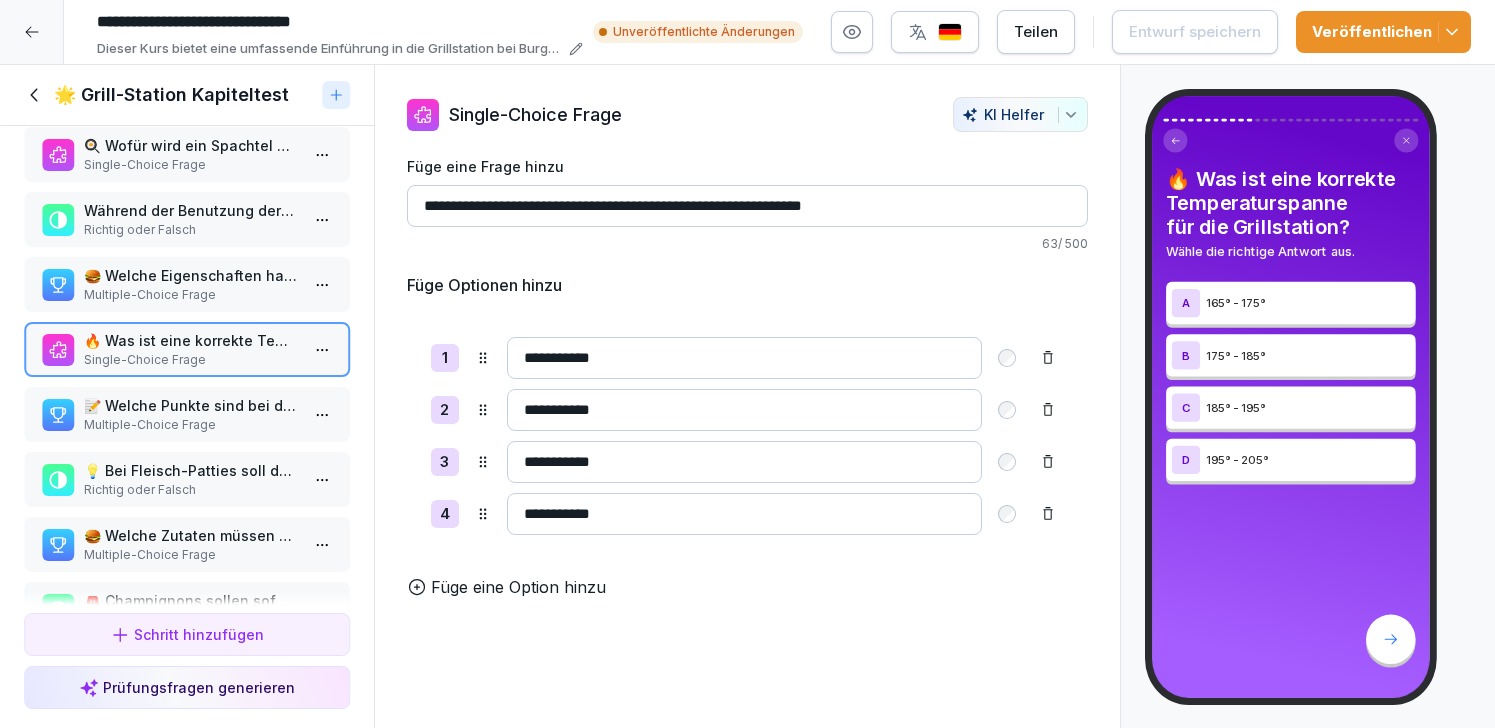 scroll, scrollTop: 479, scrollLeft: 0, axis: vertical 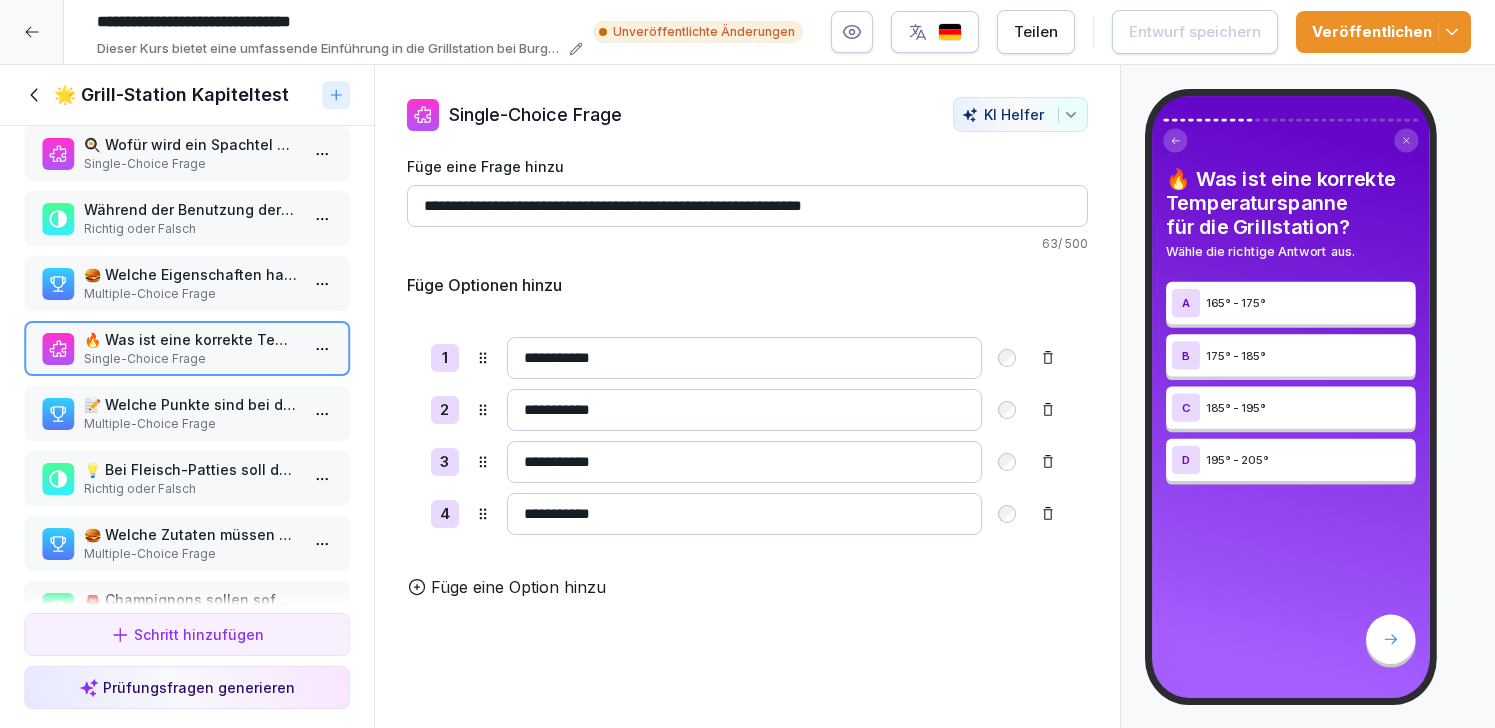 click on "📝 Welche Punkte sind bei der Grillstation zu beachten?" at bounding box center (191, 404) 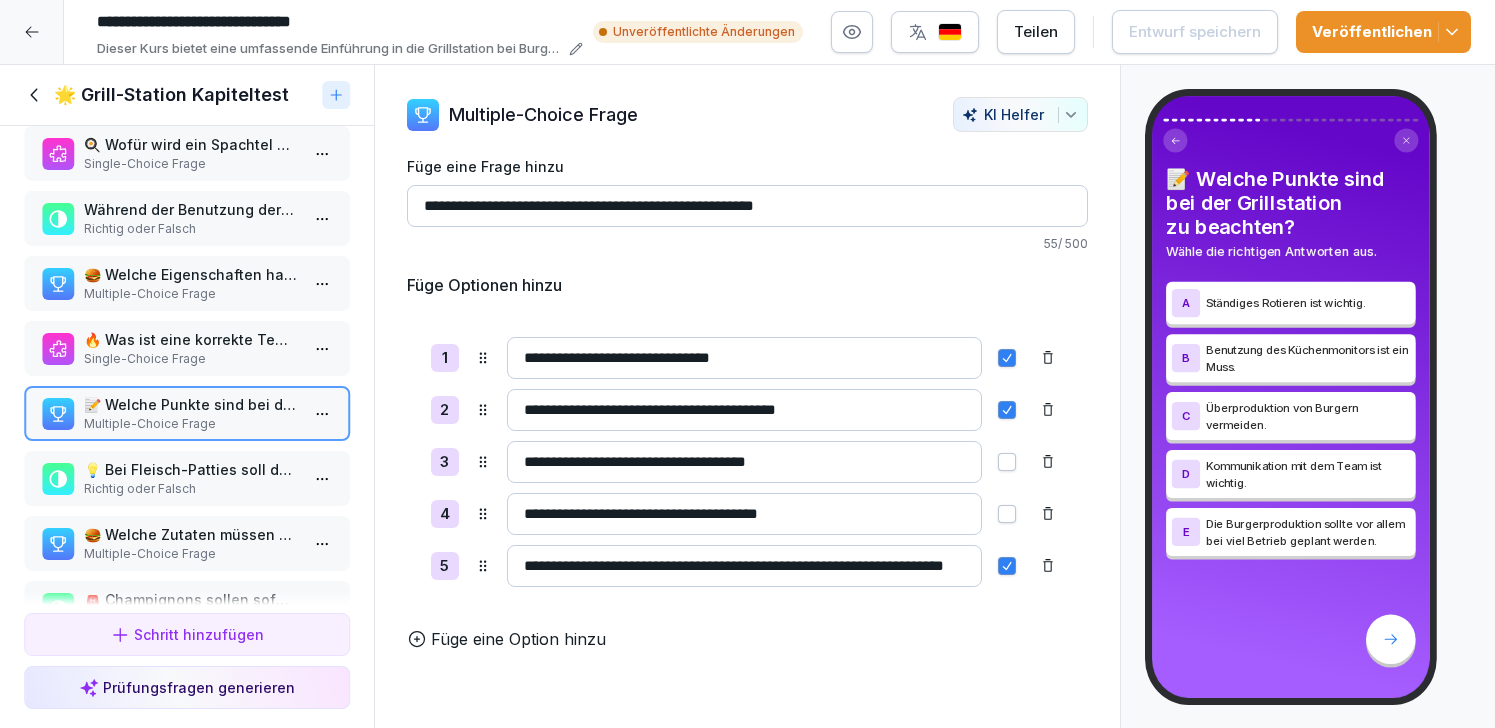 click at bounding box center (1007, 566) 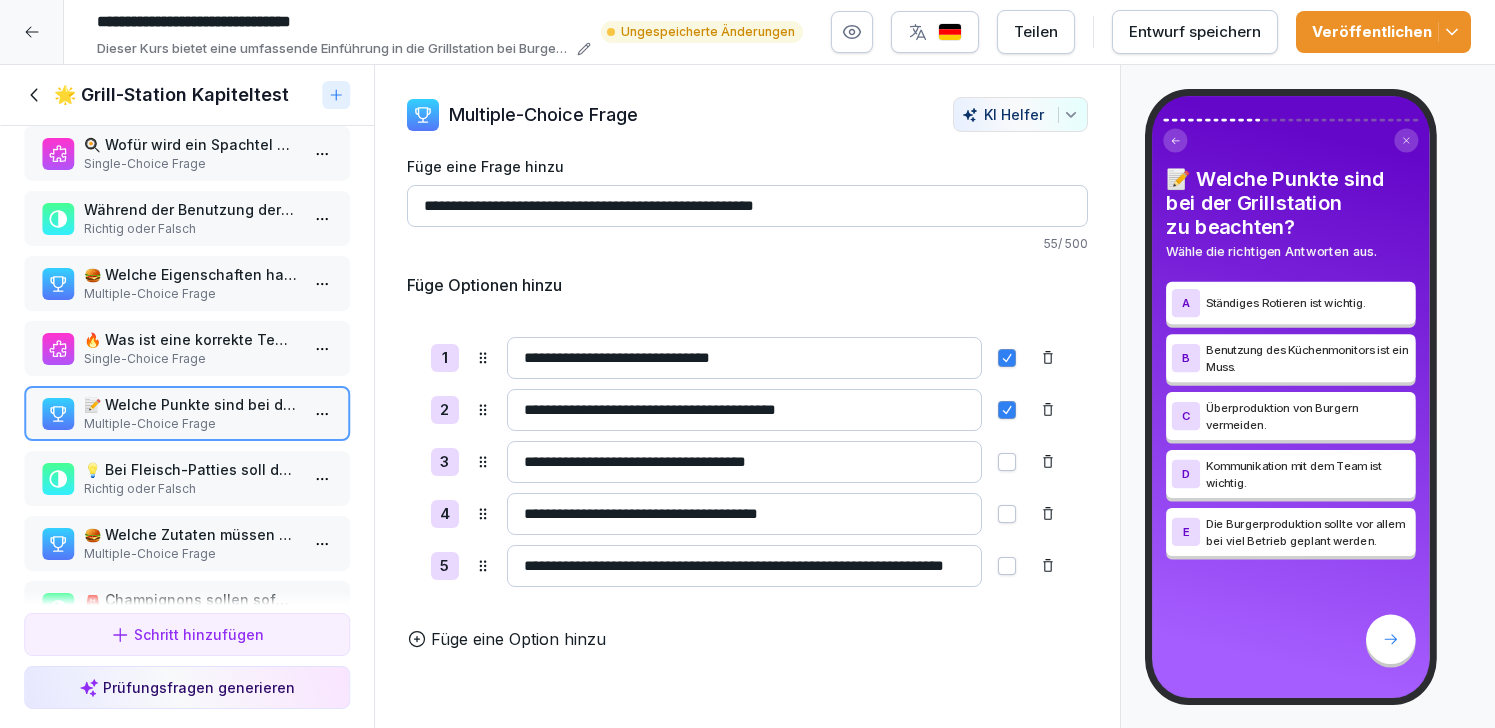 click at bounding box center [1007, 514] 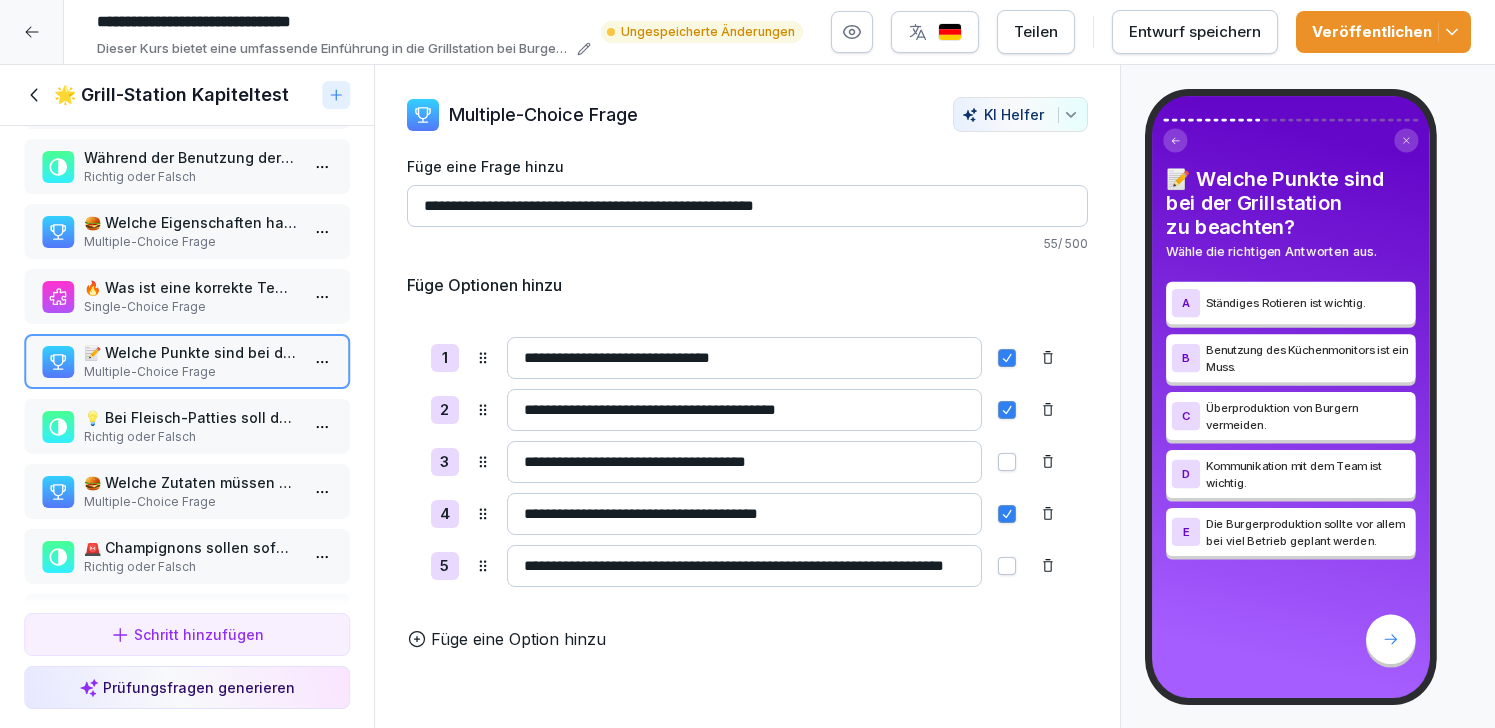 scroll, scrollTop: 539, scrollLeft: 0, axis: vertical 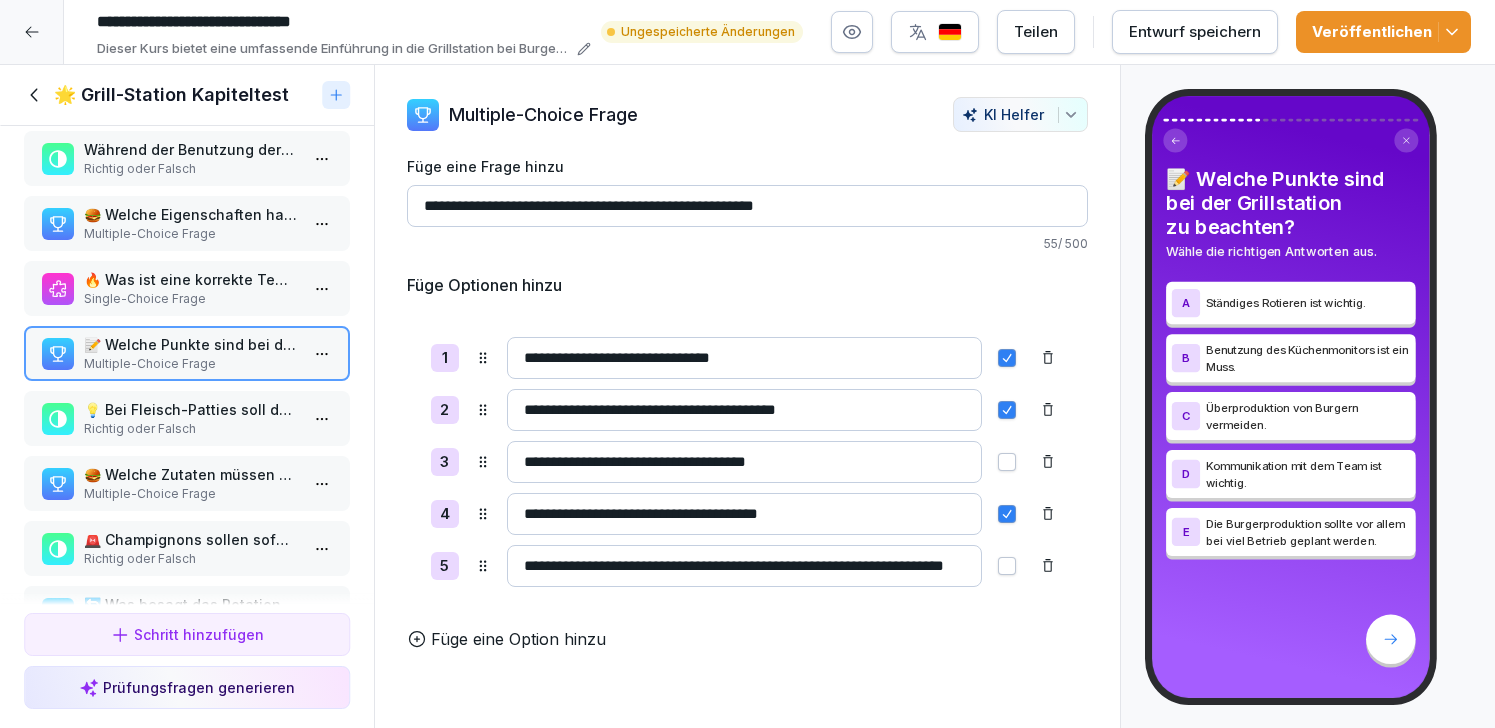 click on "Richtig oder Falsch" at bounding box center [191, 429] 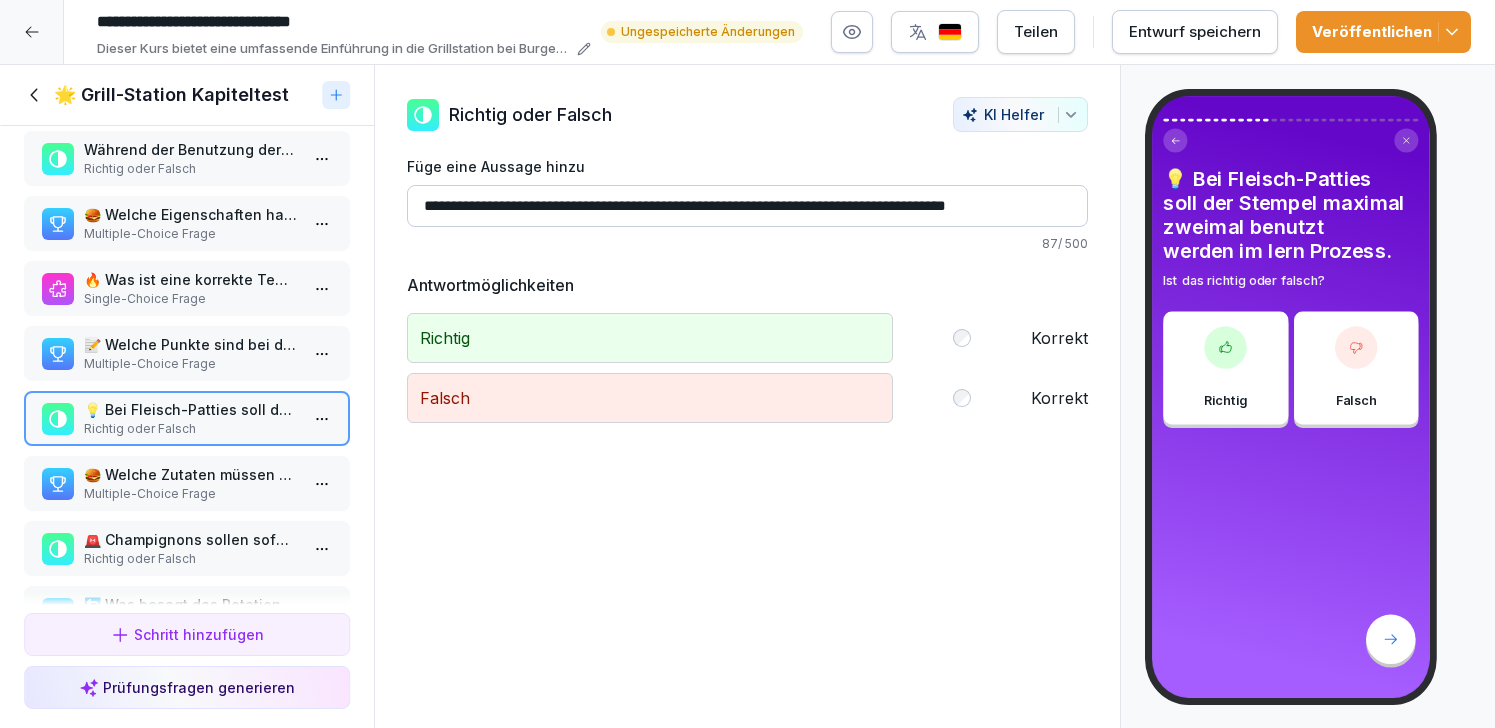 click on "Multiple-Choice Frage" at bounding box center (191, 494) 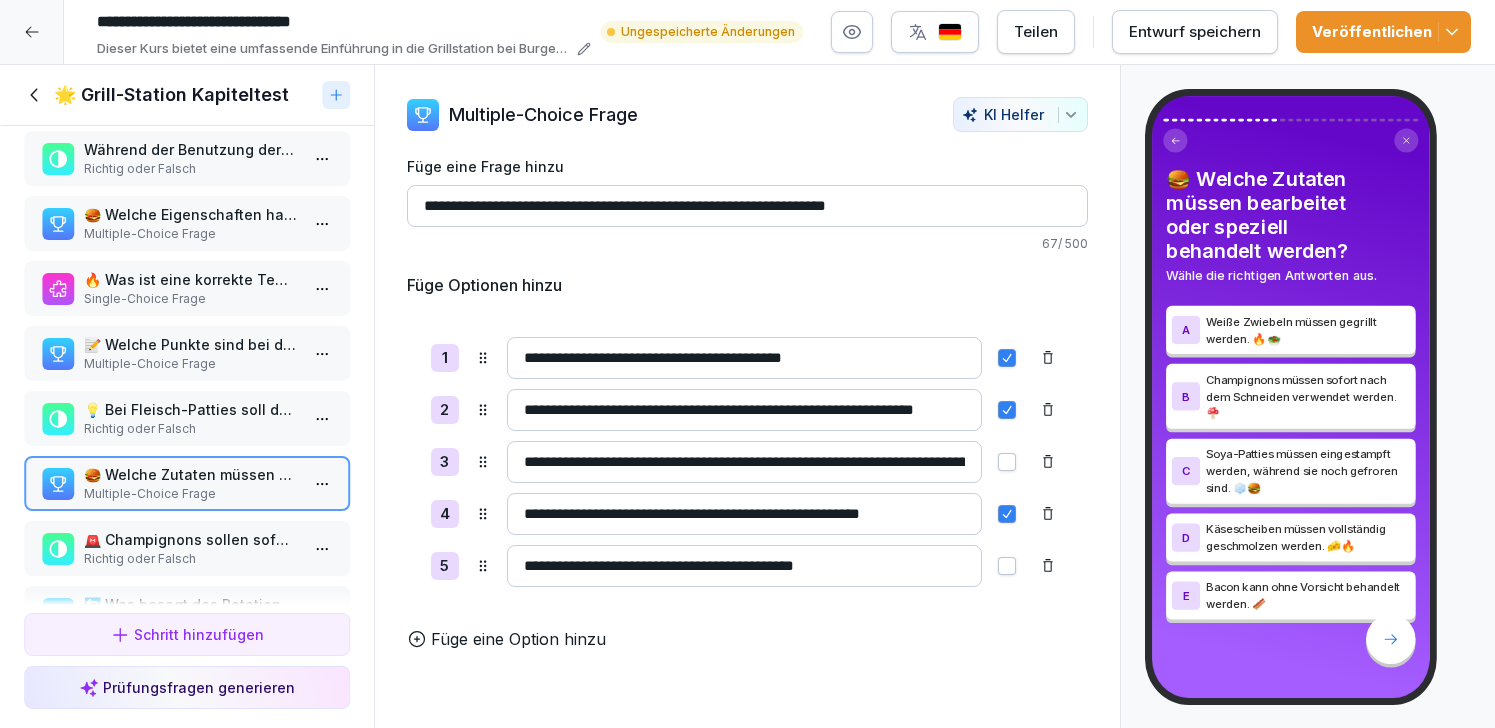 click on "Richtig oder Falsch" at bounding box center (191, 559) 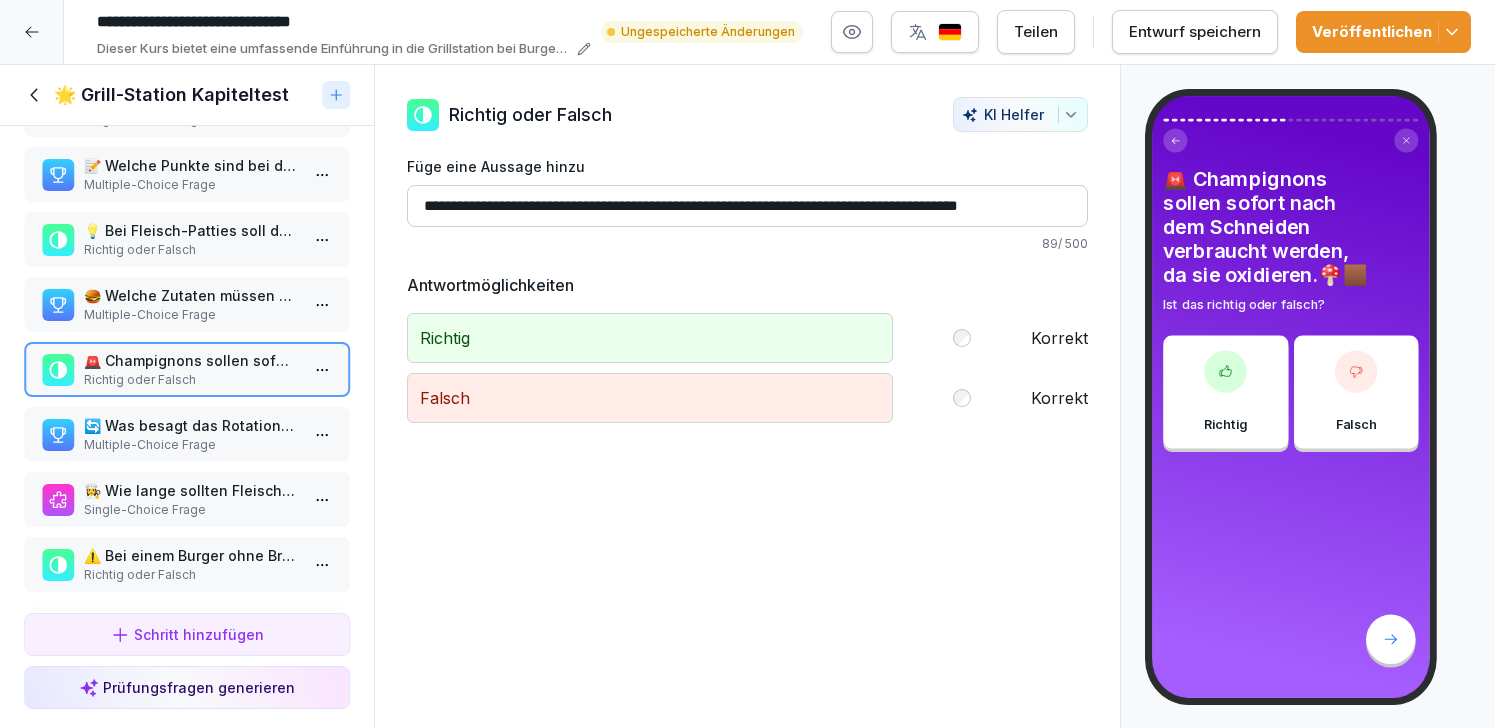 scroll, scrollTop: 725, scrollLeft: 0, axis: vertical 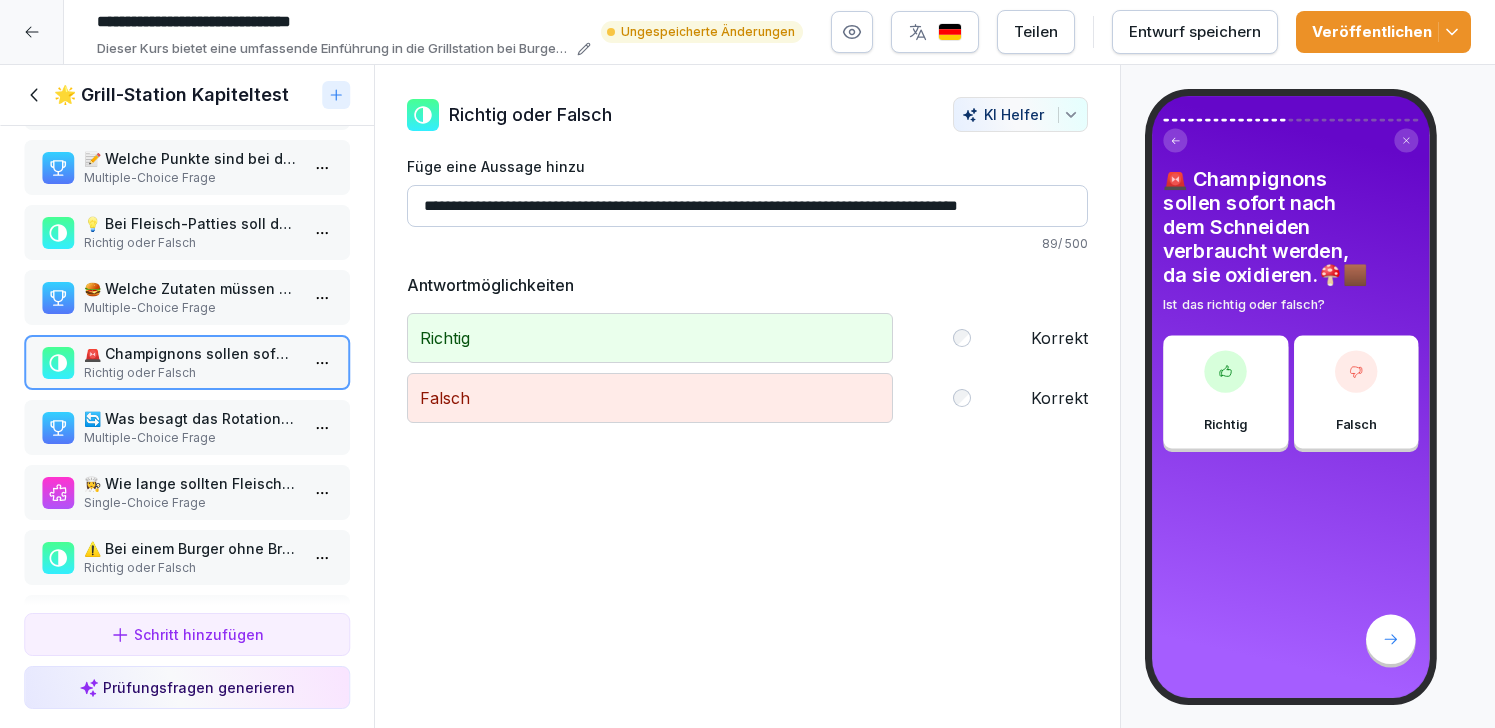 click on "Multiple-Choice Frage" at bounding box center [191, 438] 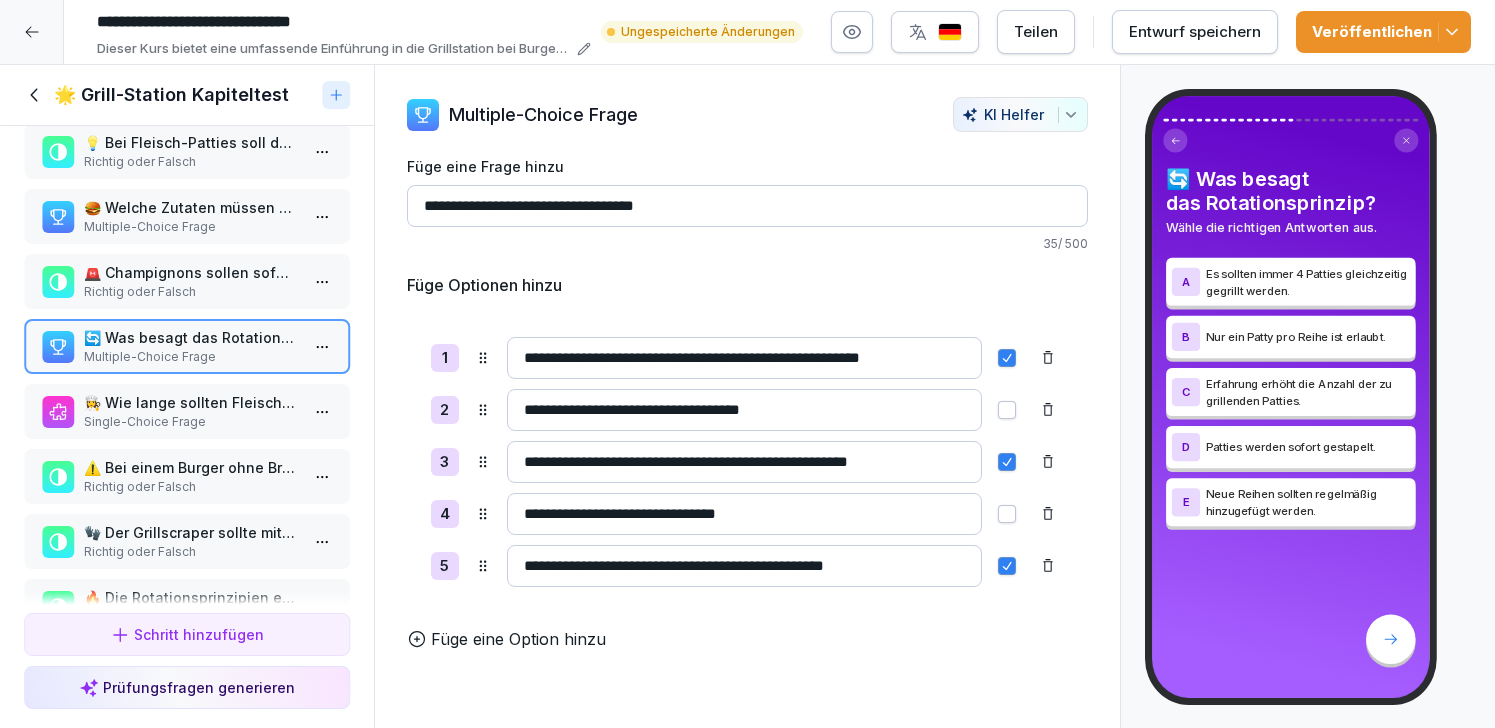 scroll, scrollTop: 828, scrollLeft: 0, axis: vertical 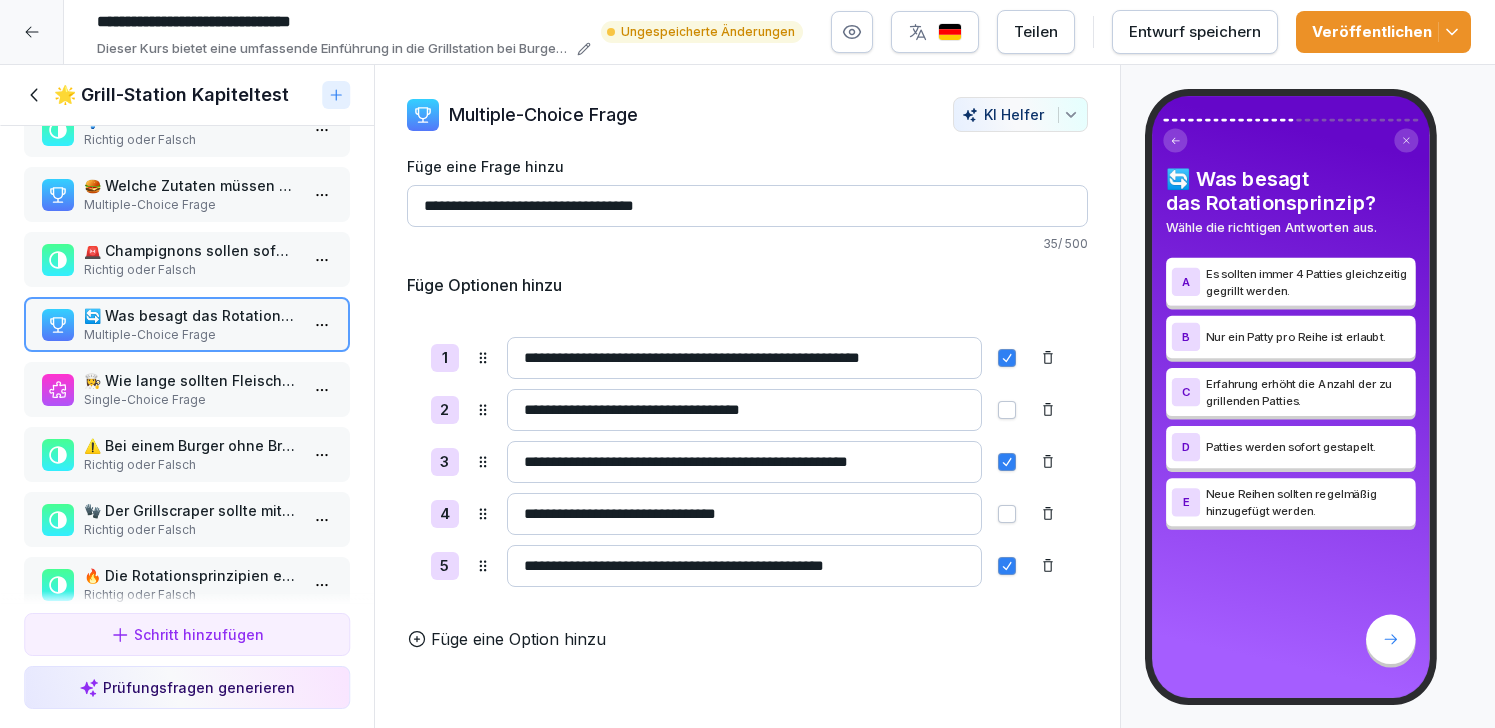 click on "Single-Choice Frage" at bounding box center (191, 400) 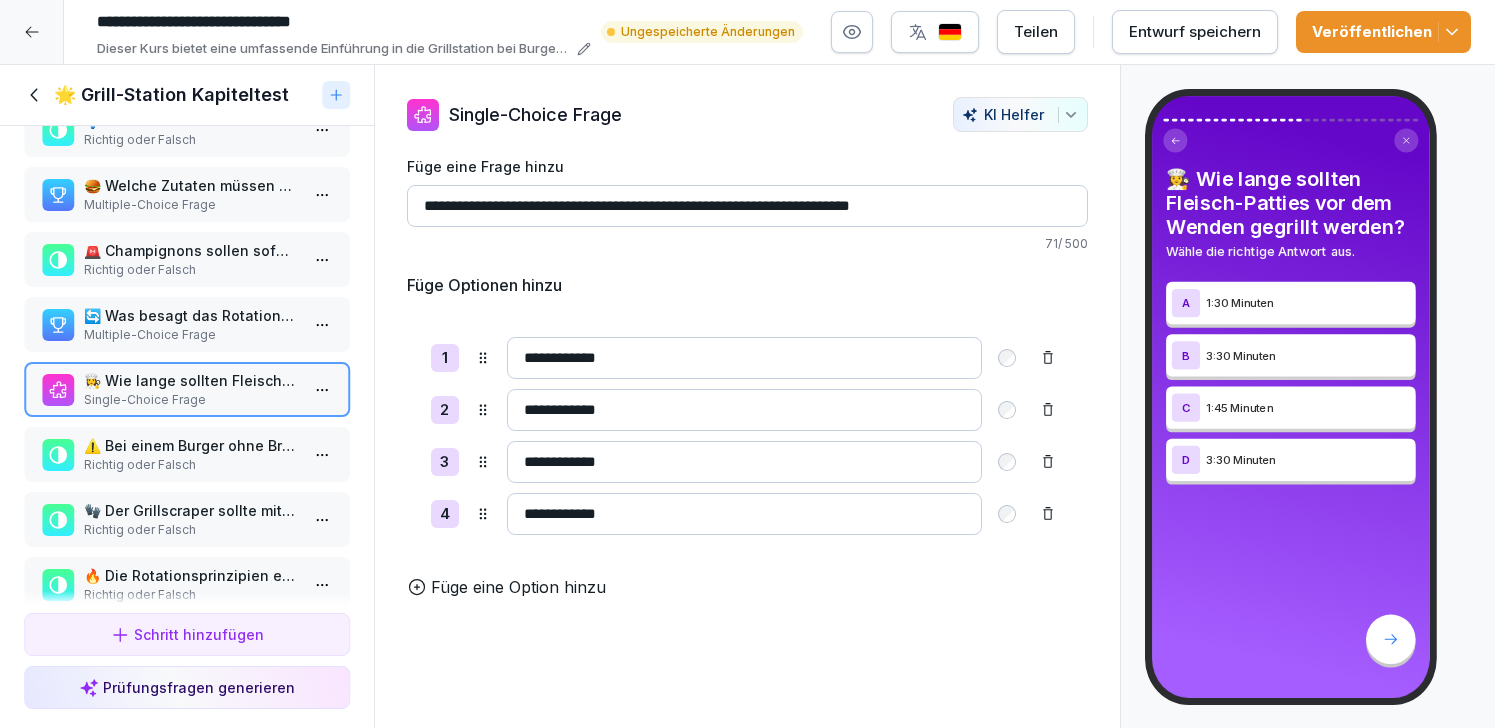 click 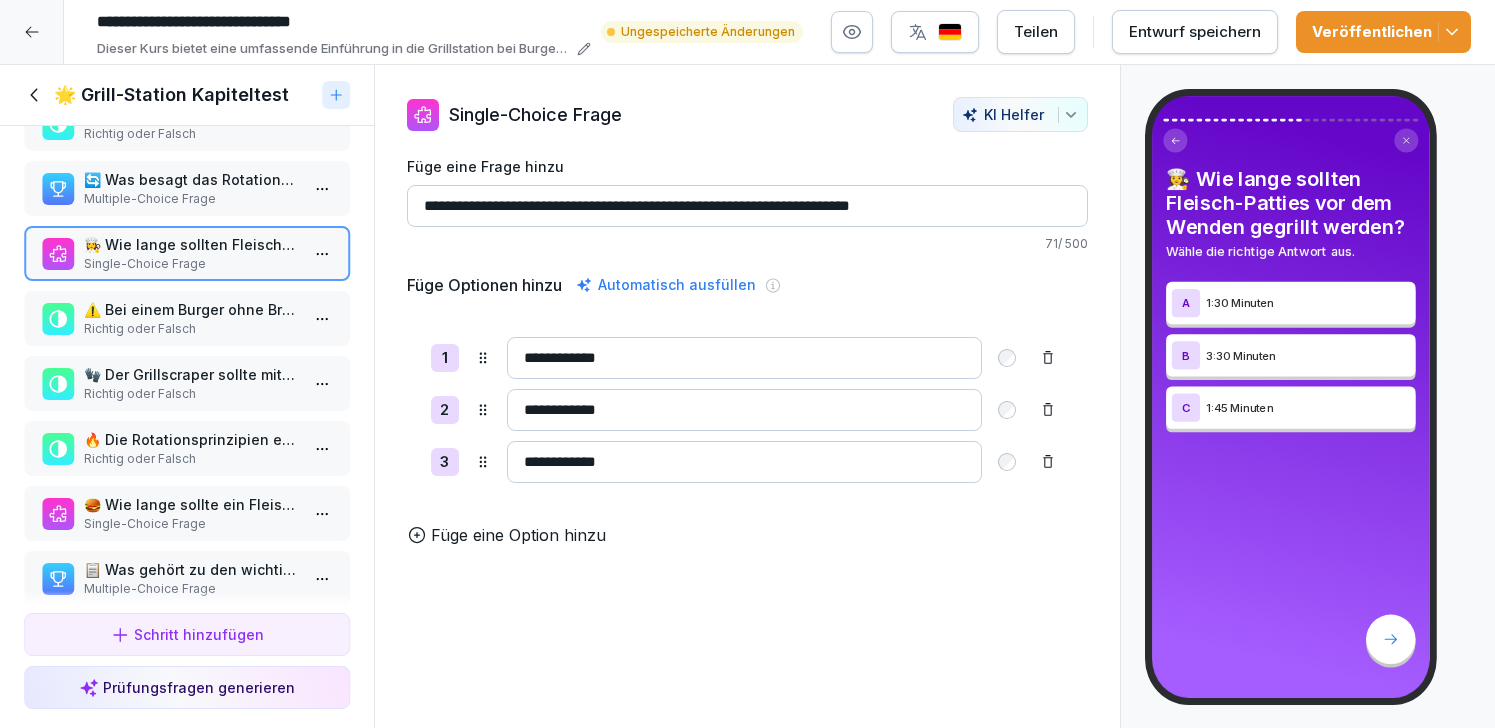 scroll, scrollTop: 966, scrollLeft: 0, axis: vertical 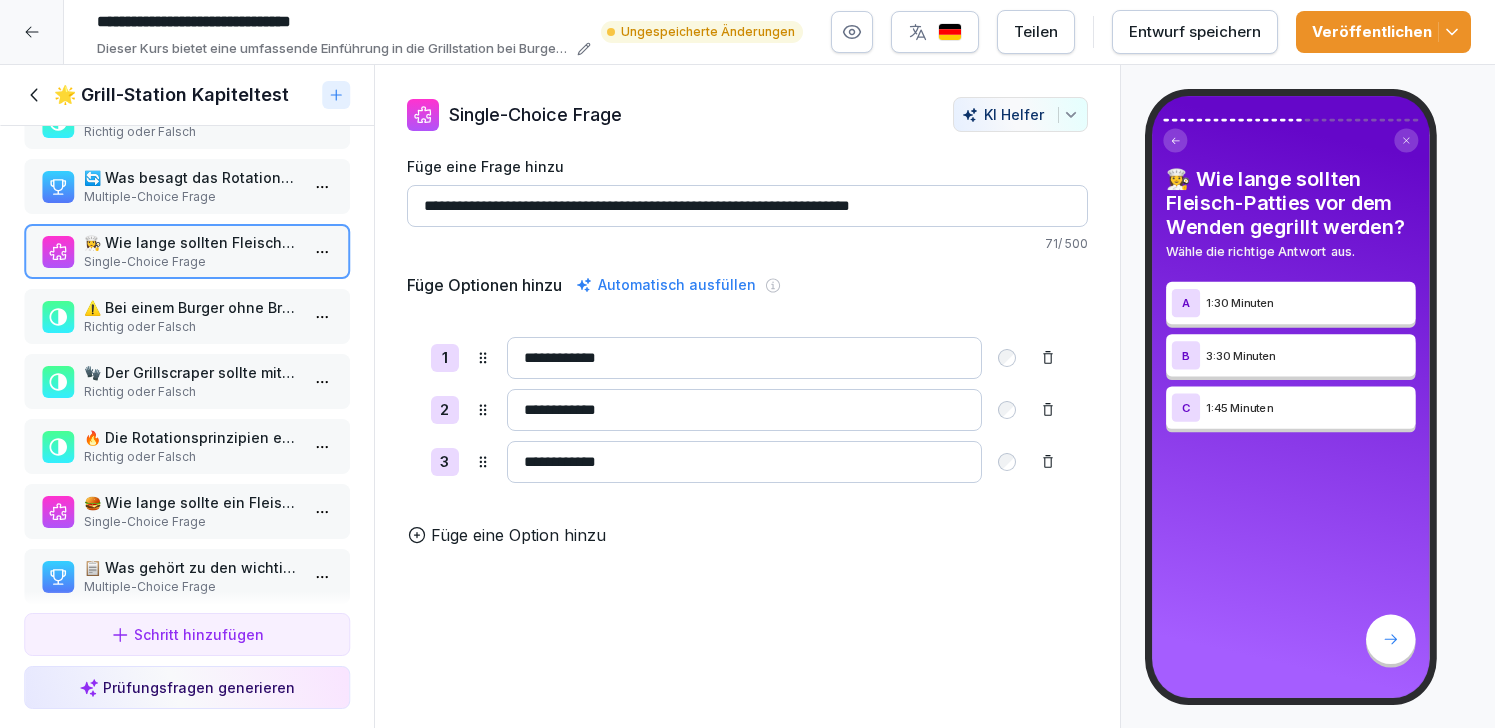 click on "Entwurf speichern" at bounding box center [1195, 32] 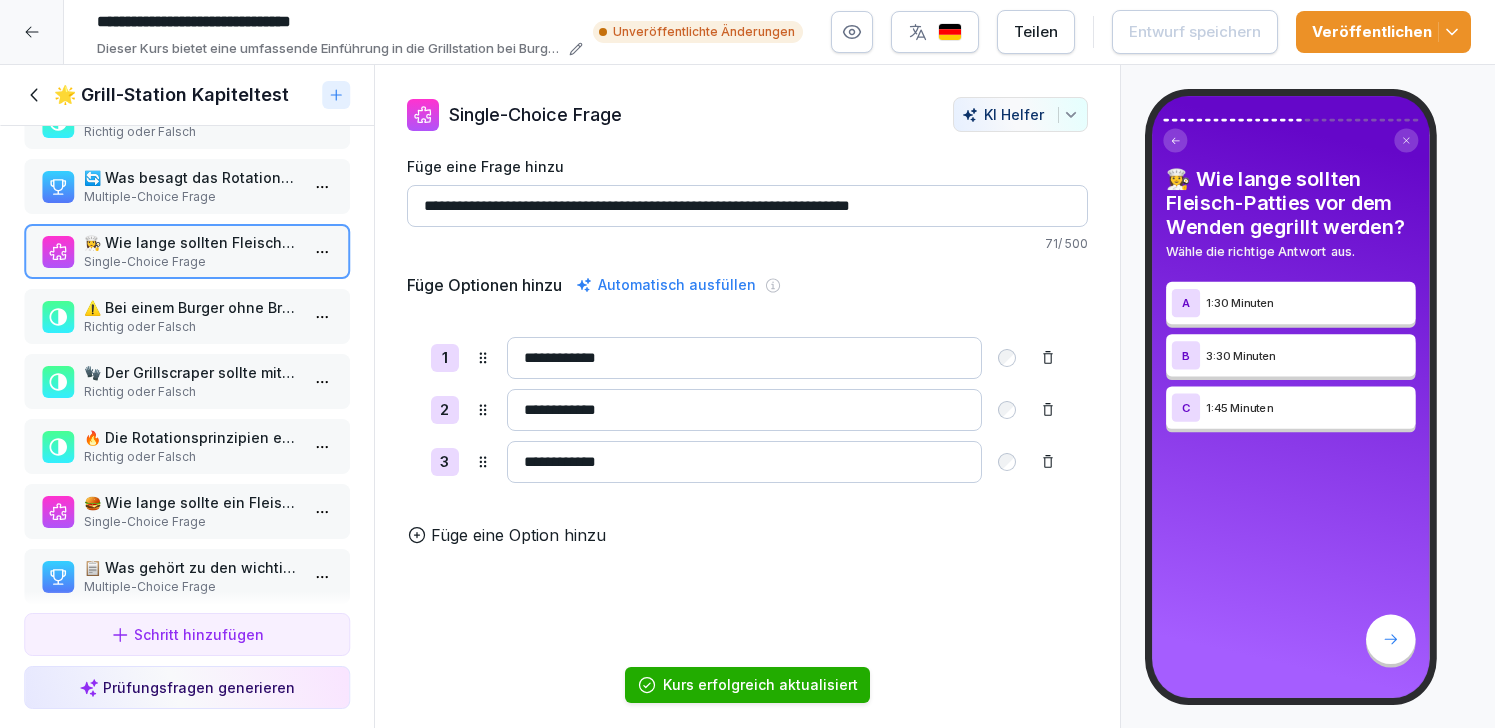 click on "Richtig oder Falsch" at bounding box center (191, 327) 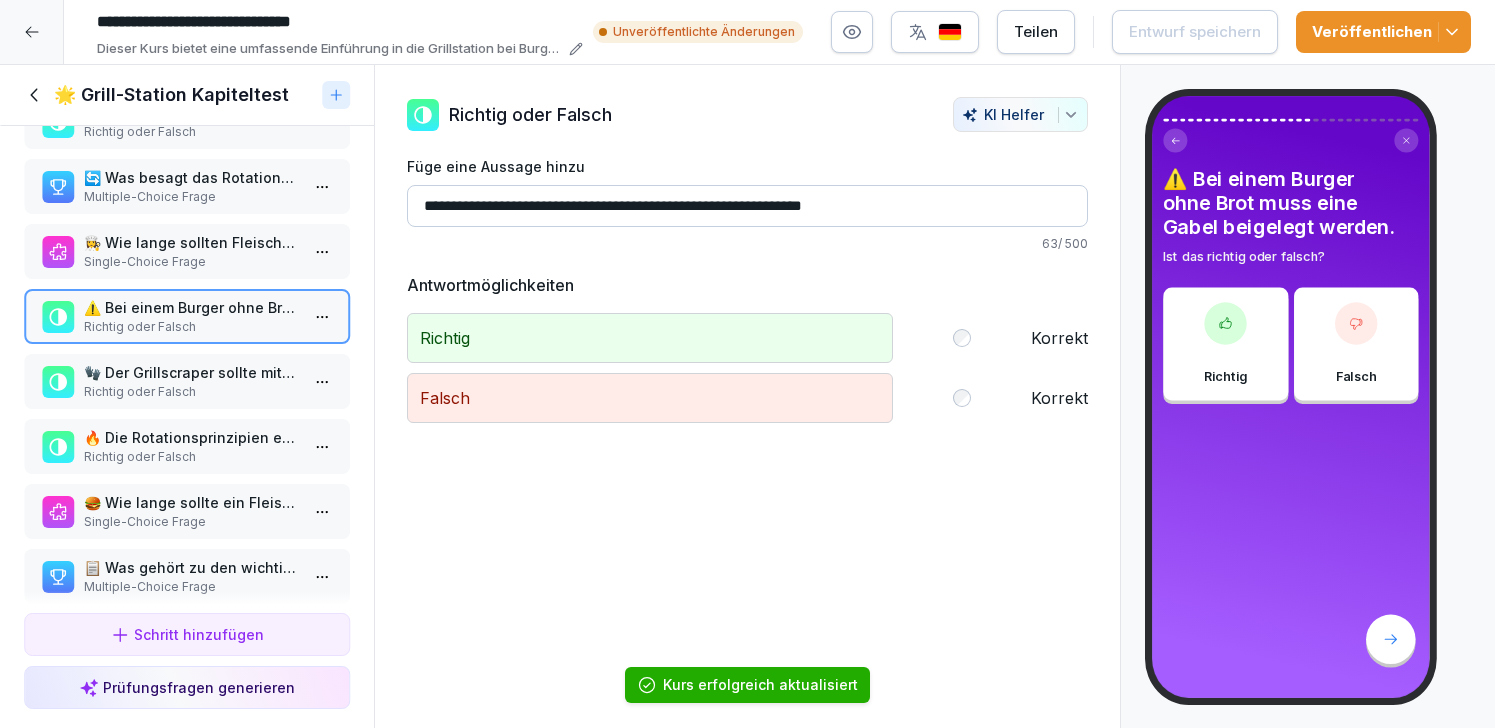 click on "Richtig oder Falsch" at bounding box center (191, 327) 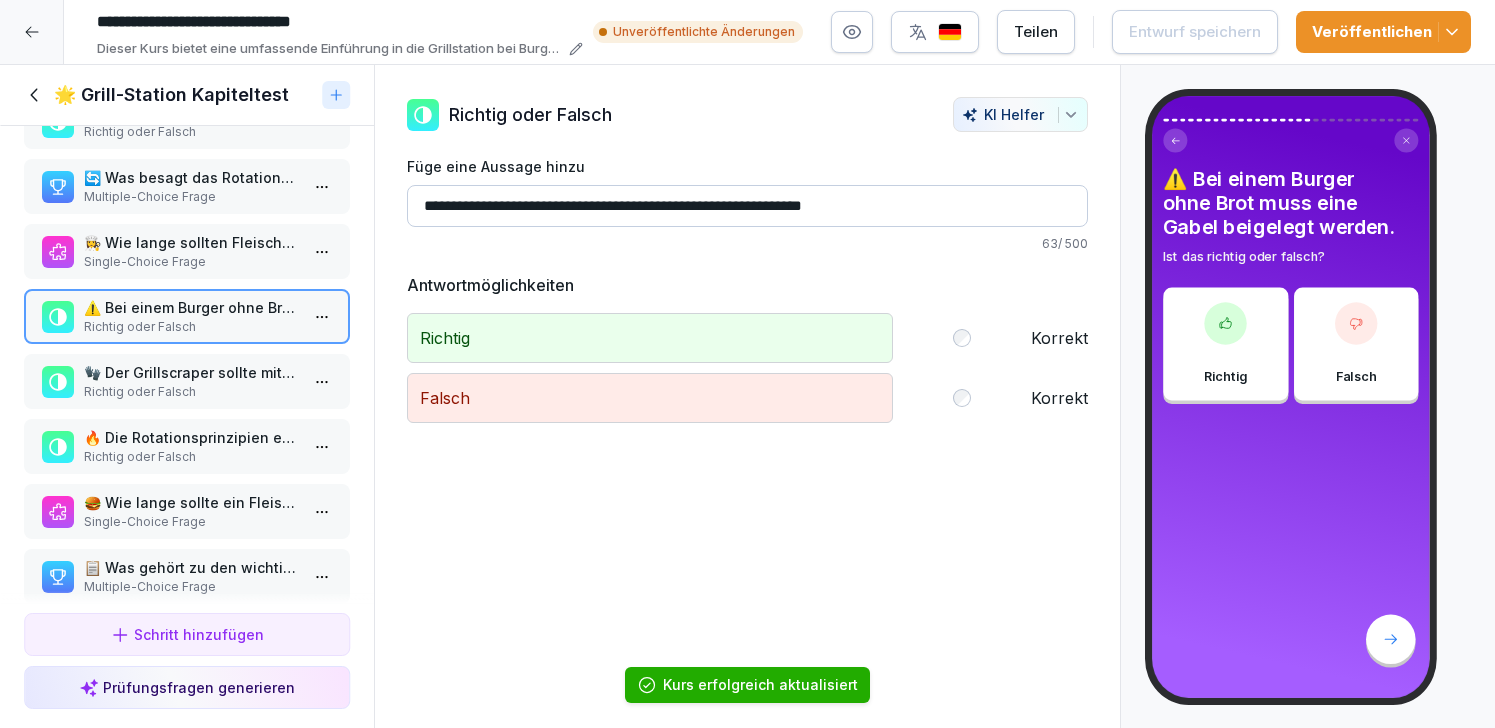 click on "🧤 Der Grillscraper sollte mit Schnittschutzhandschuhen benutzt werden, wenn man die Klinge wechseln muss." at bounding box center [191, 372] 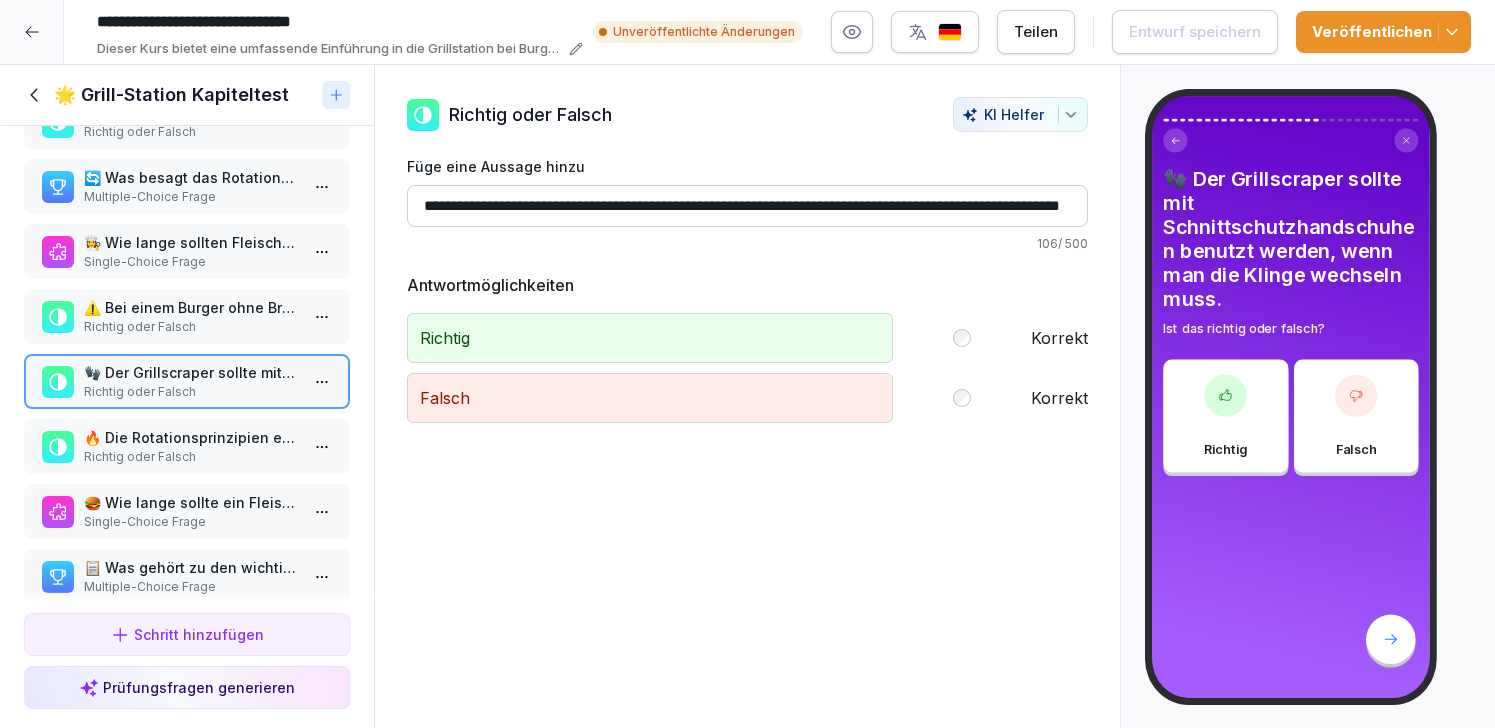 click on "🔥 Die Rotationsprinzipien erlauben es, mehr als 4 Patties gleichzeitig zu grillen, sobald man Erfahrung hat." at bounding box center [191, 437] 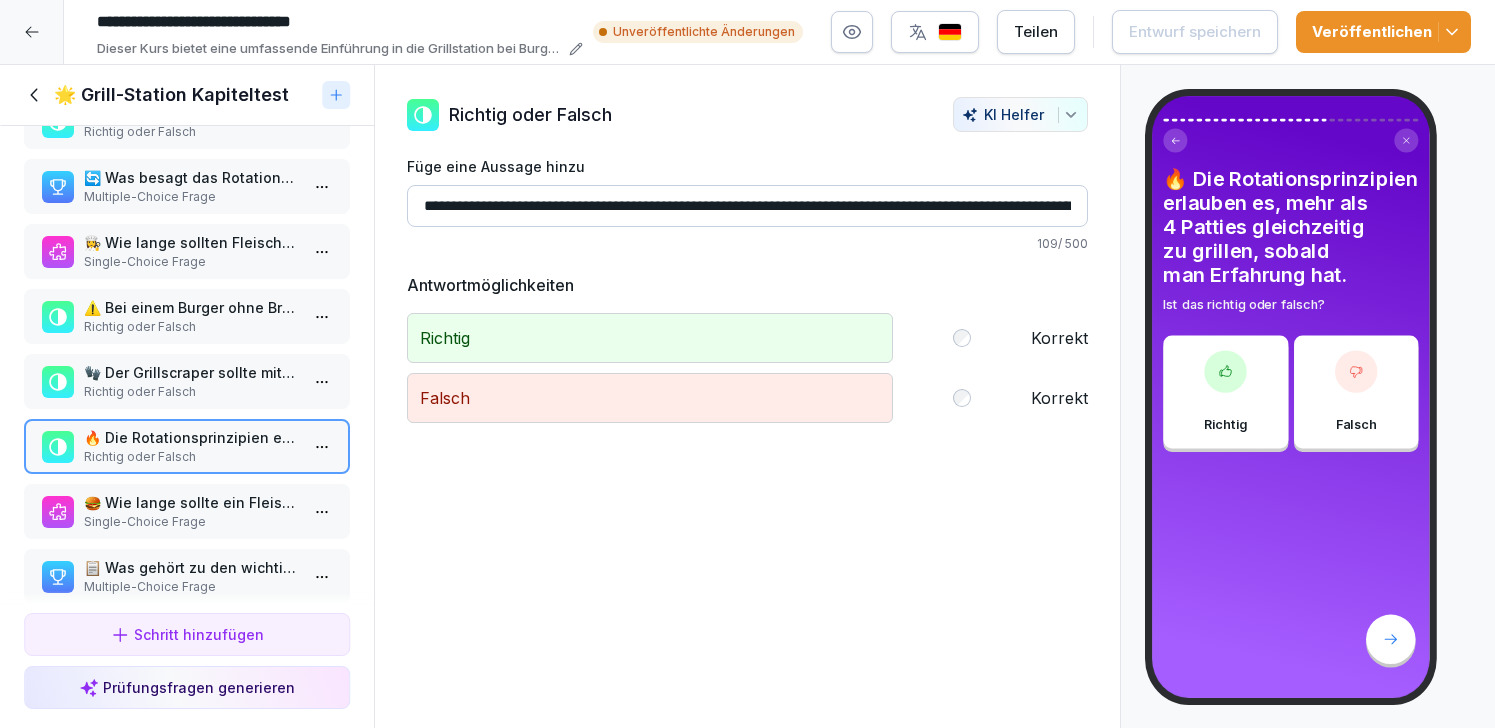 click on "🍔 Wie lange sollte ein Fleisch-Pattie nach dem Wenden gegrillt werden?" at bounding box center (191, 502) 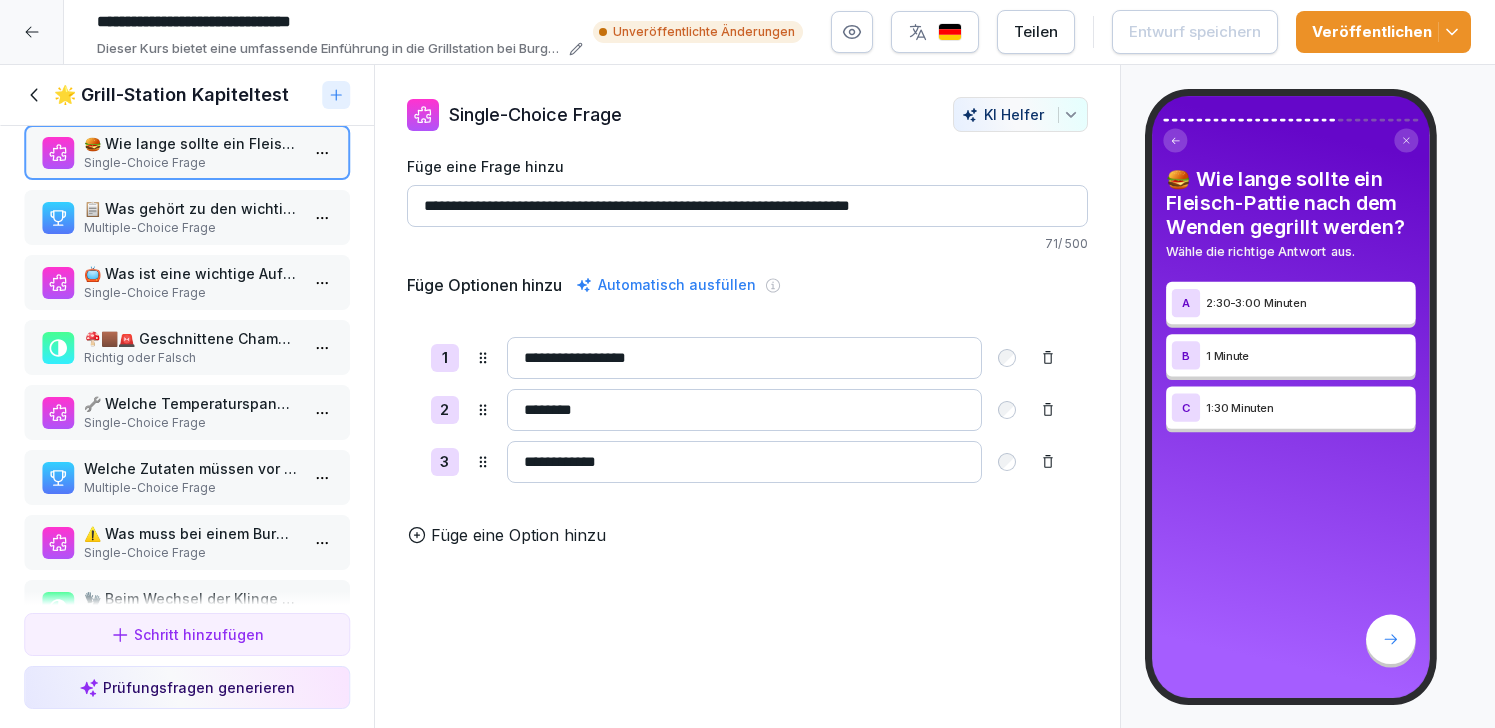 scroll, scrollTop: 1332, scrollLeft: 0, axis: vertical 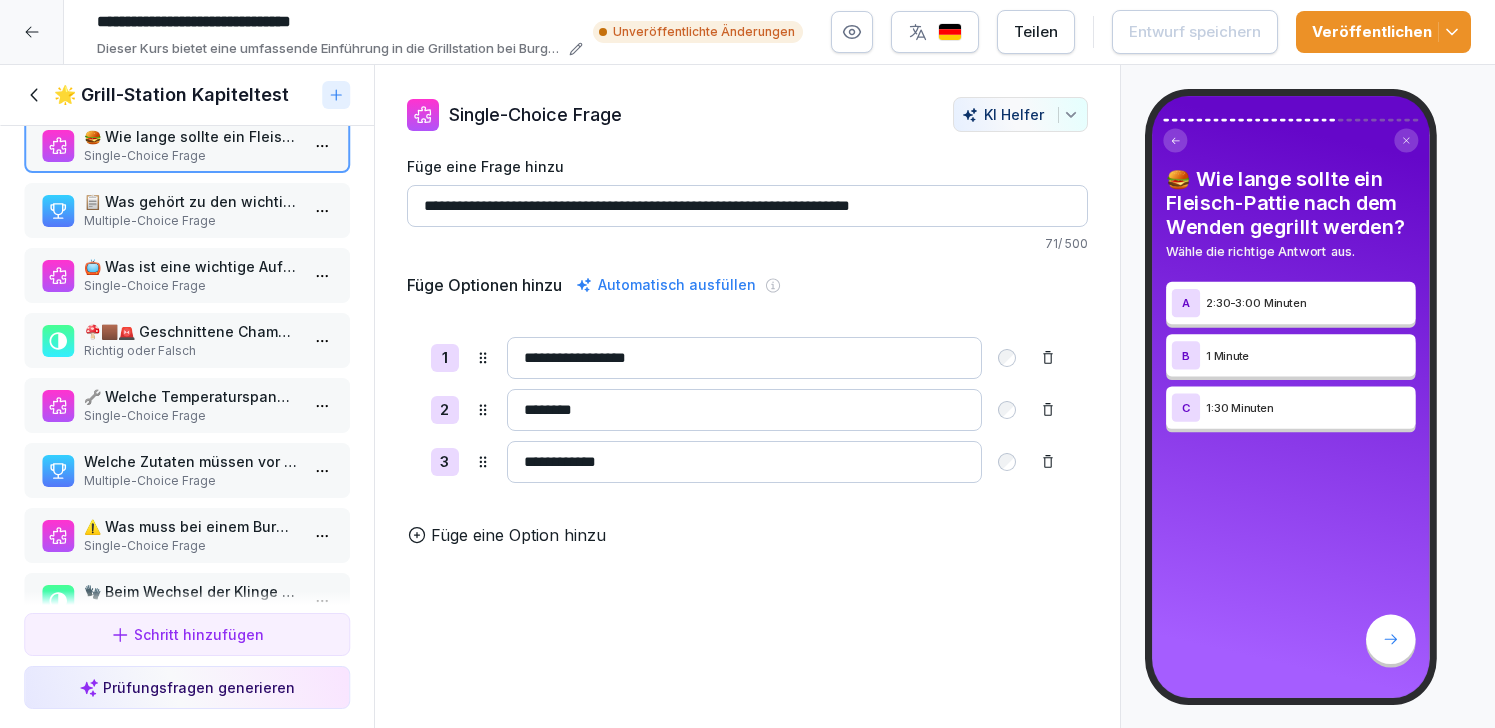 click on "📋 Was gehört zu den wichtigen Punkten beim Grillen?" at bounding box center [191, 201] 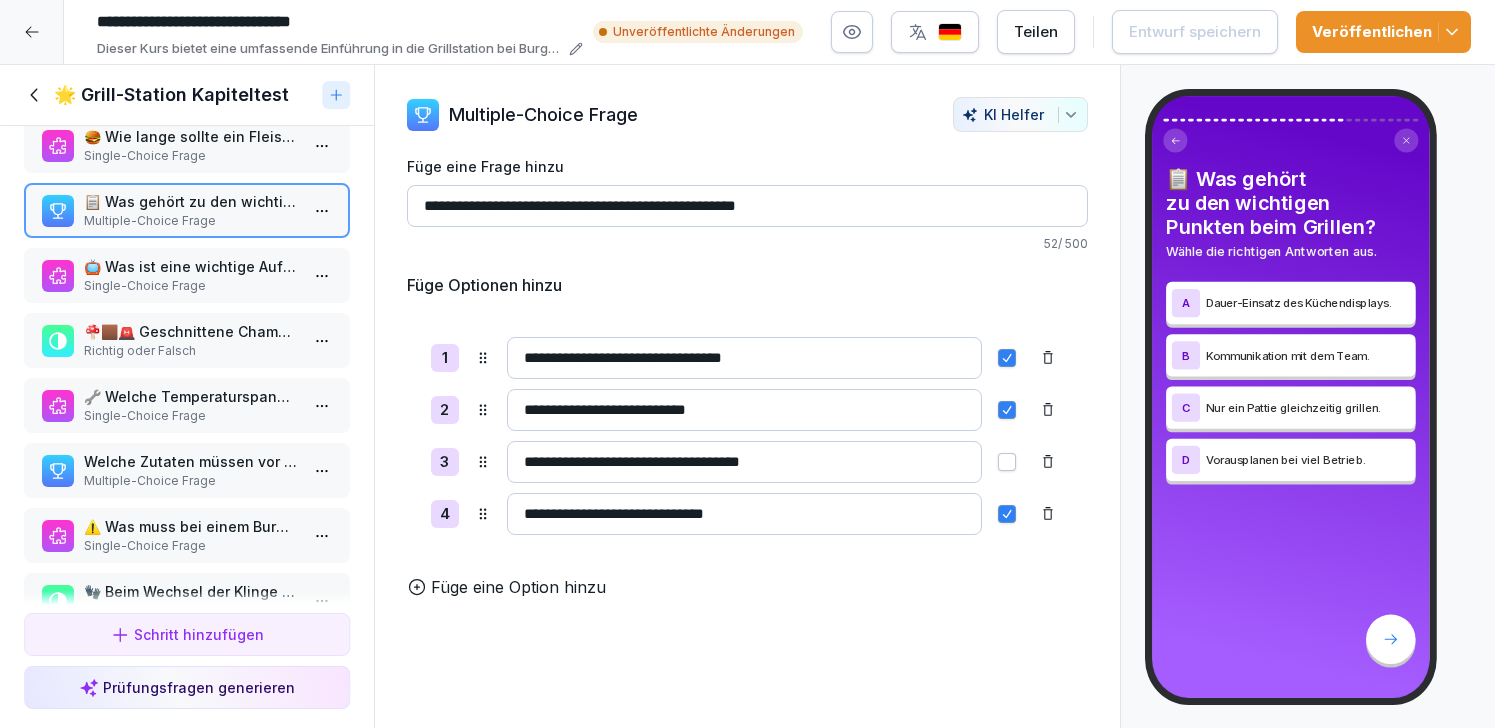 click on "📺 Was ist eine wichtige Aufgabe beim Grilldisplay?" at bounding box center (191, 266) 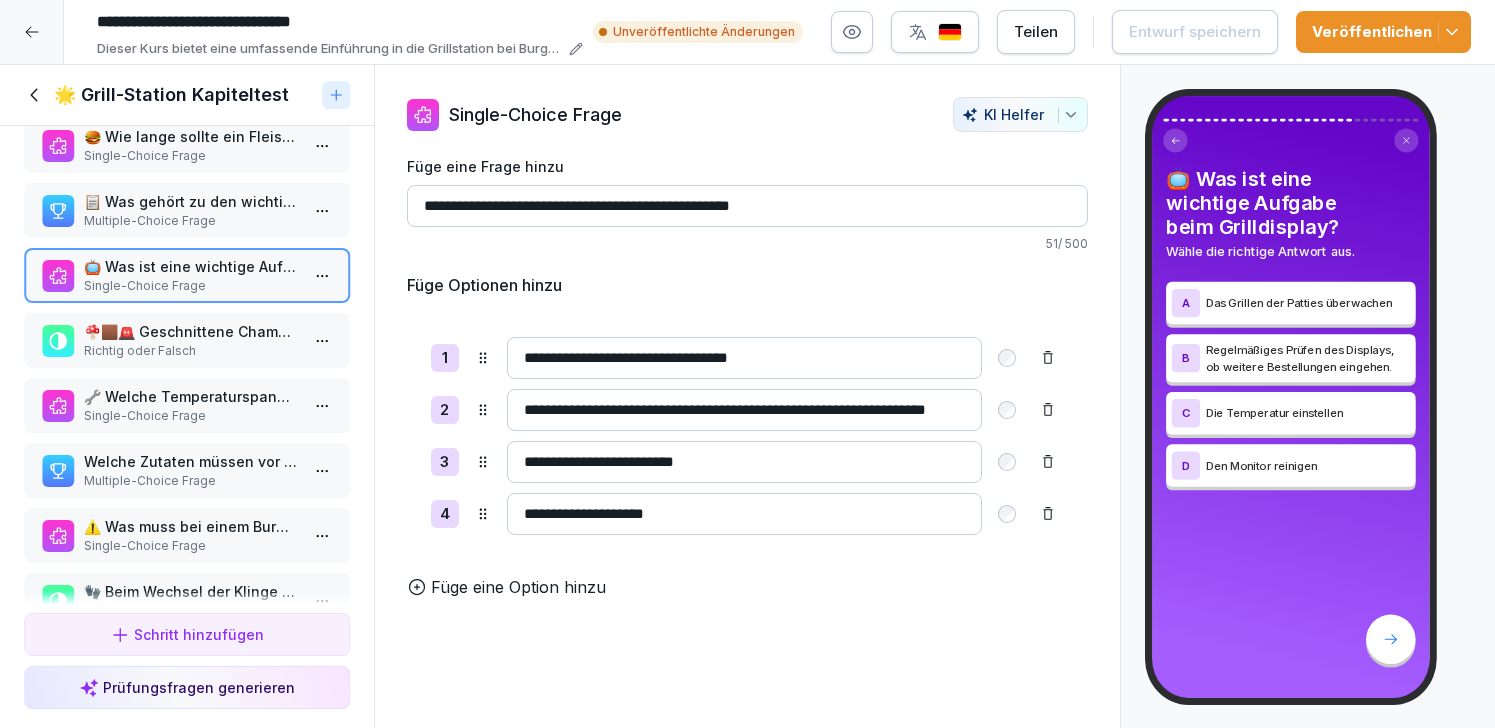 click on "Richtig oder Falsch" at bounding box center (191, 351) 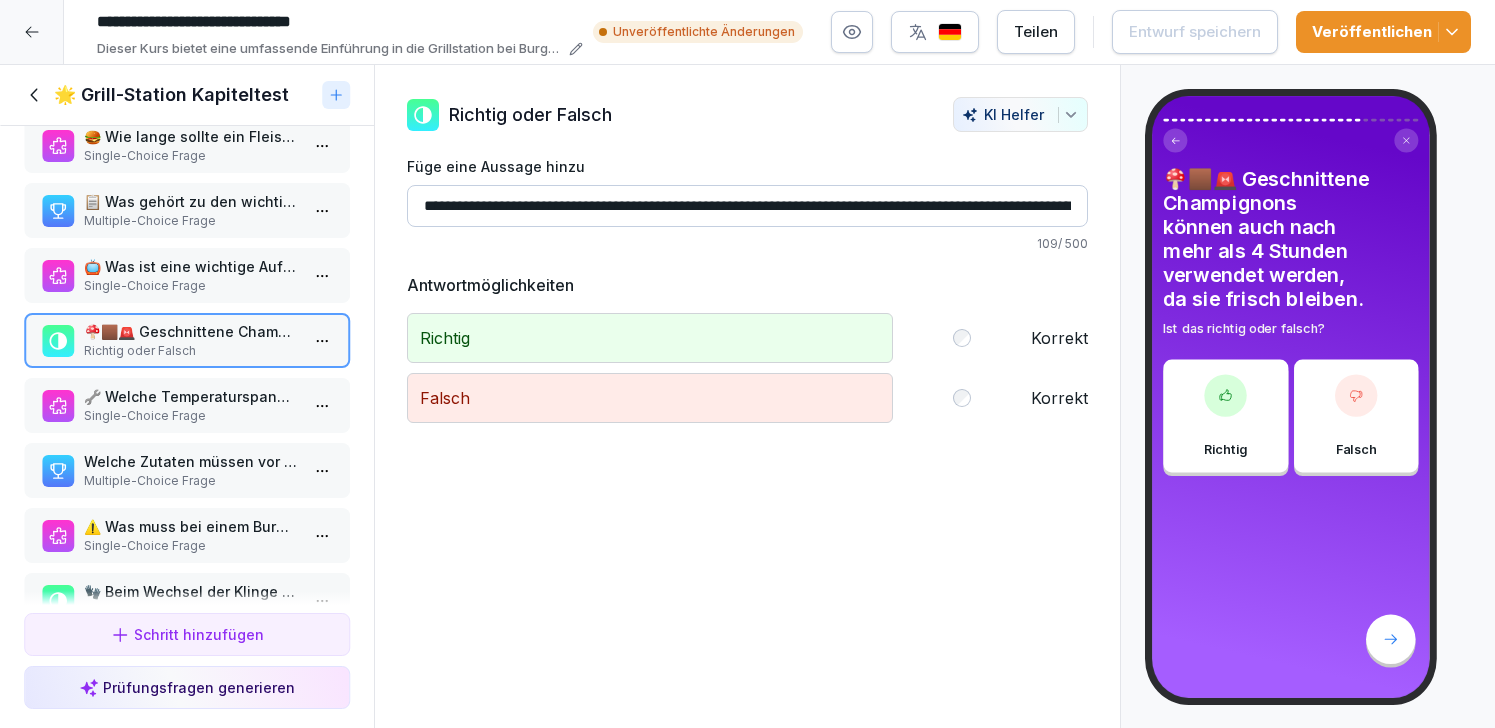 click on "Single-Choice Frage" at bounding box center (191, 416) 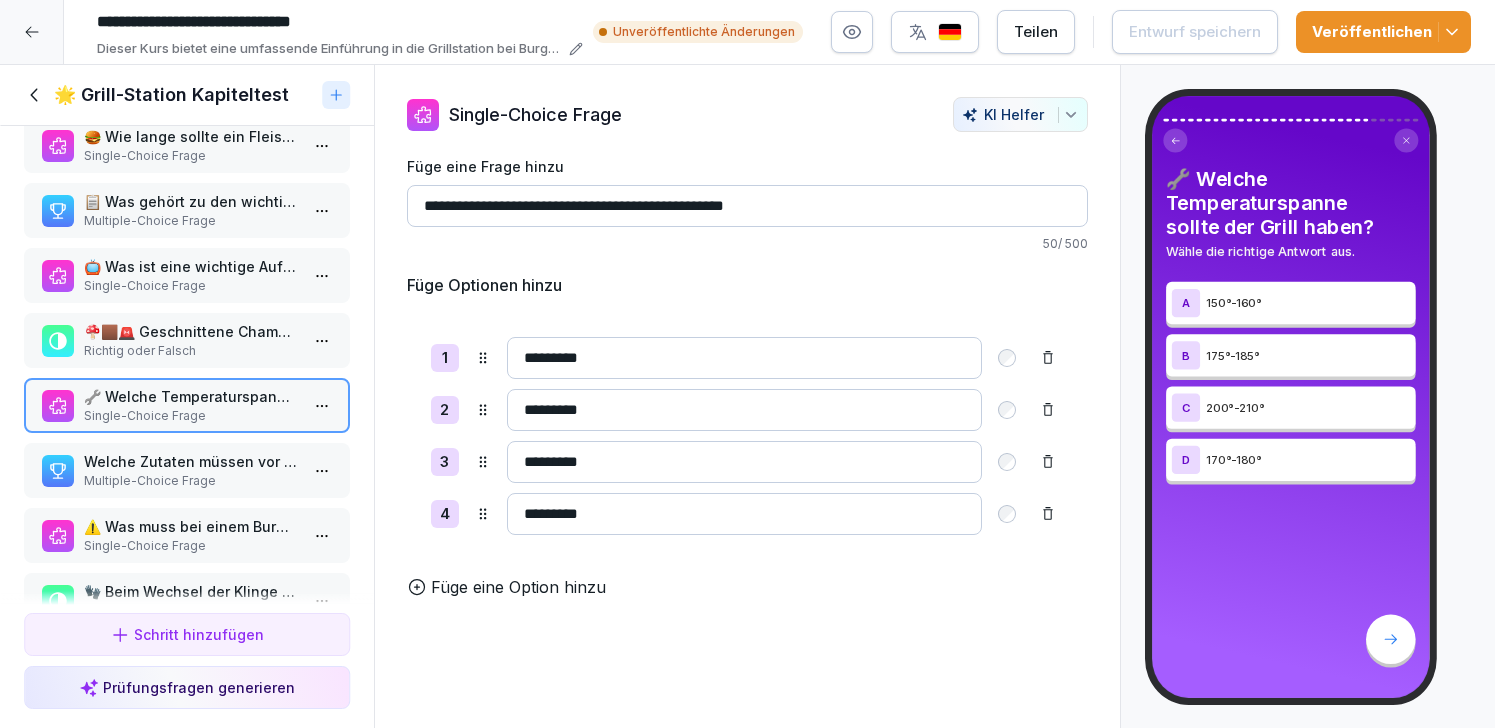click on "Welche Zutaten müssen vor ihrer Nutzung vorbereitet werden?" at bounding box center (191, 461) 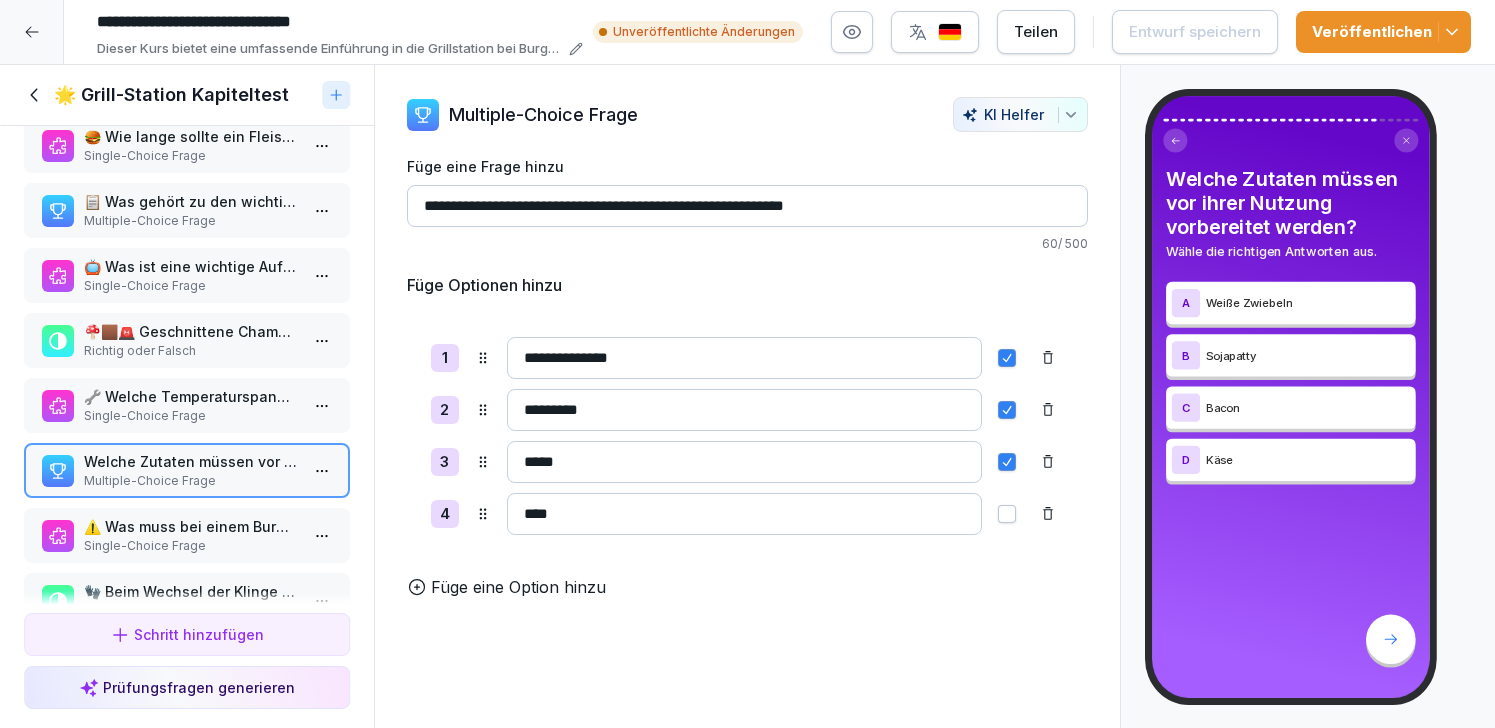 click on "Single-Choice Frage" at bounding box center (191, 546) 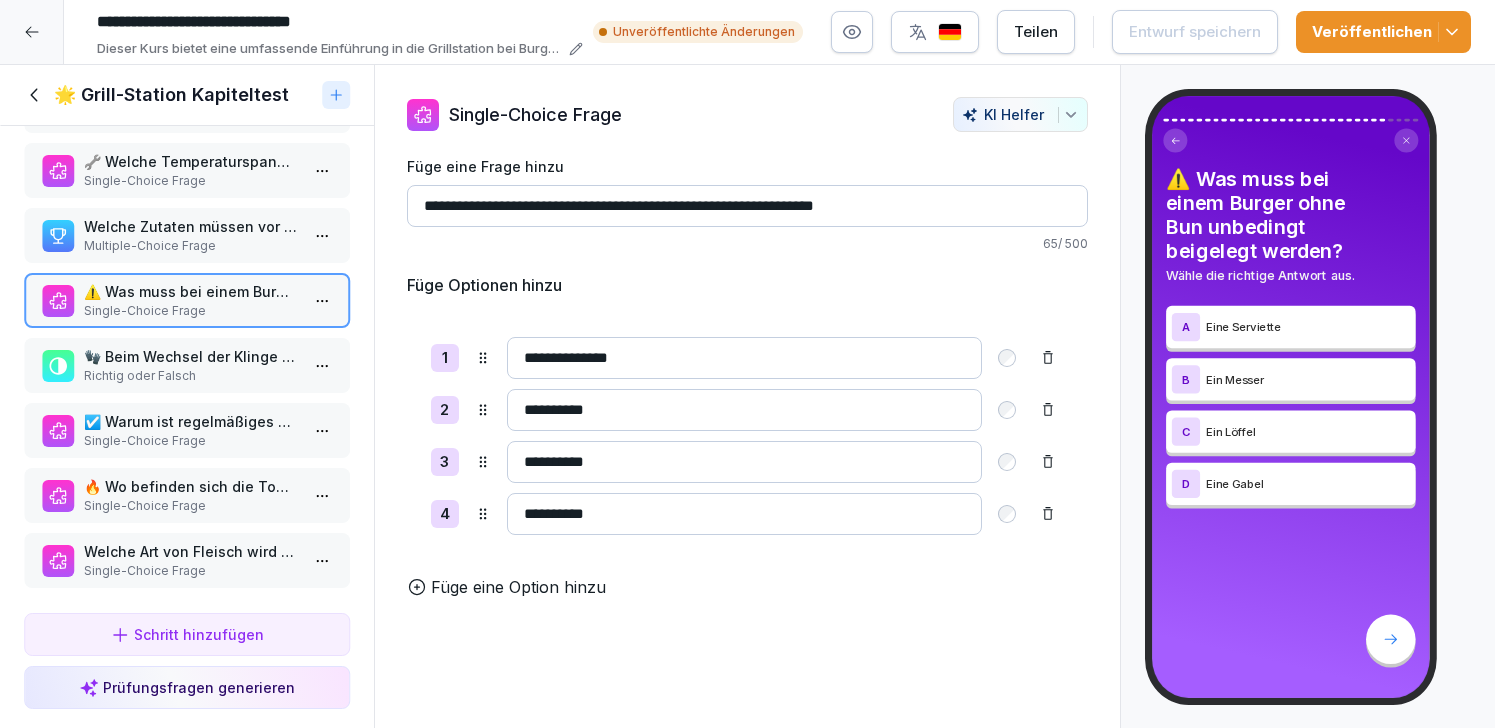 scroll, scrollTop: 1574, scrollLeft: 0, axis: vertical 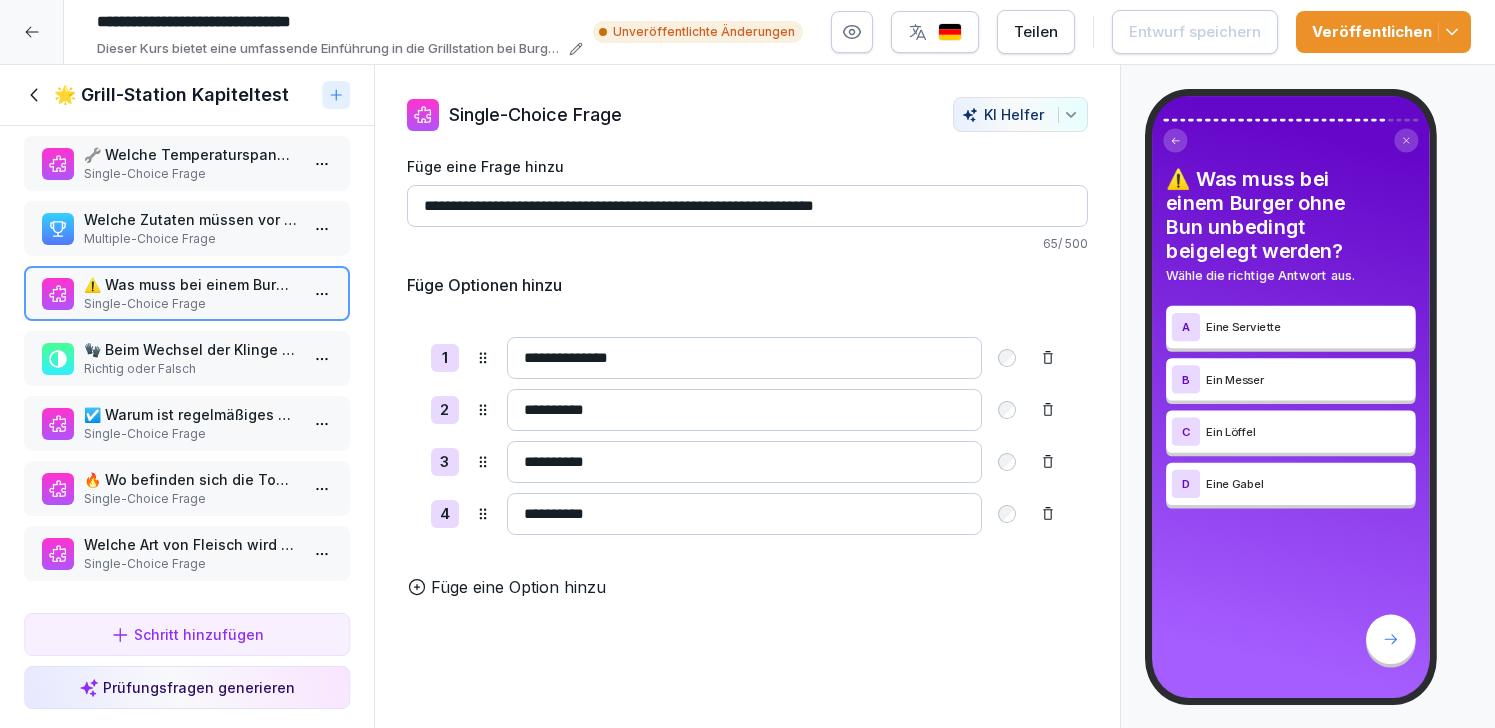 click on "🧤 Beim Wechsel der Klinge vom Grillscraper sind Schutzhandschuhe von Level 5 erforderlich." at bounding box center [191, 349] 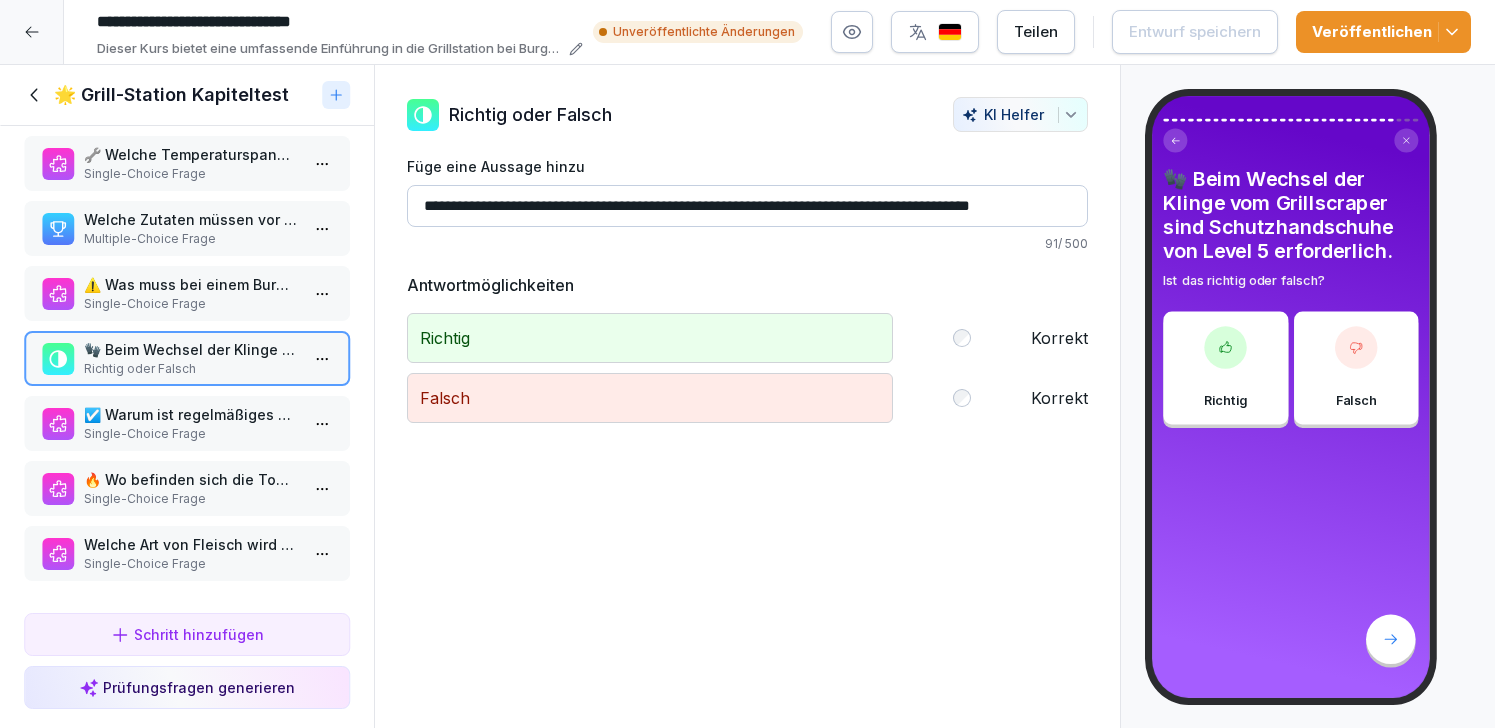 click on "☑️ Warum ist regelmäßiges Reinigen wichtig?" at bounding box center [191, 414] 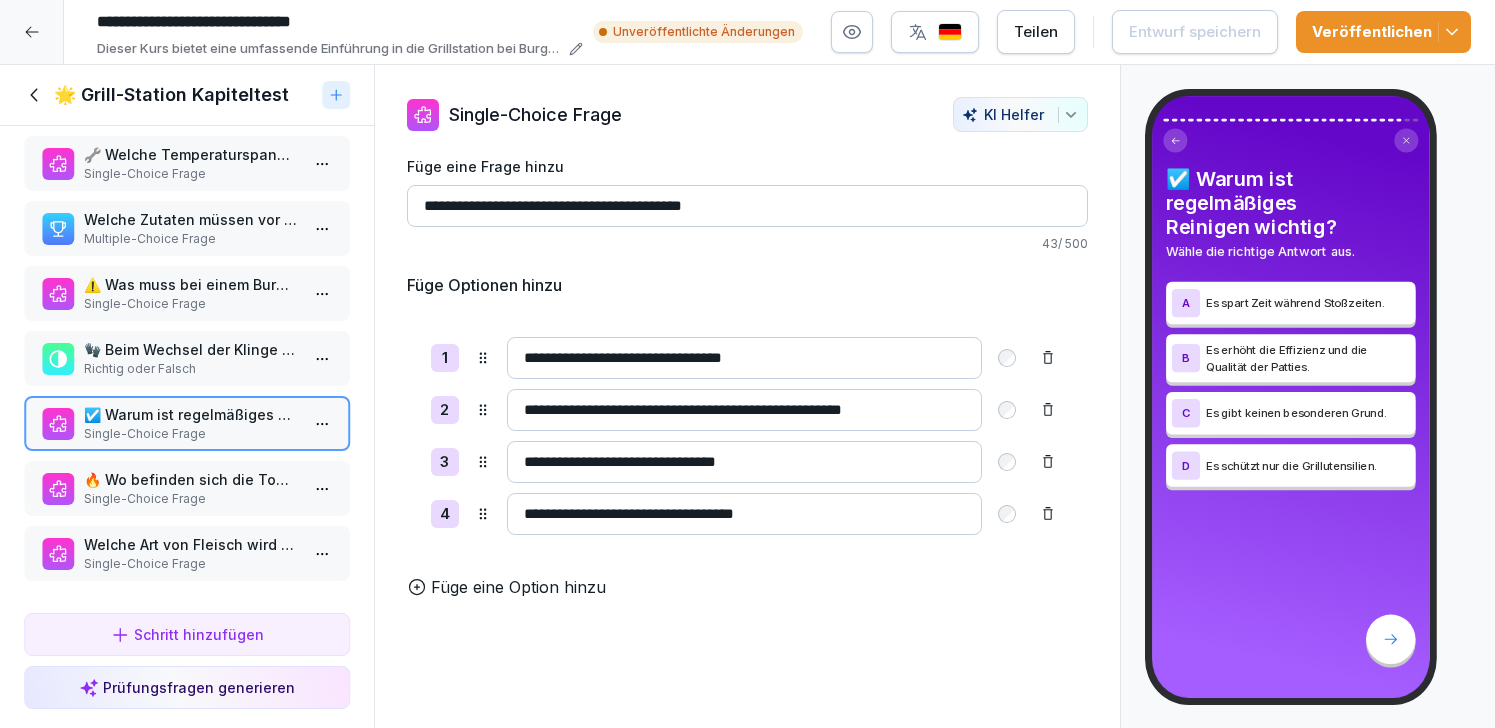 click on "🔥 Wo befinden sich die Toppings für die Burger?" at bounding box center [191, 479] 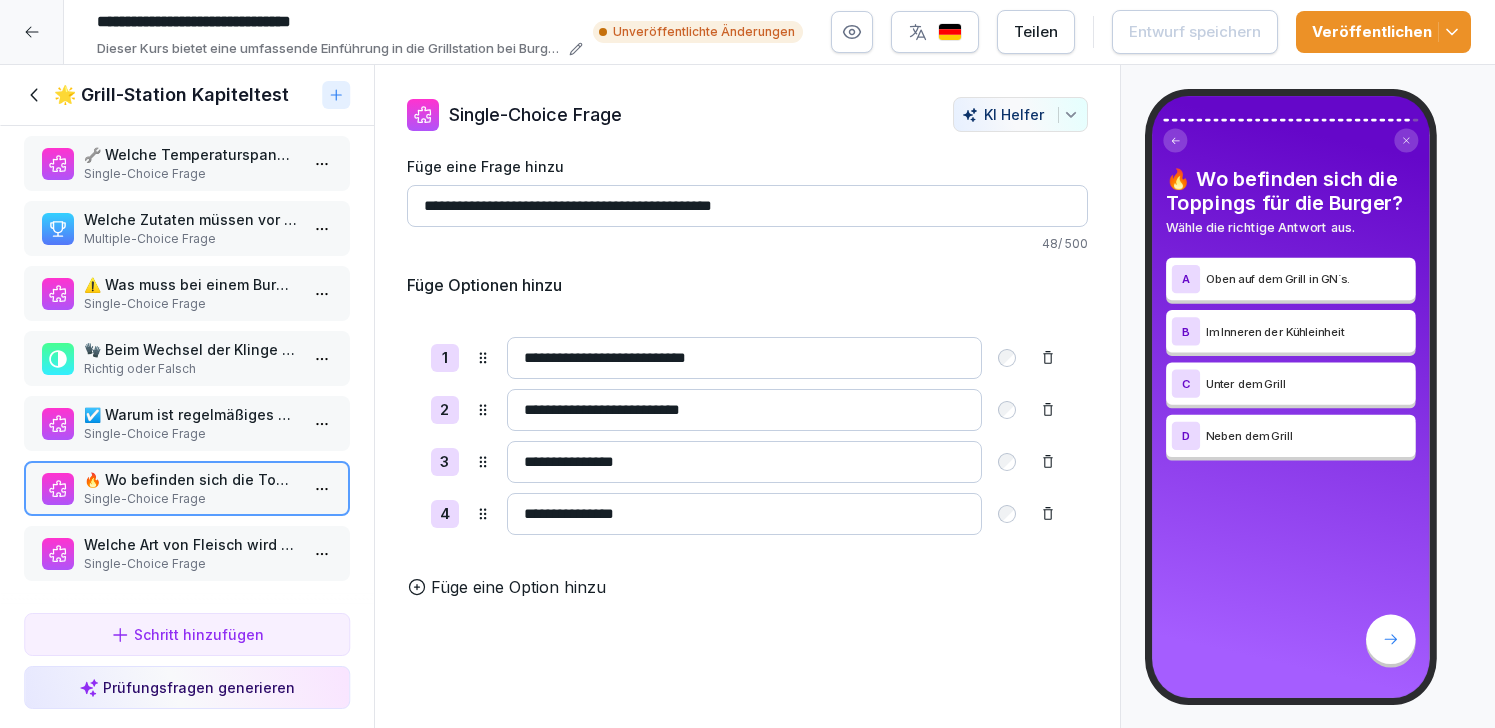 click on "Welche Art von Fleisch wird verwendet?" at bounding box center [191, 544] 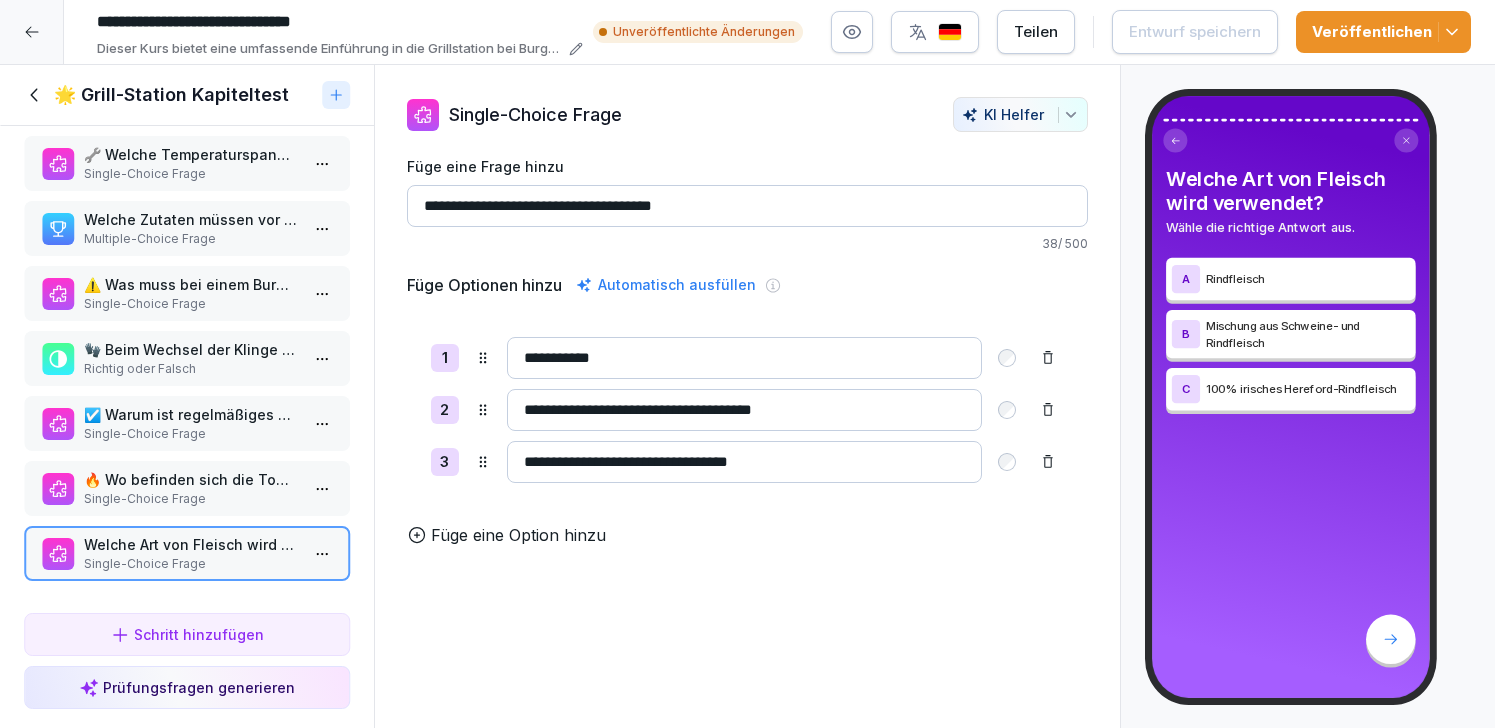 click 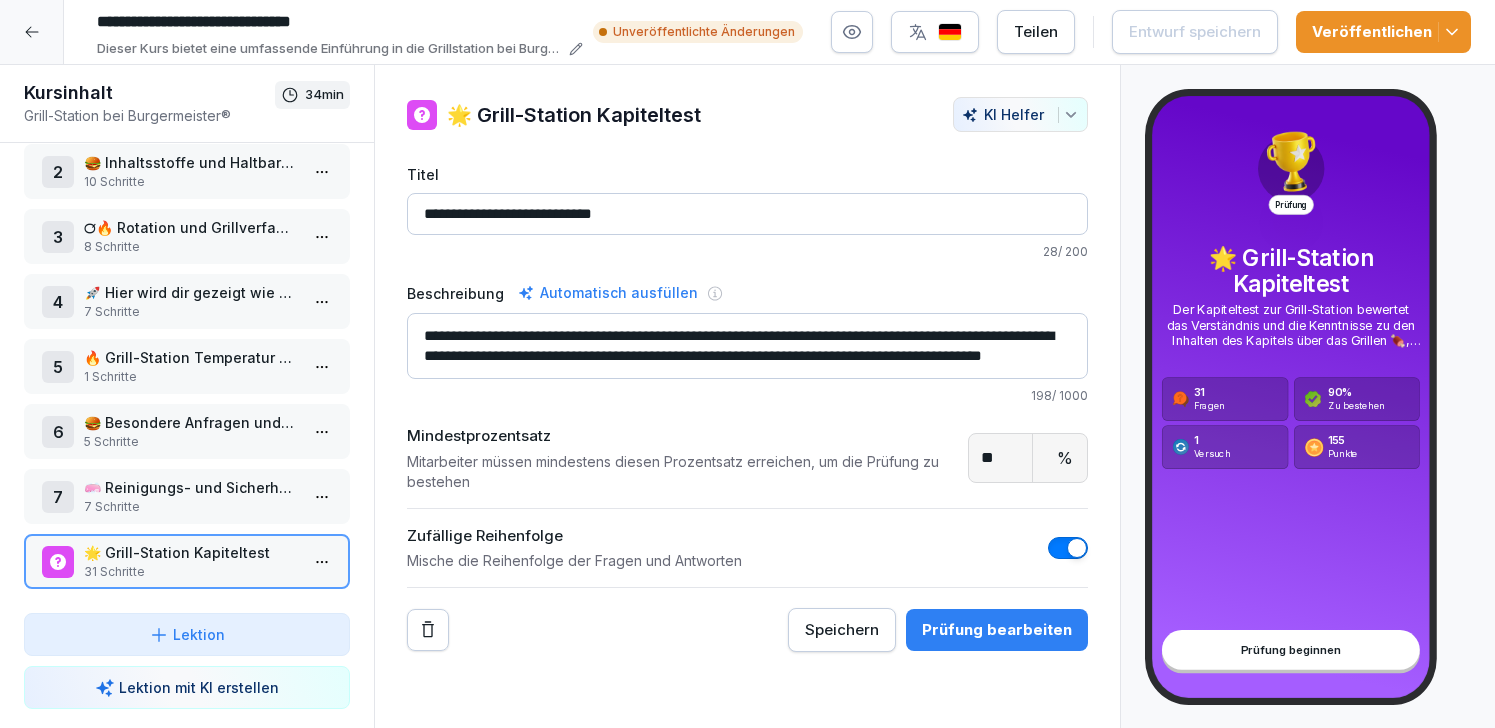 scroll, scrollTop: 0, scrollLeft: 0, axis: both 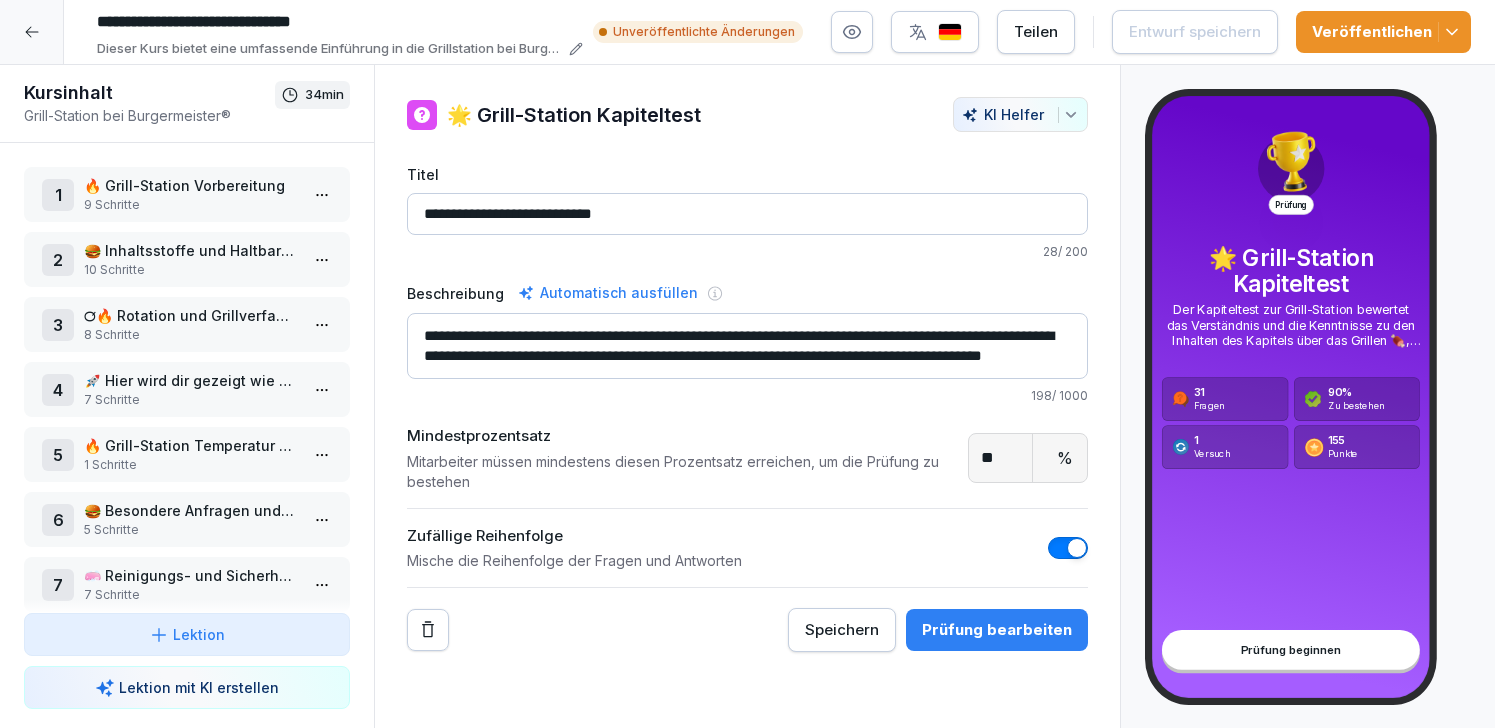click 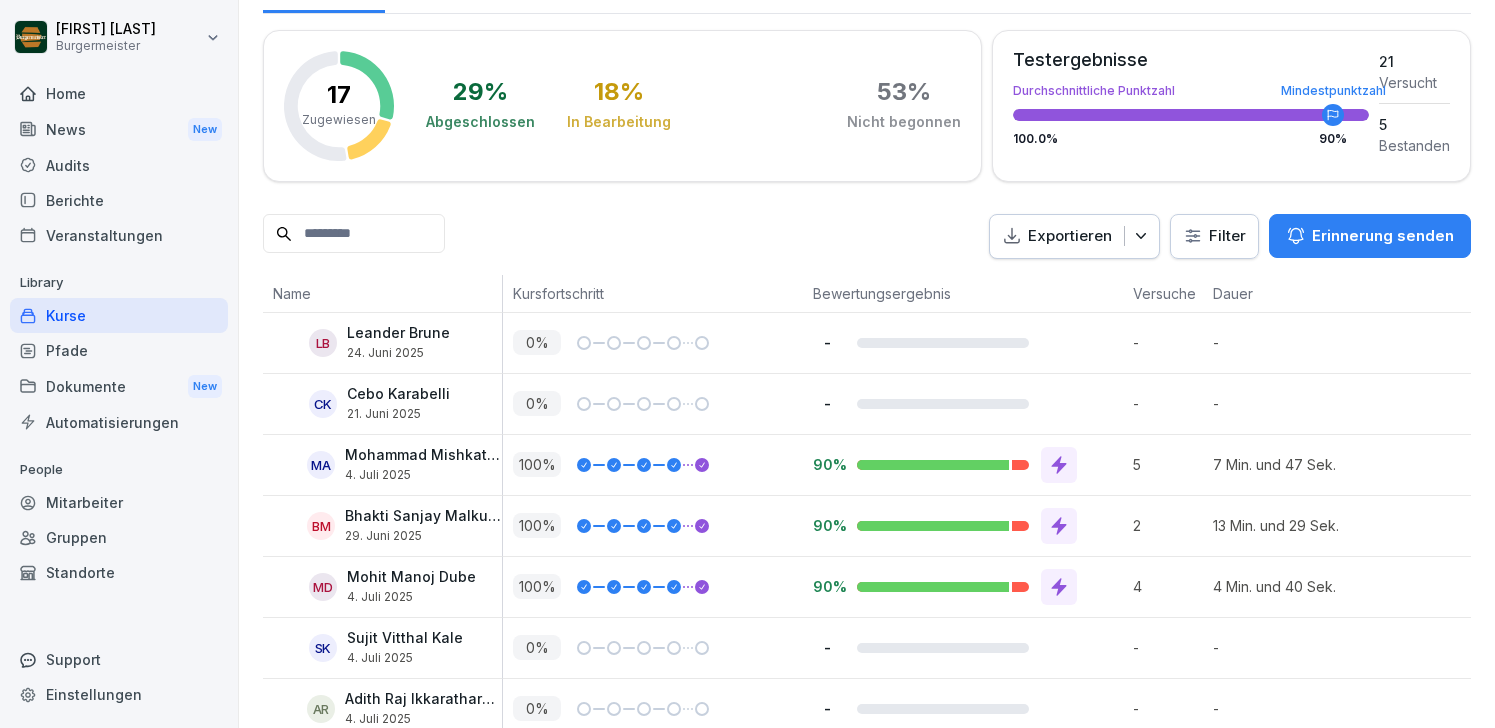 scroll, scrollTop: 279, scrollLeft: 0, axis: vertical 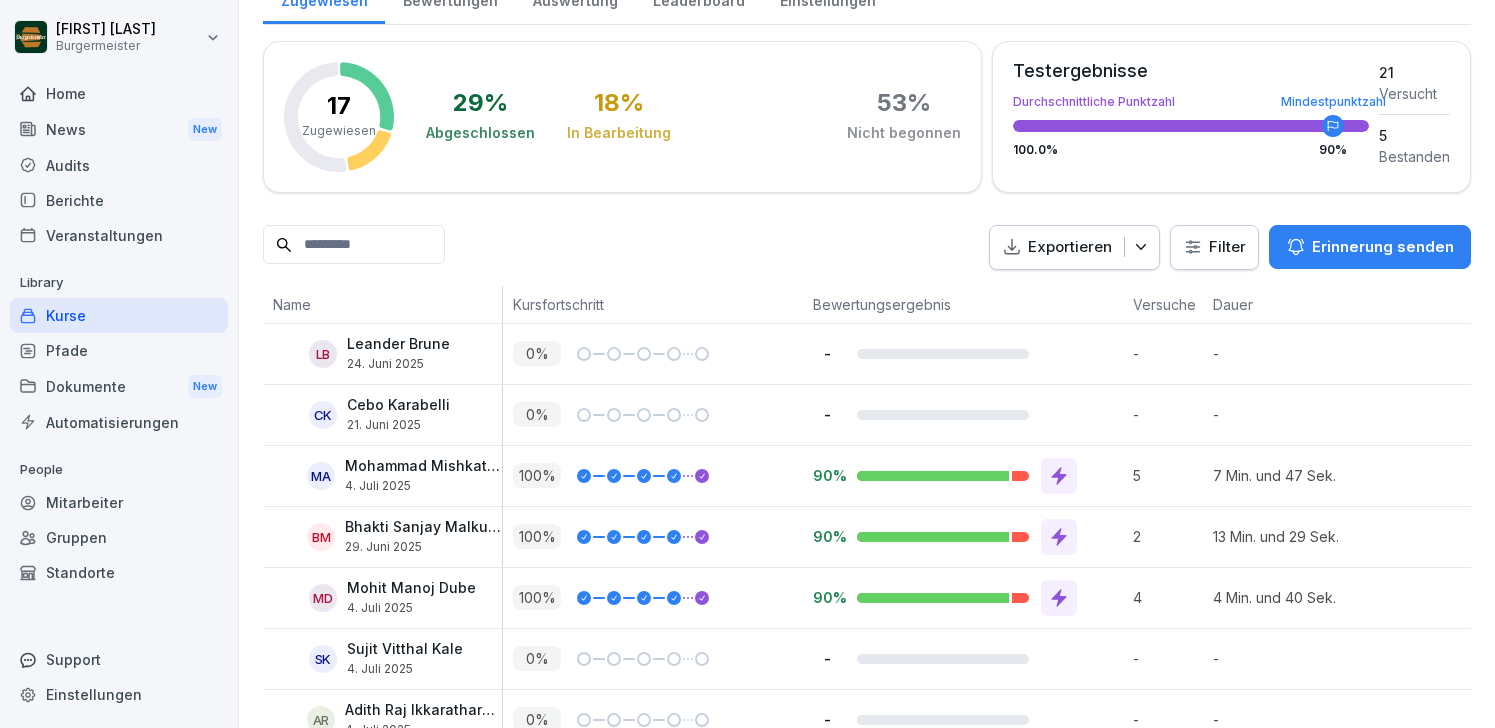 click on "Kurse" at bounding box center [119, 315] 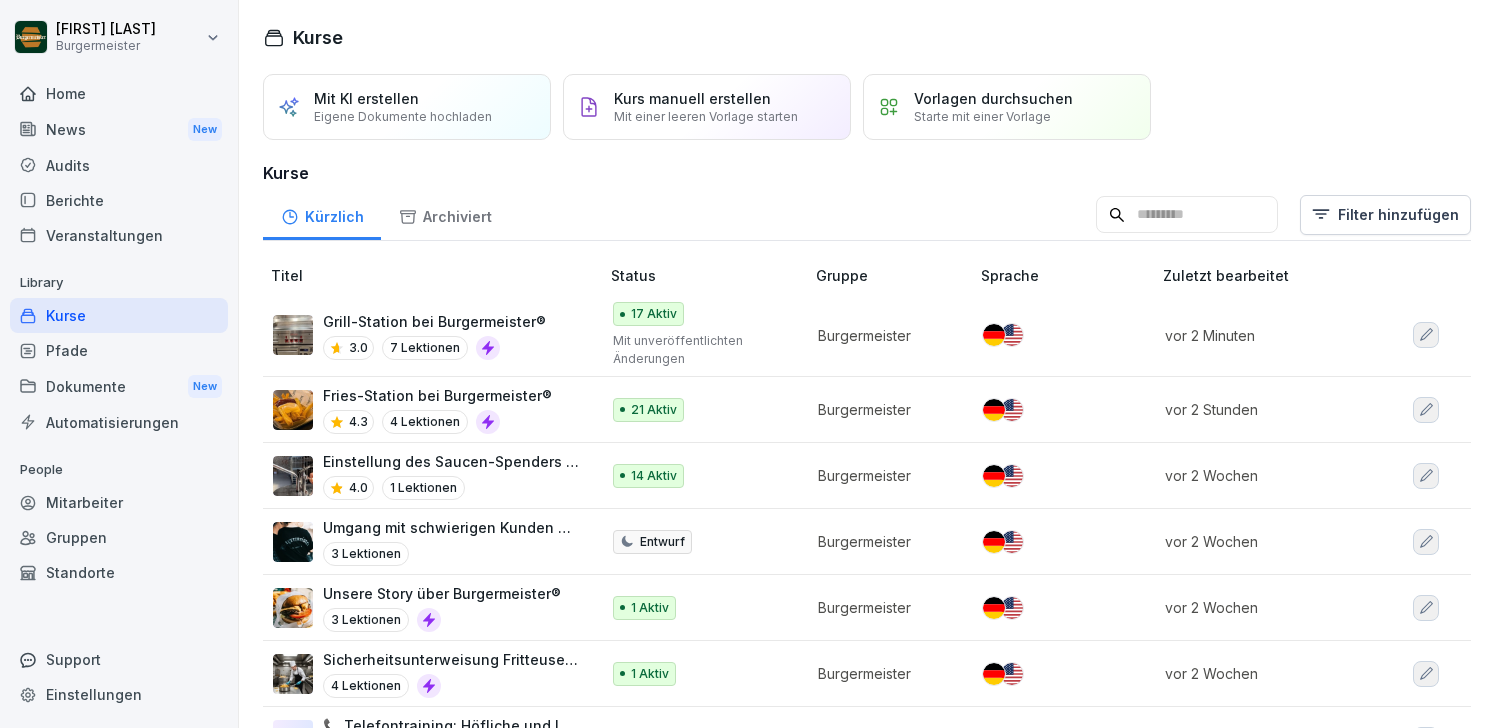 click on "Fries-Station bei Burgermeister® 4.3 4 Lektionen" at bounding box center [426, 409] 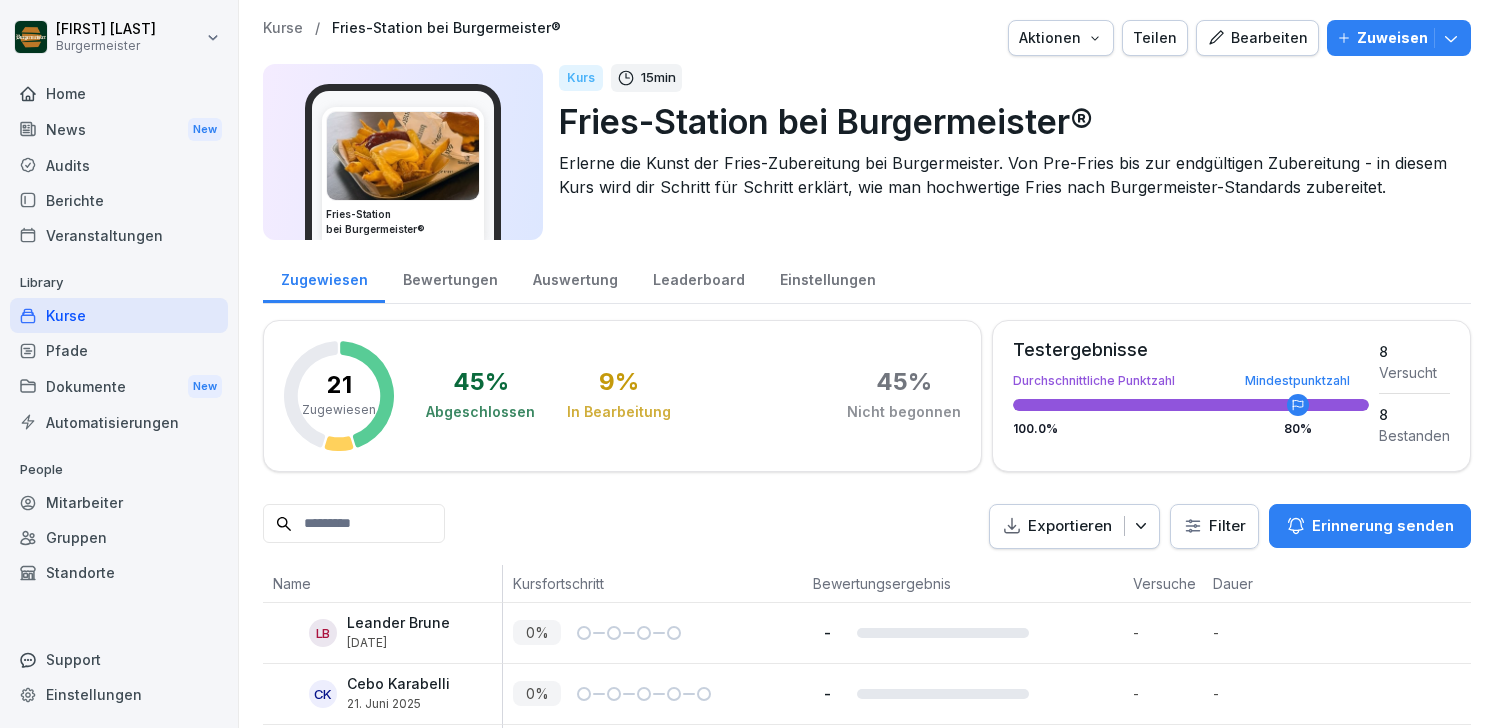 scroll, scrollTop: 0, scrollLeft: 0, axis: both 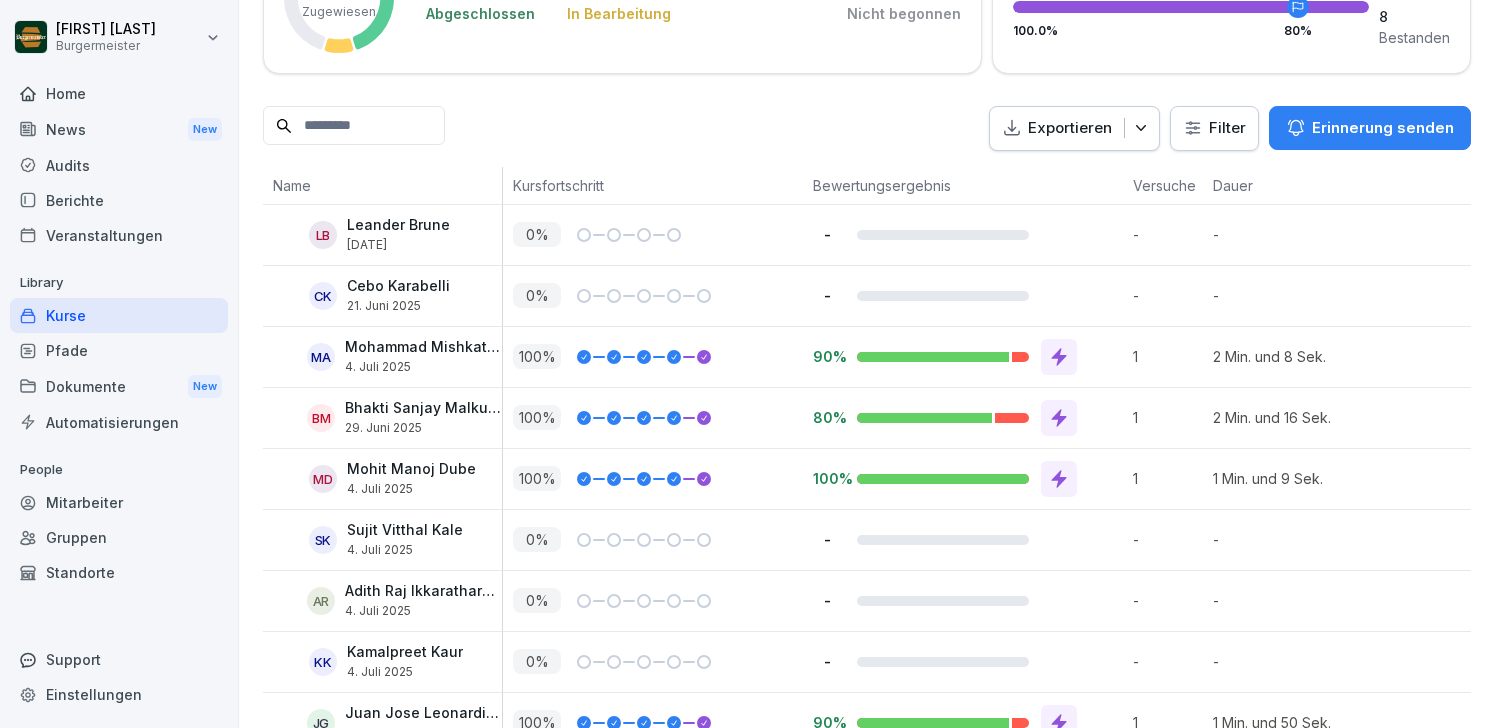 click 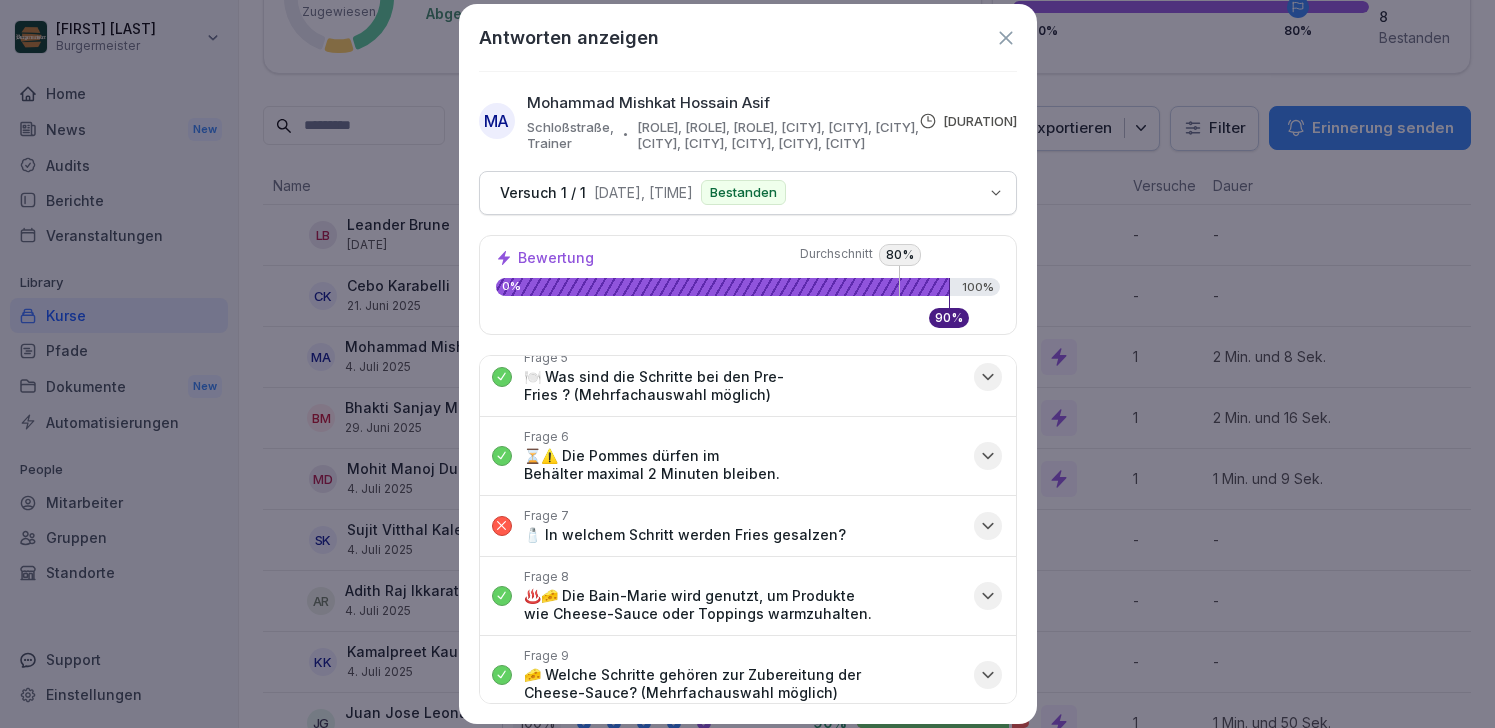scroll, scrollTop: 349, scrollLeft: 0, axis: vertical 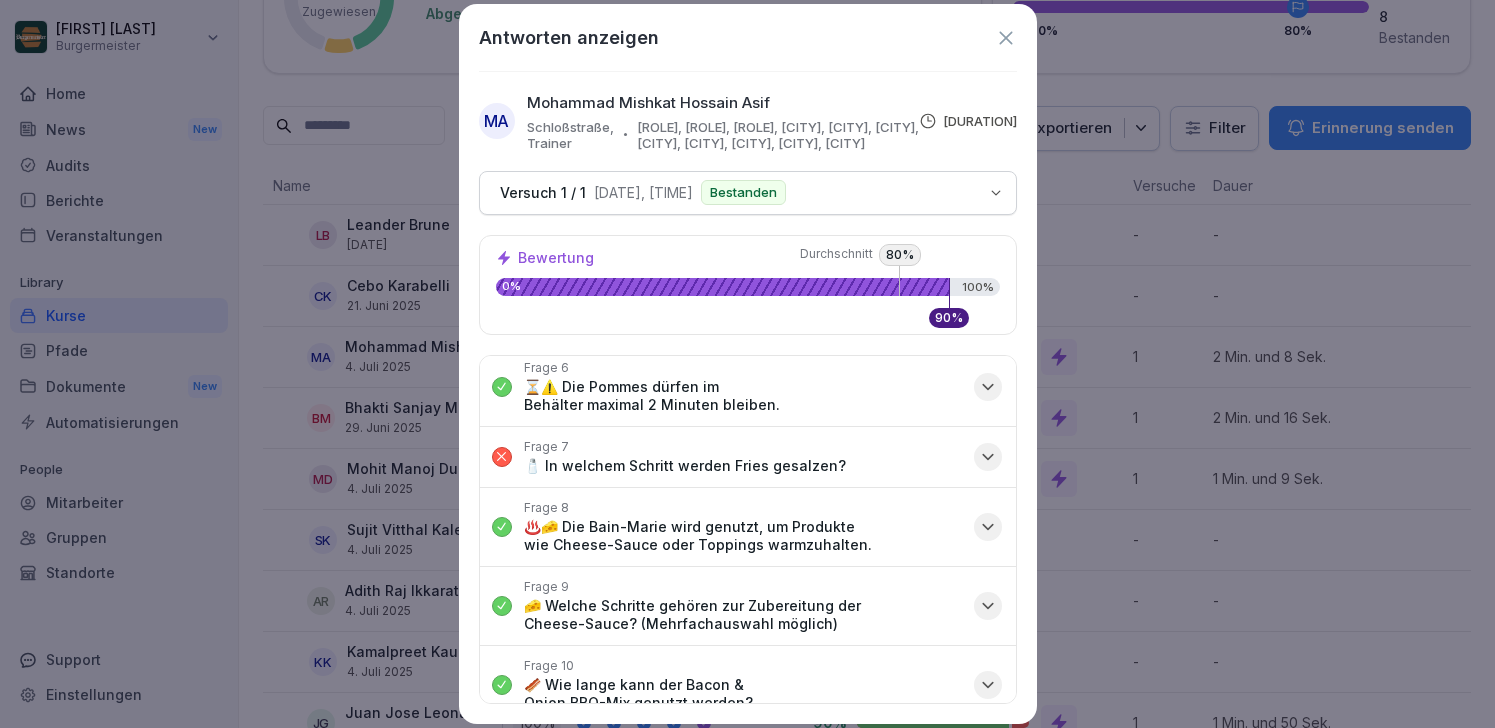 click 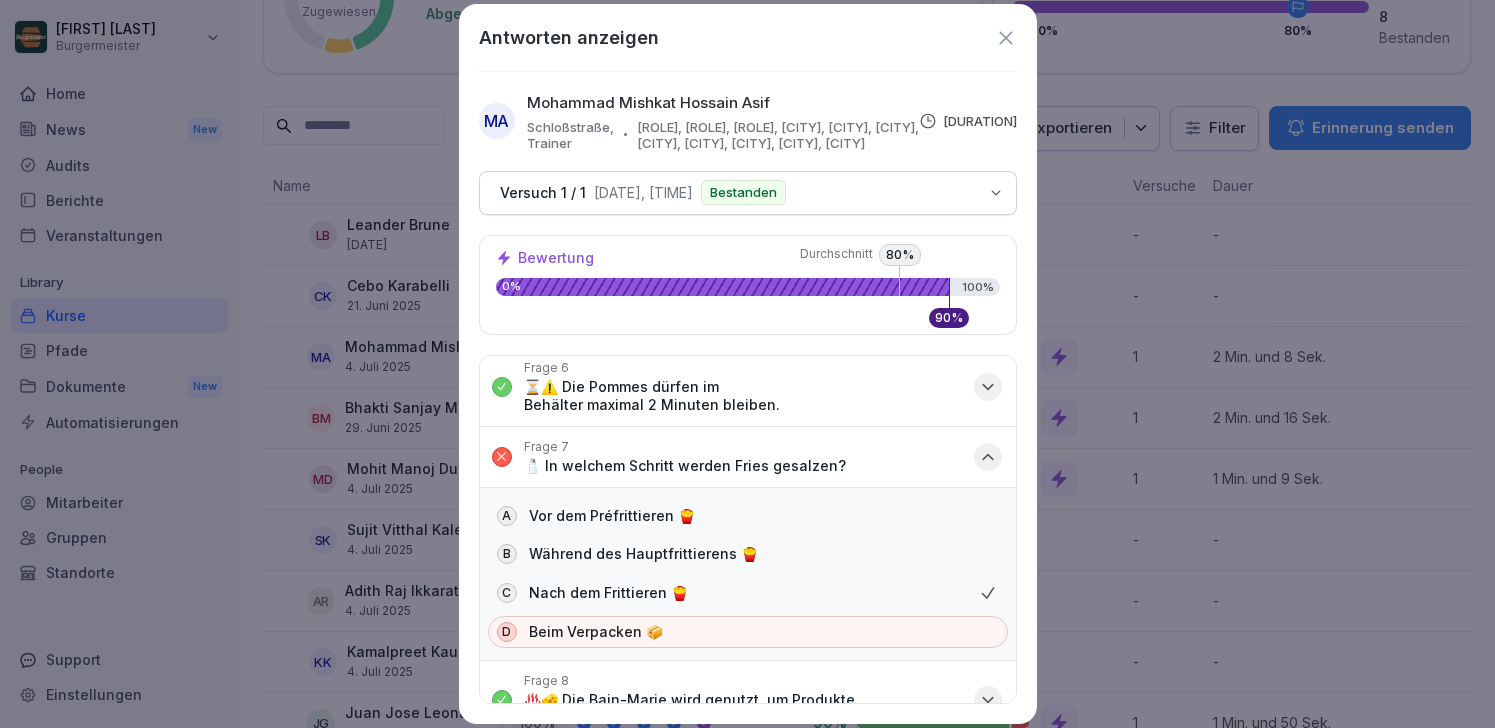 click 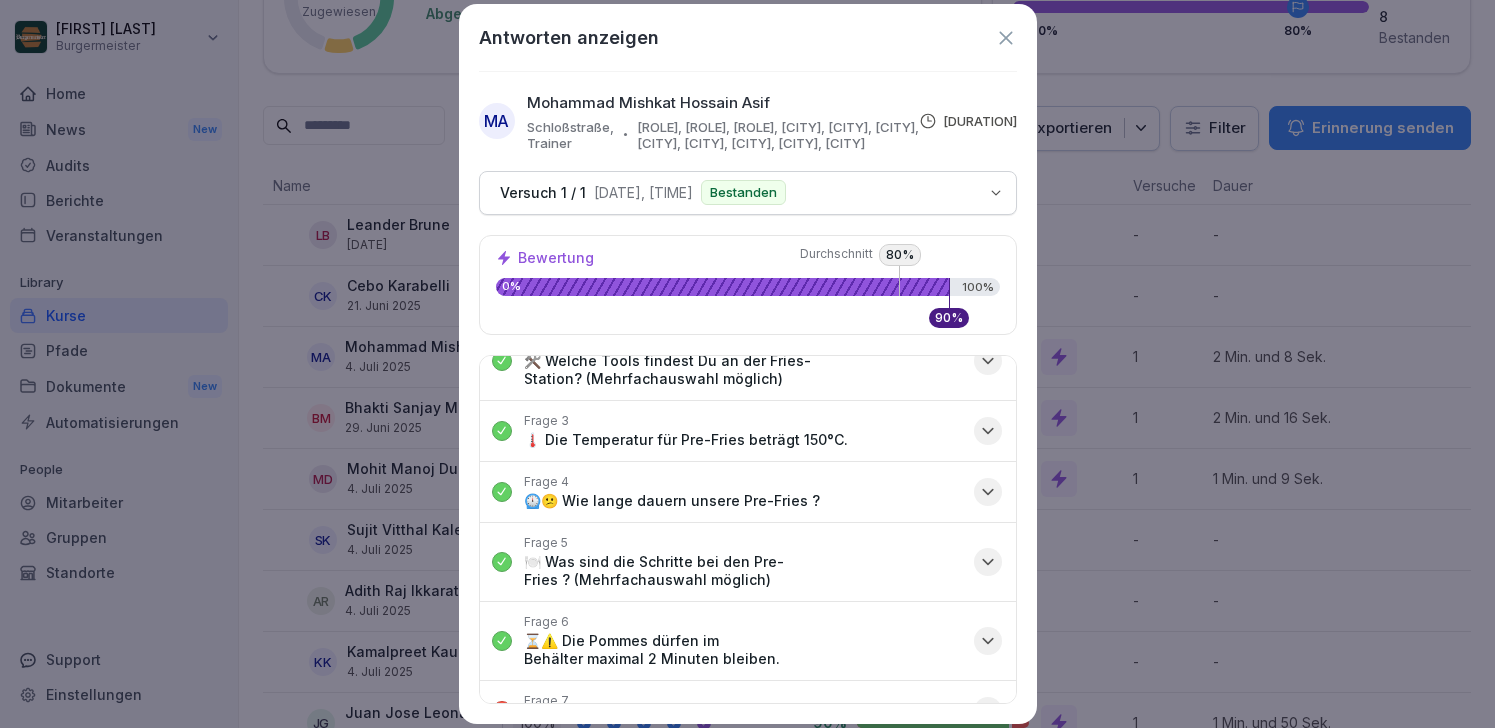 scroll, scrollTop: 349, scrollLeft: 0, axis: vertical 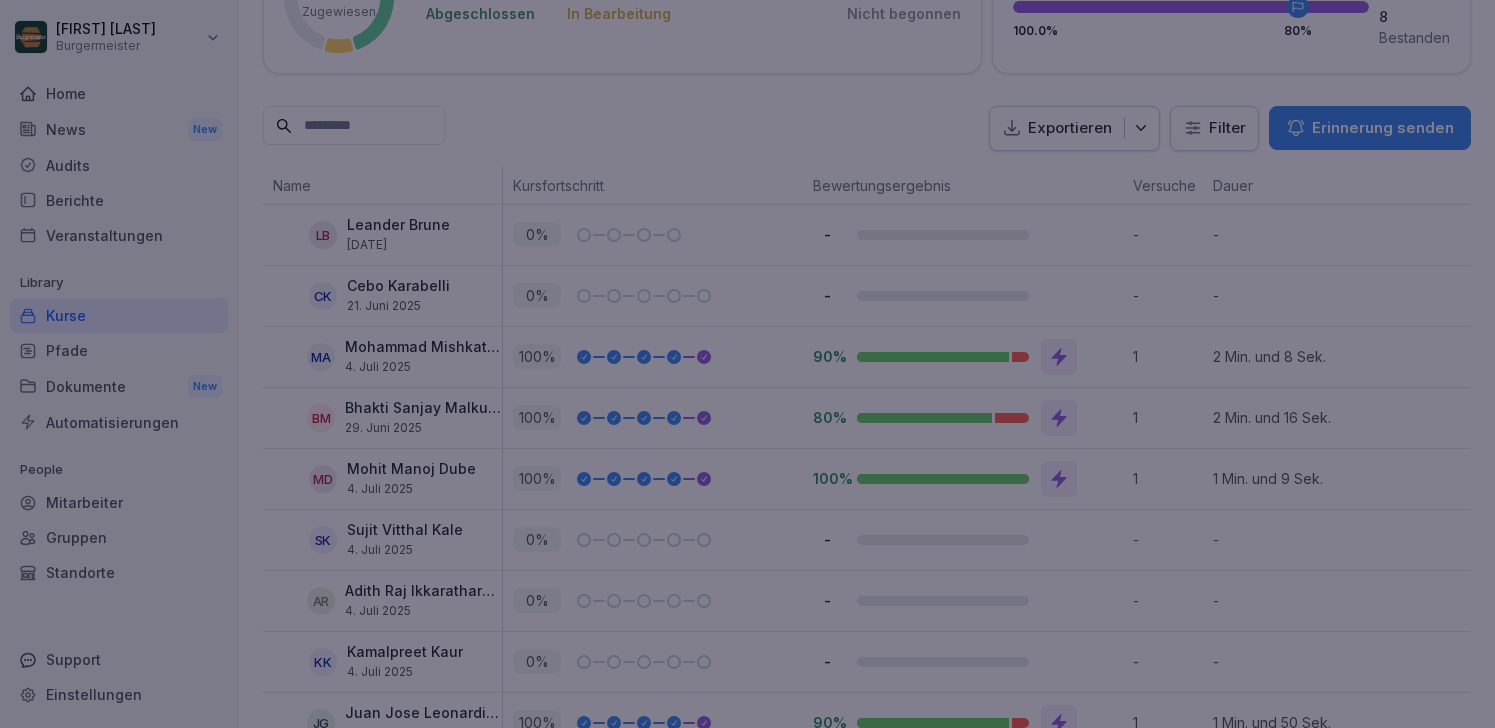 click at bounding box center (747, 364) 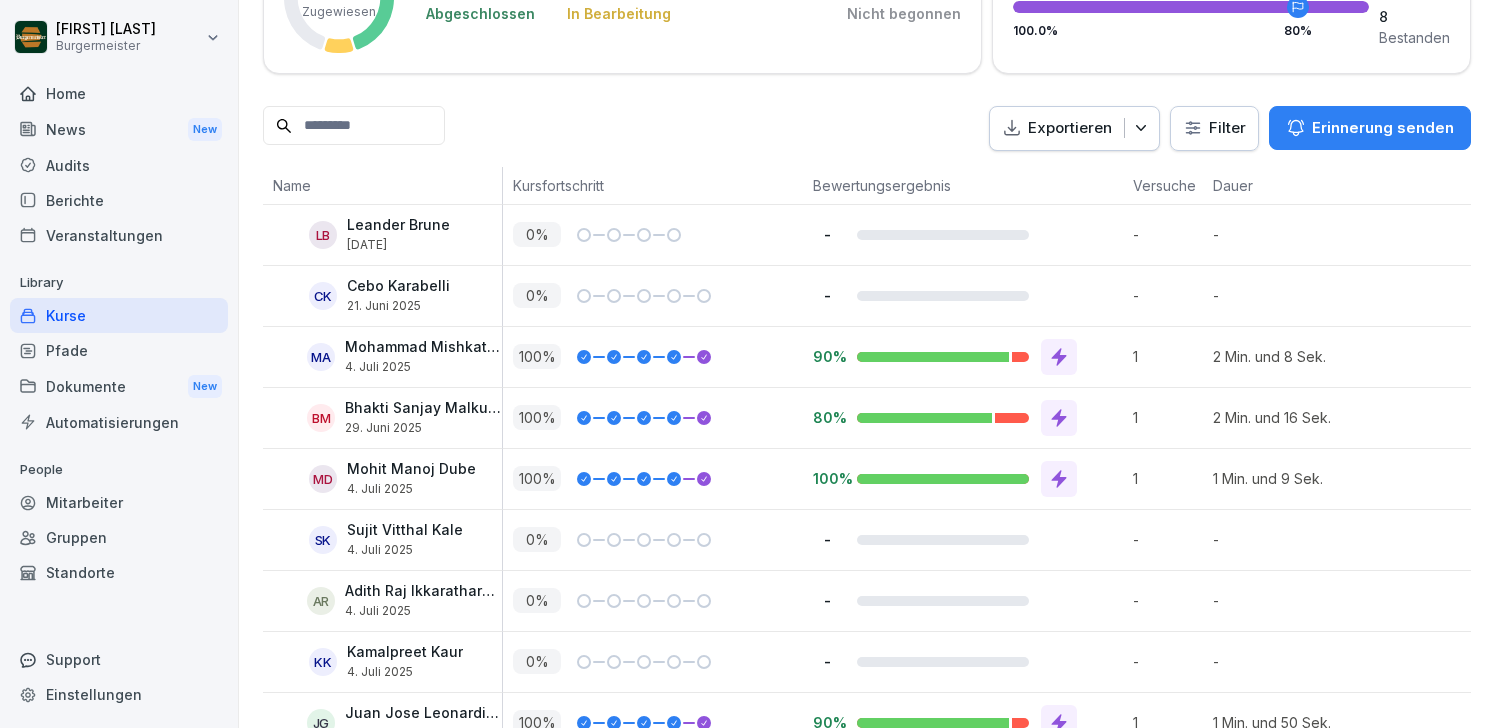 click 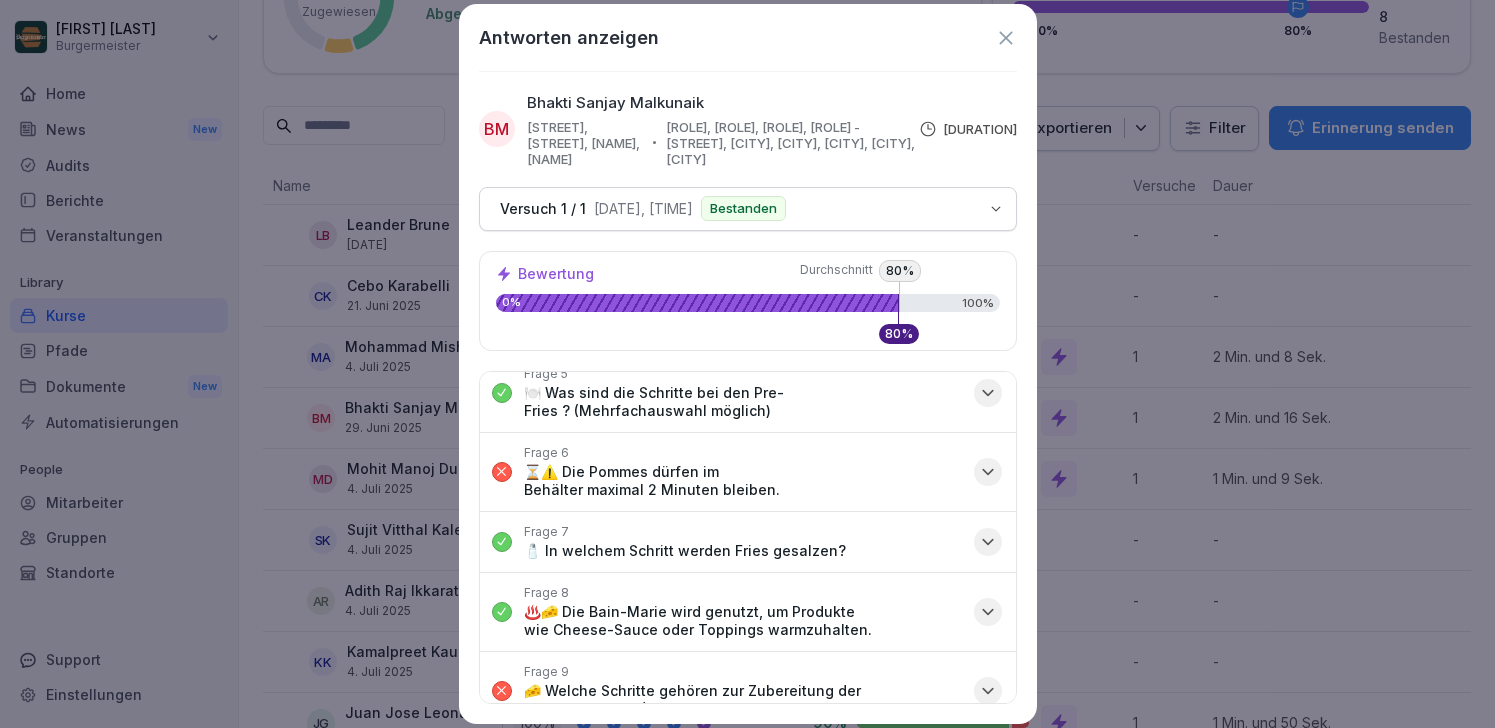 scroll, scrollTop: 279, scrollLeft: 0, axis: vertical 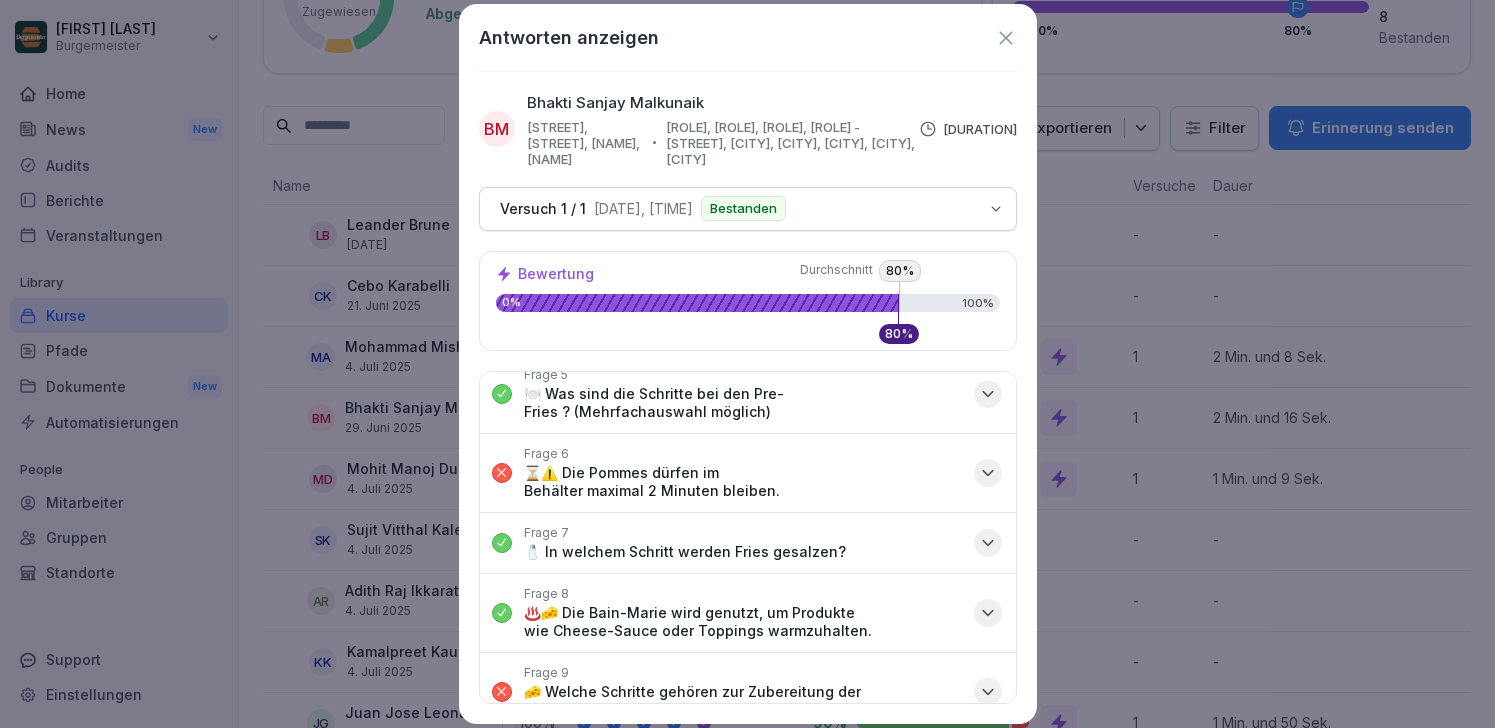 click 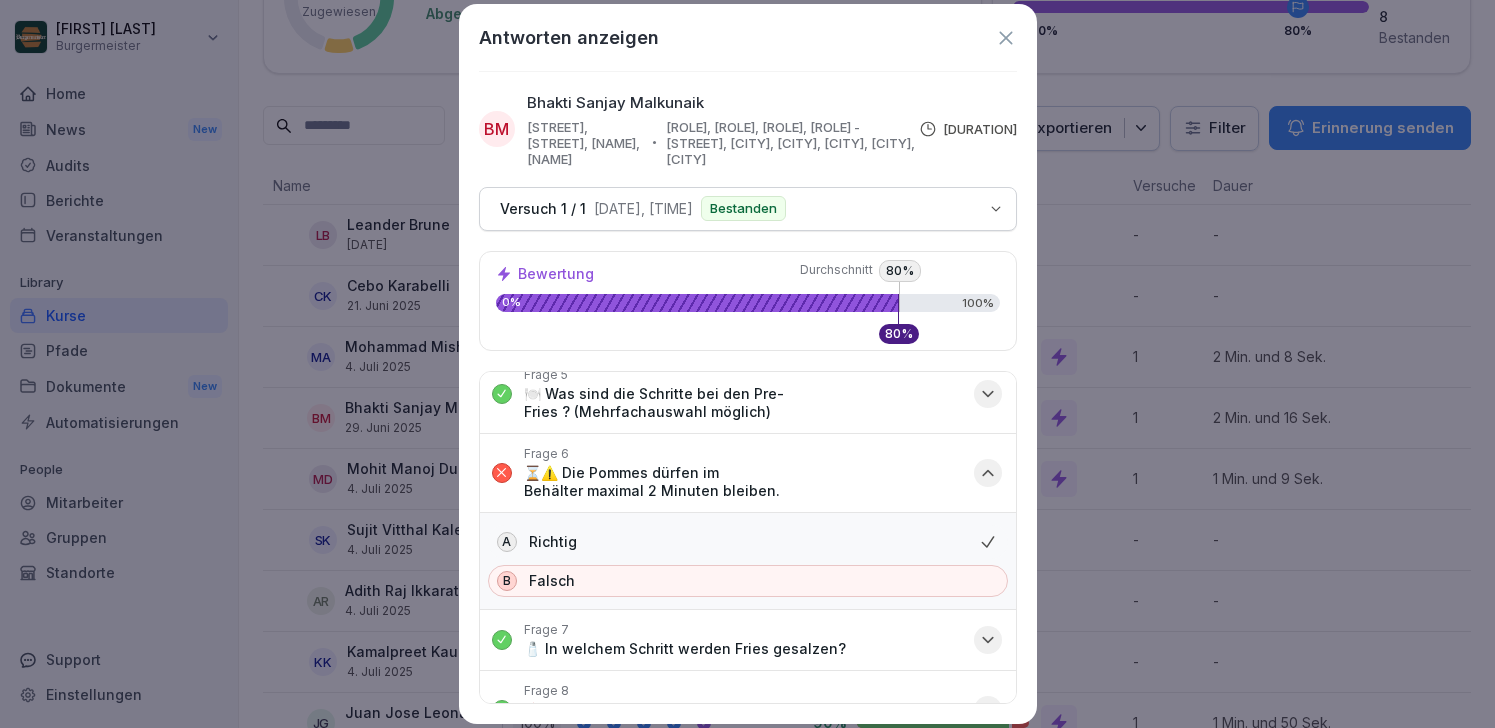 click 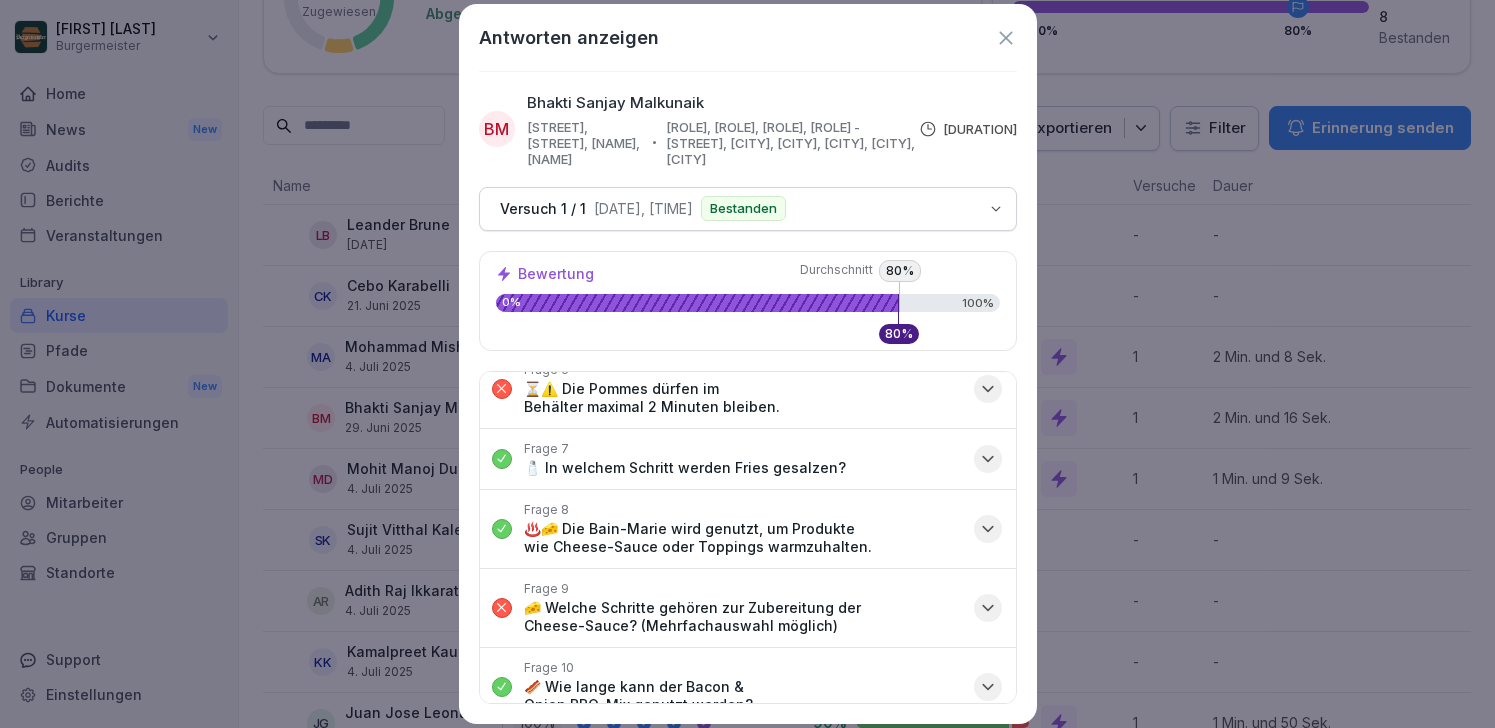 scroll, scrollTop: 365, scrollLeft: 0, axis: vertical 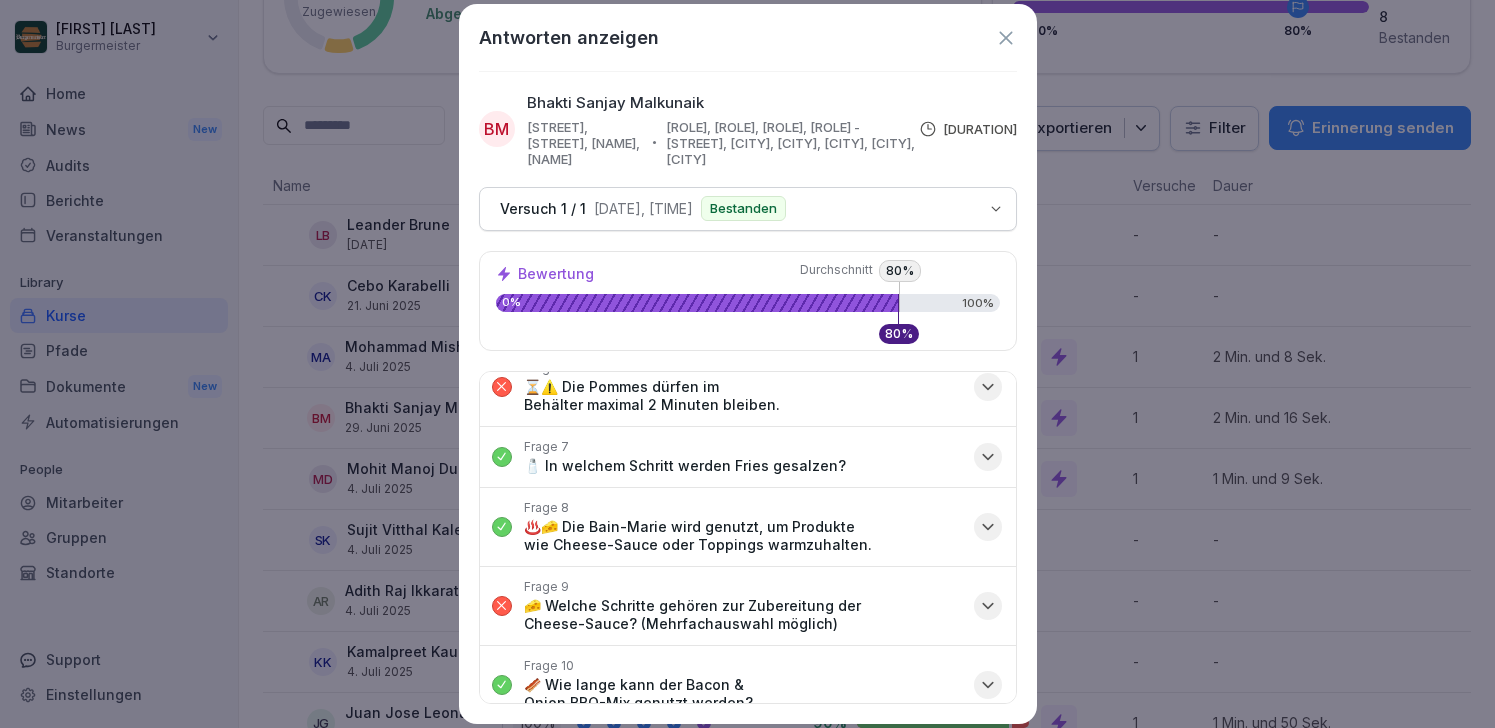 click 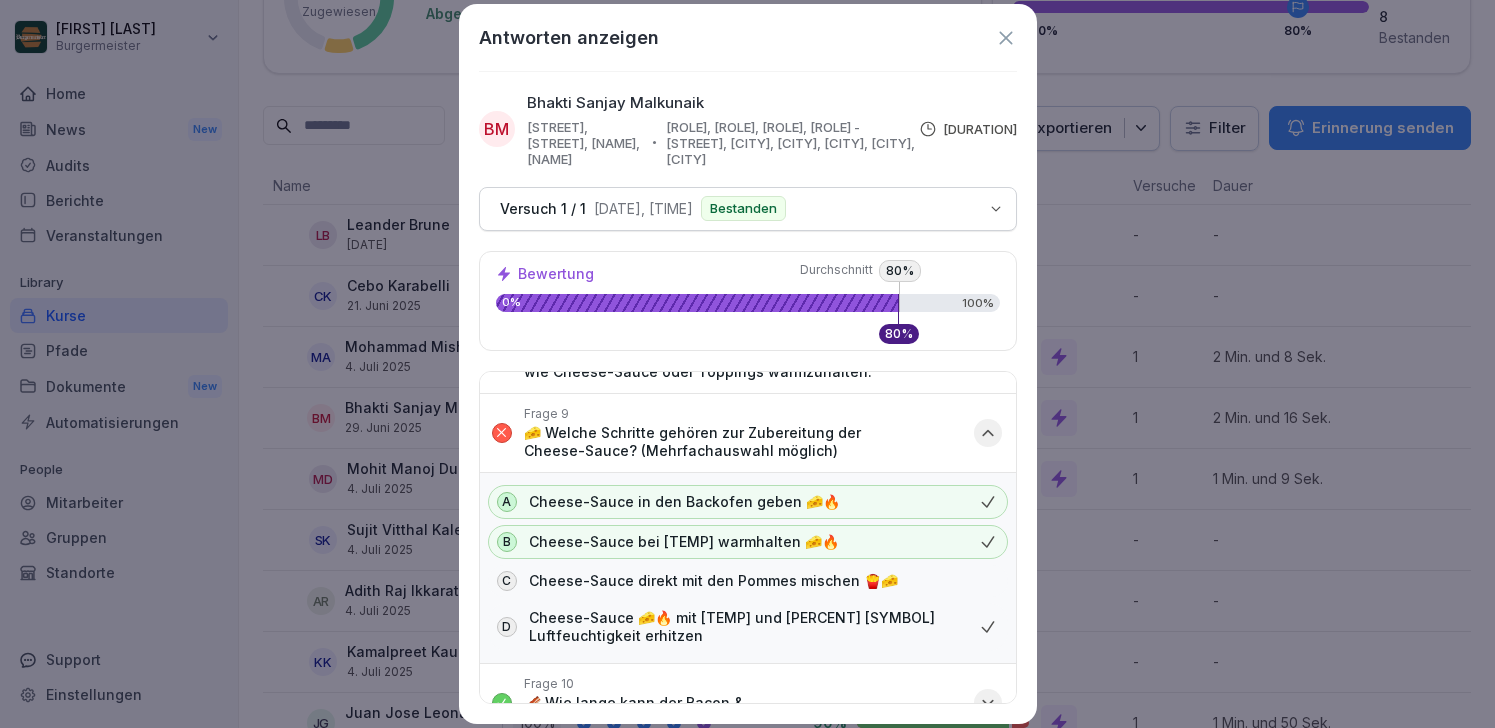 scroll, scrollTop: 552, scrollLeft: 0, axis: vertical 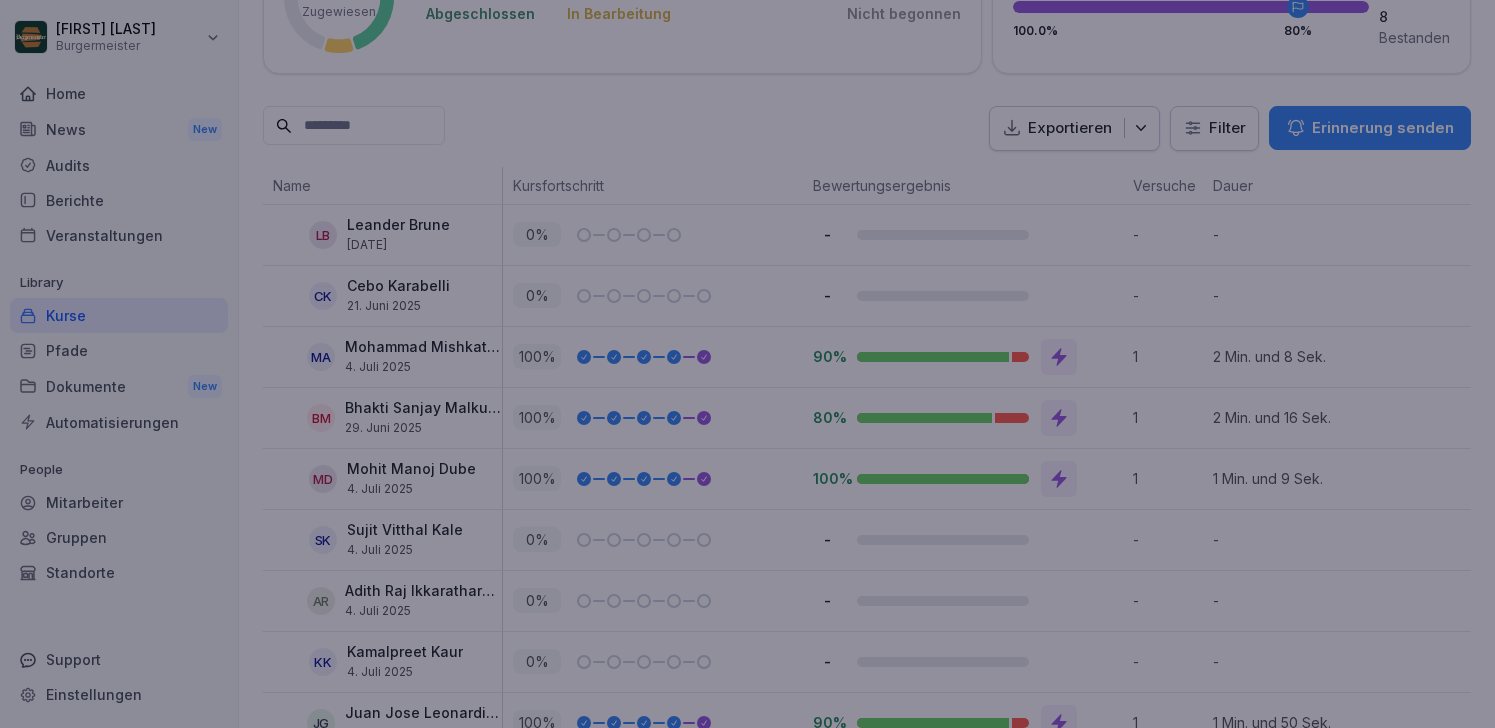 click at bounding box center (747, 364) 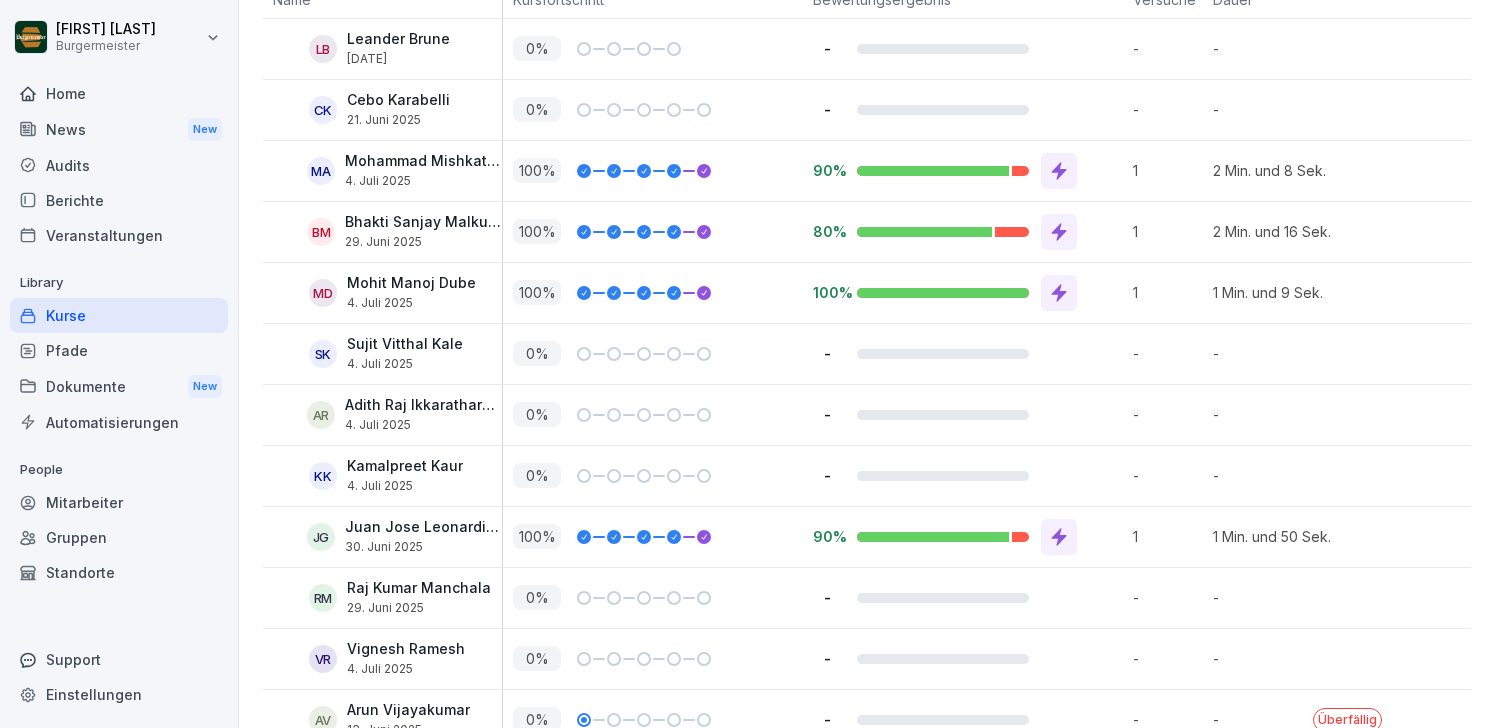 scroll, scrollTop: 586, scrollLeft: 0, axis: vertical 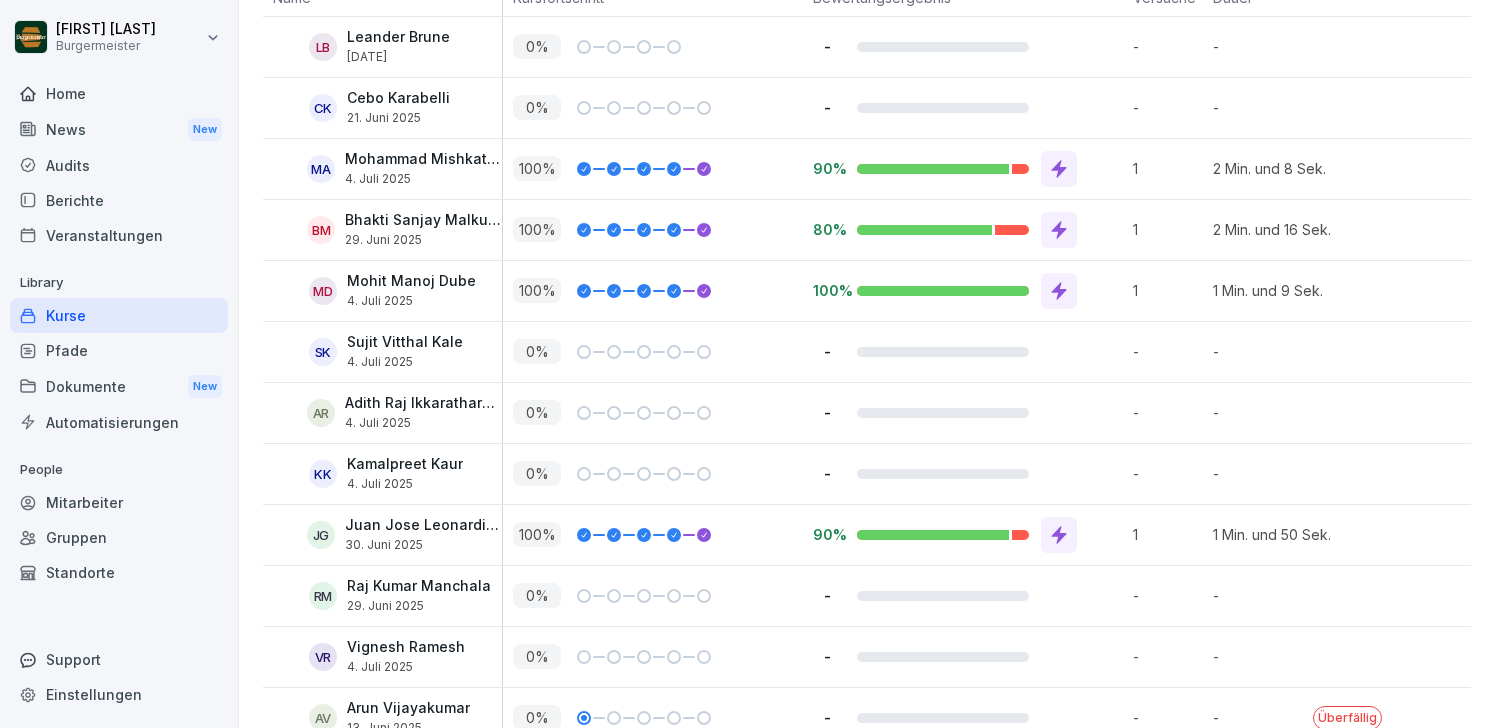 click 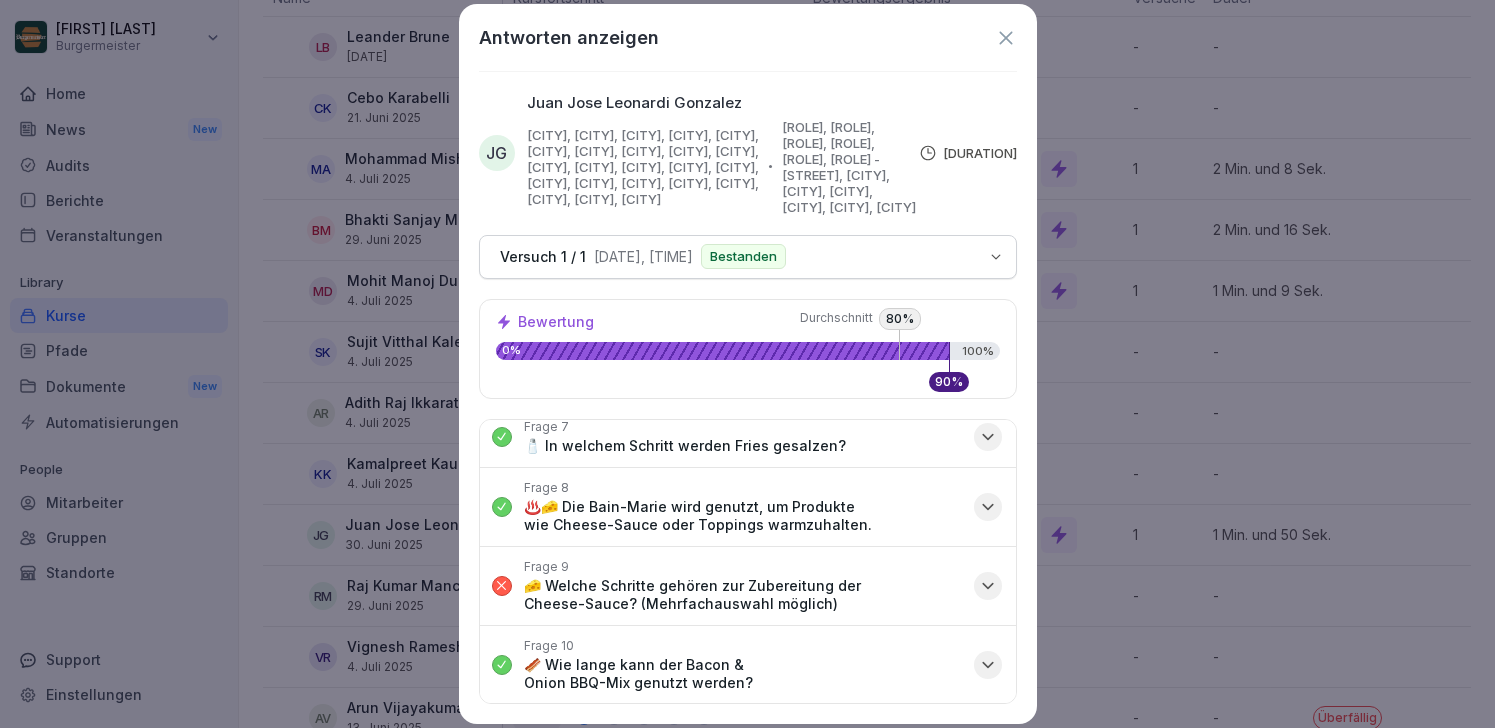 scroll, scrollTop: 461, scrollLeft: 0, axis: vertical 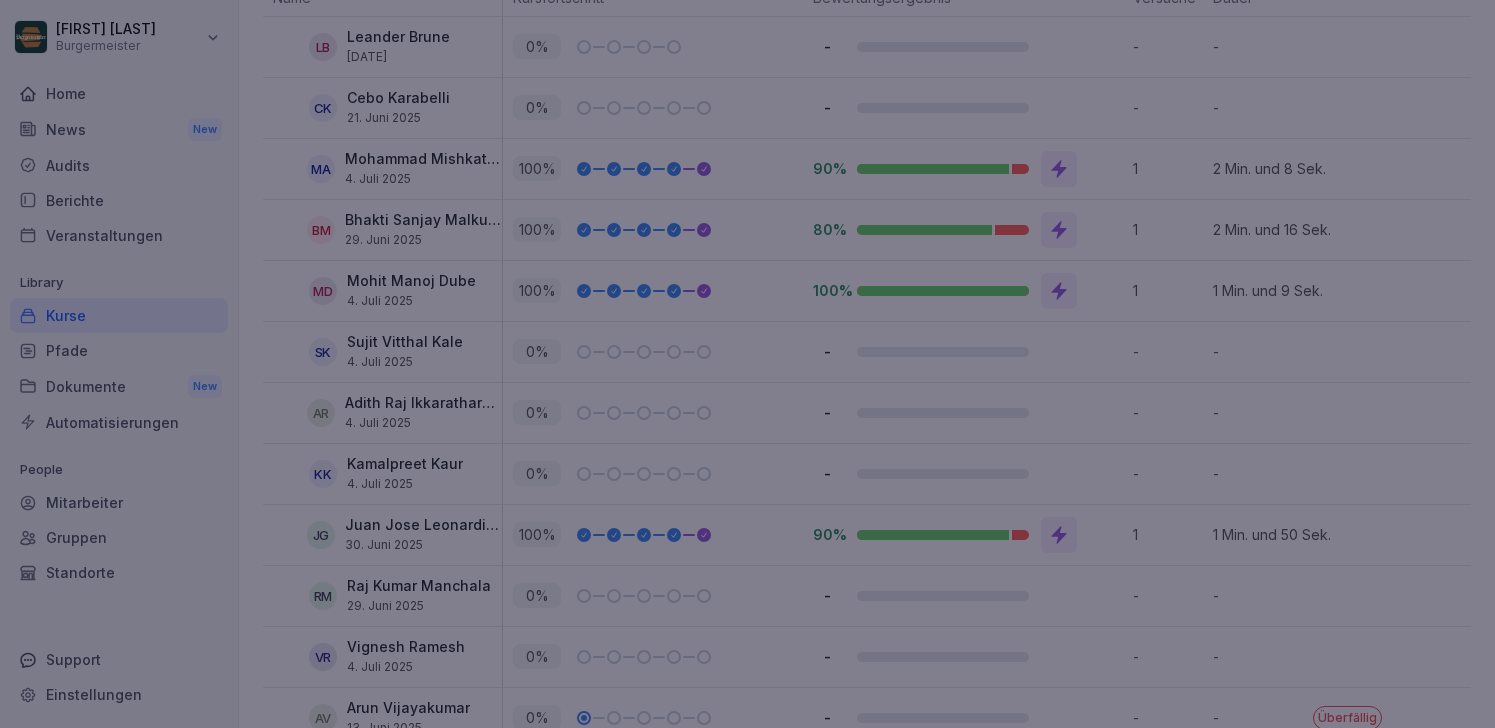 click at bounding box center (747, 364) 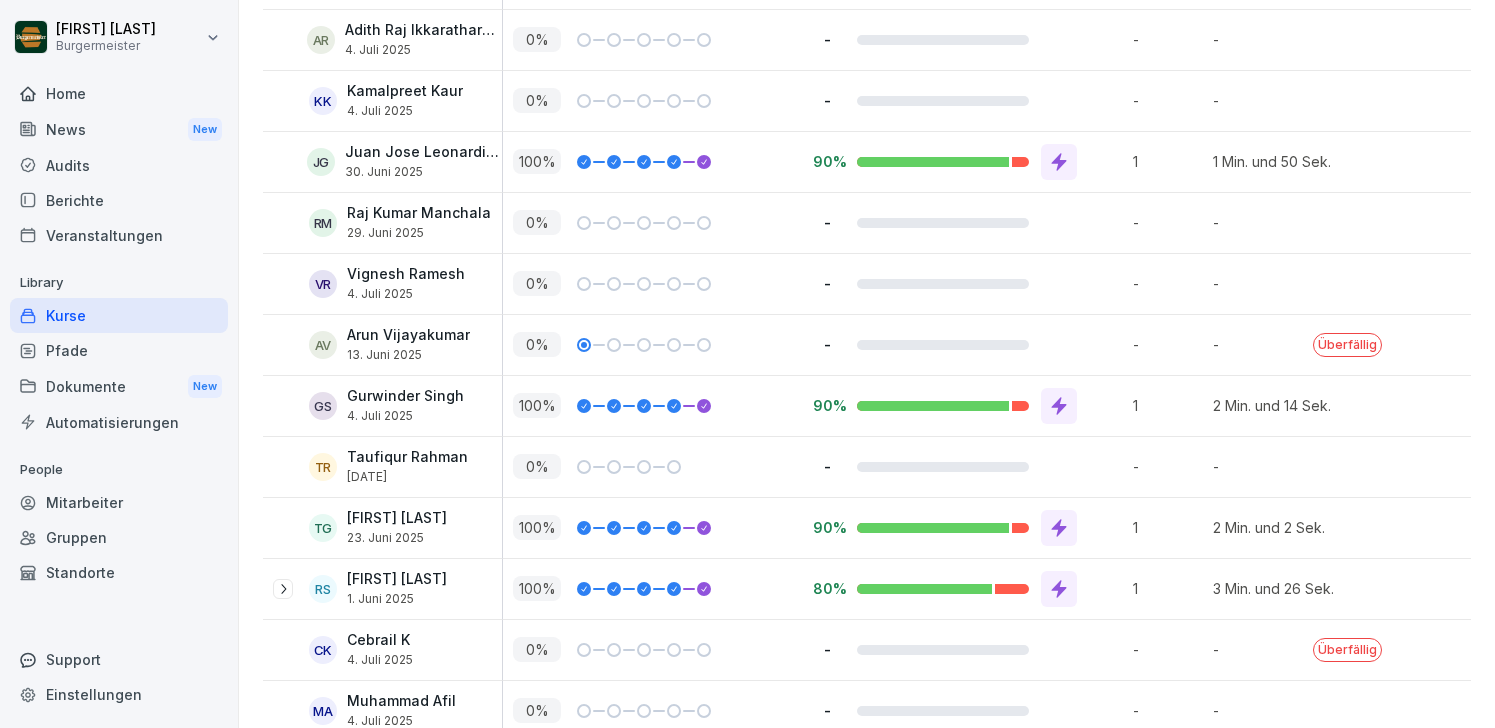 scroll, scrollTop: 968, scrollLeft: 0, axis: vertical 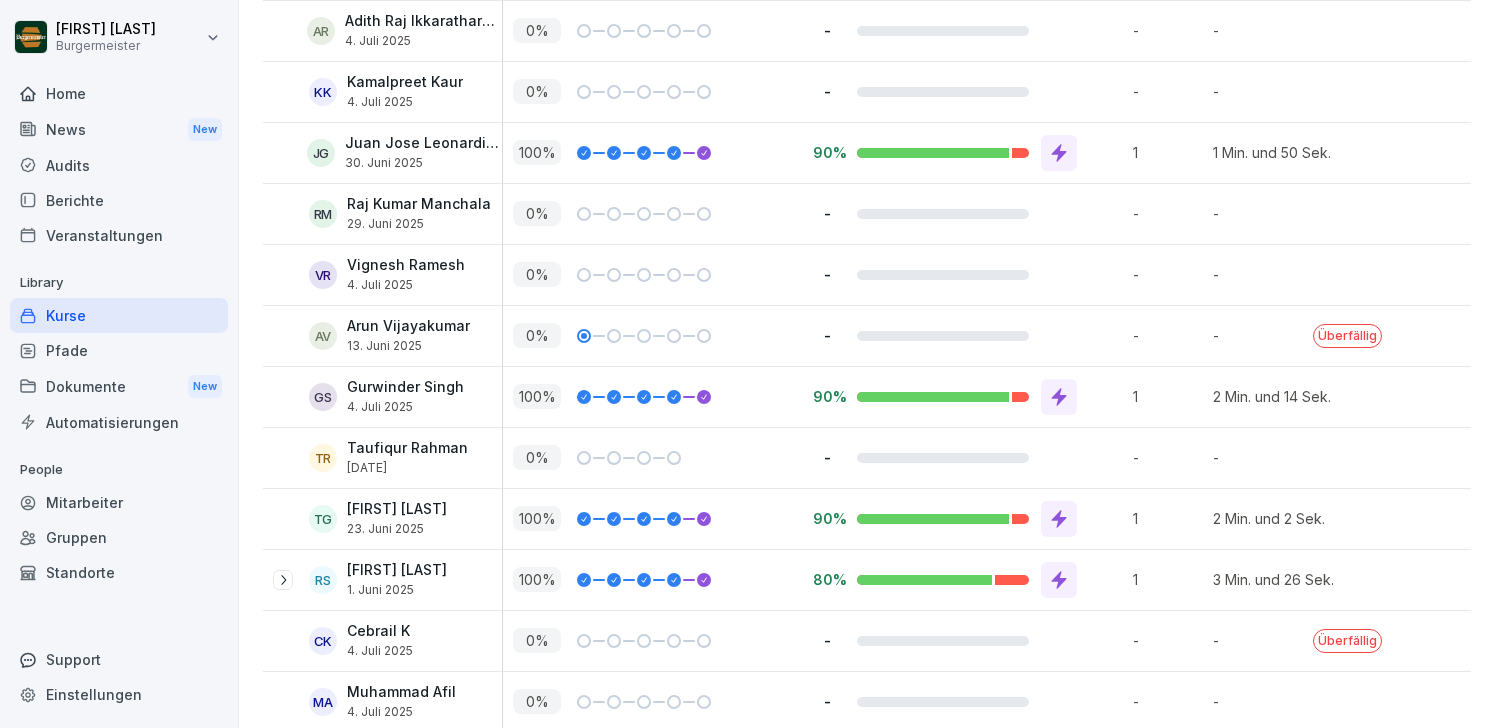 click 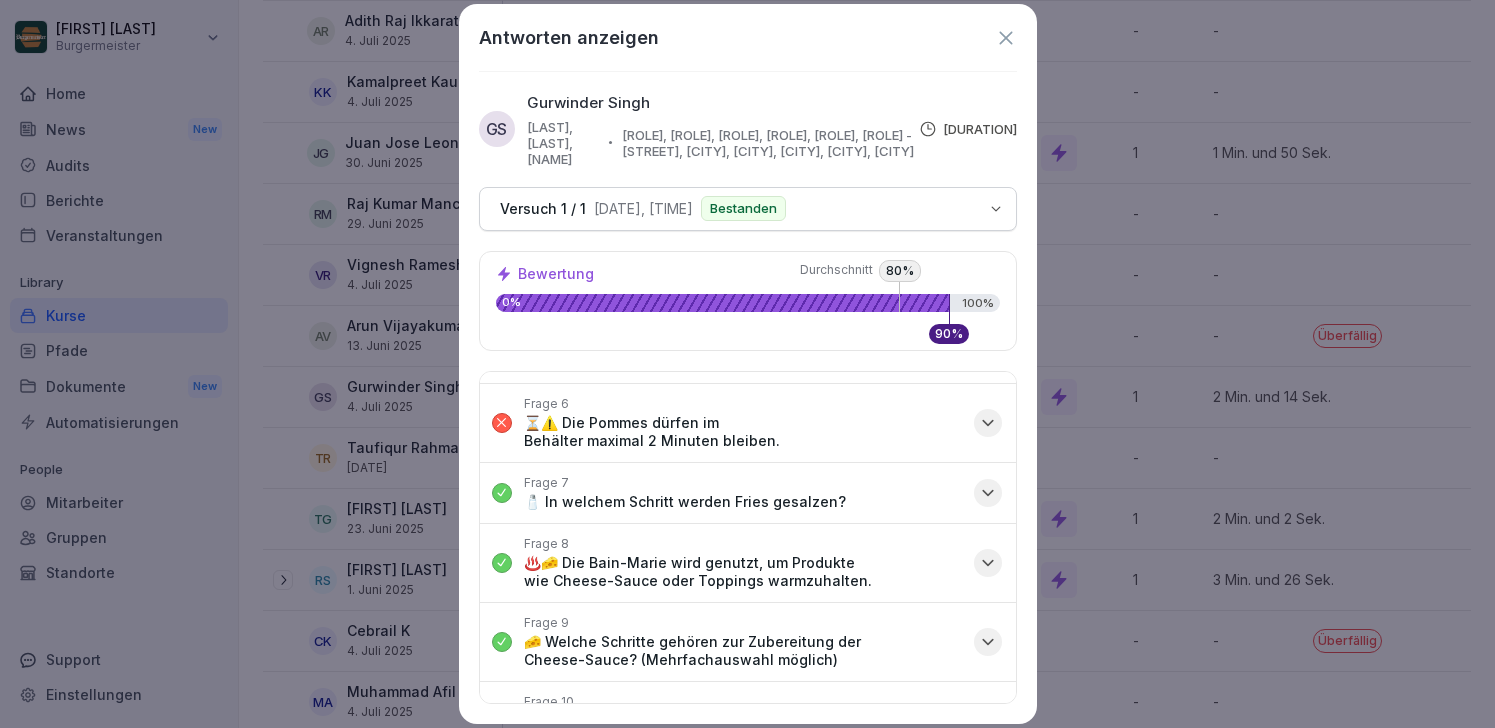 scroll, scrollTop: 345, scrollLeft: 0, axis: vertical 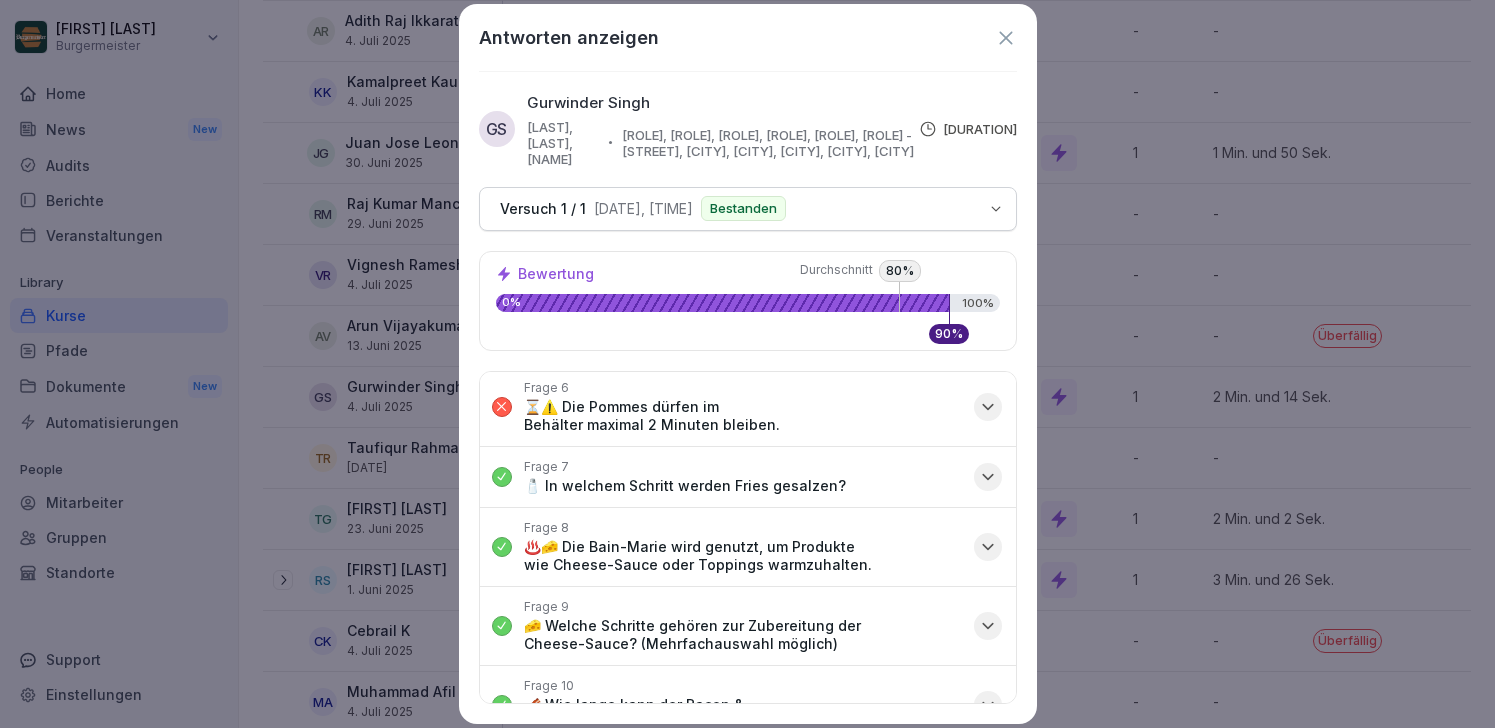 click 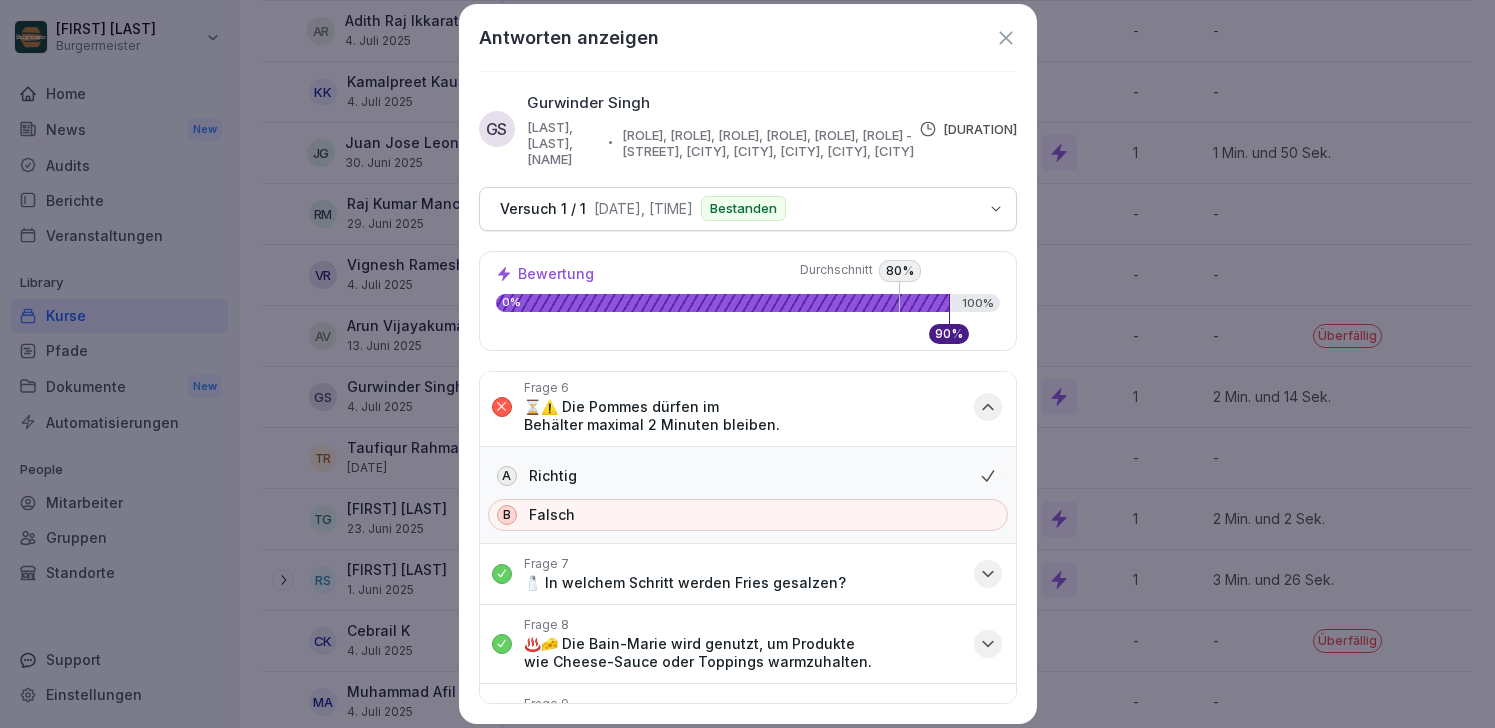 click 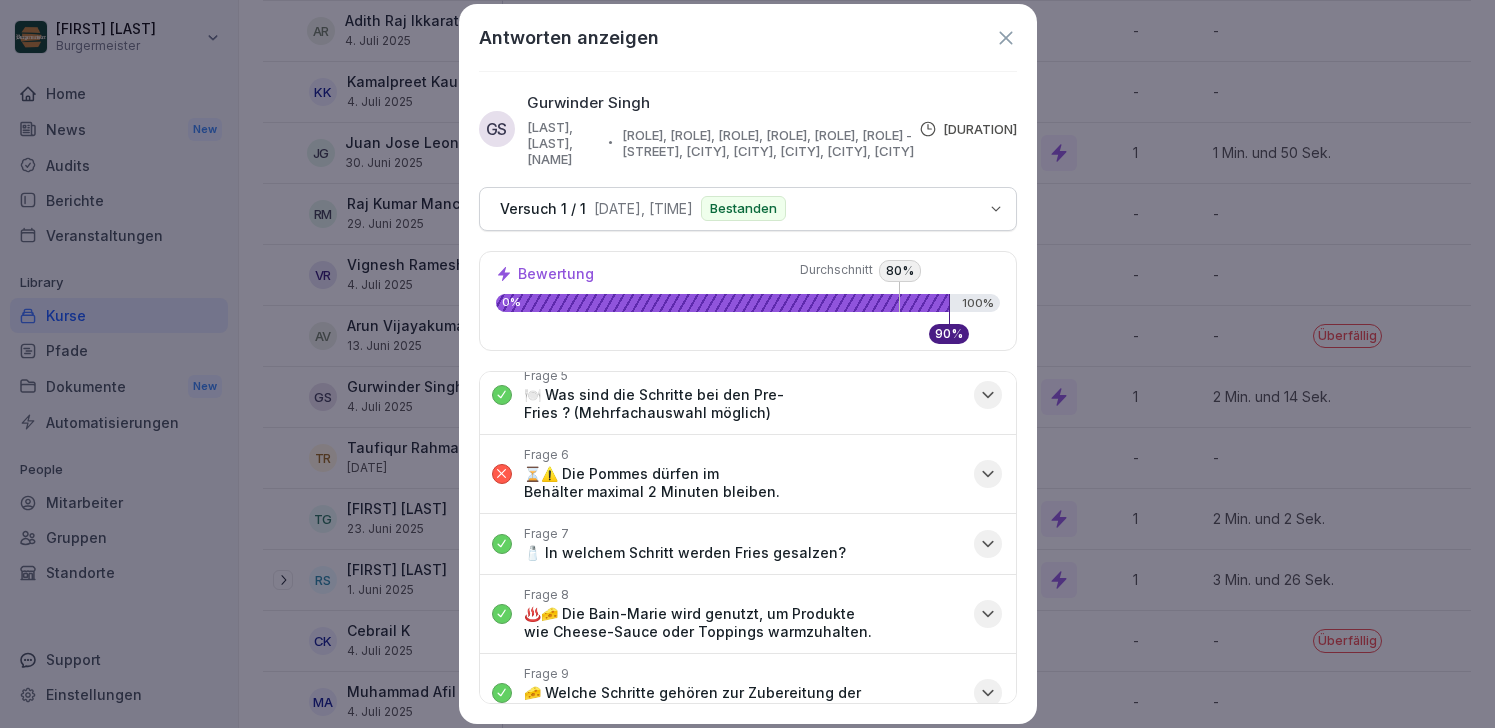 scroll, scrollTop: 365, scrollLeft: 0, axis: vertical 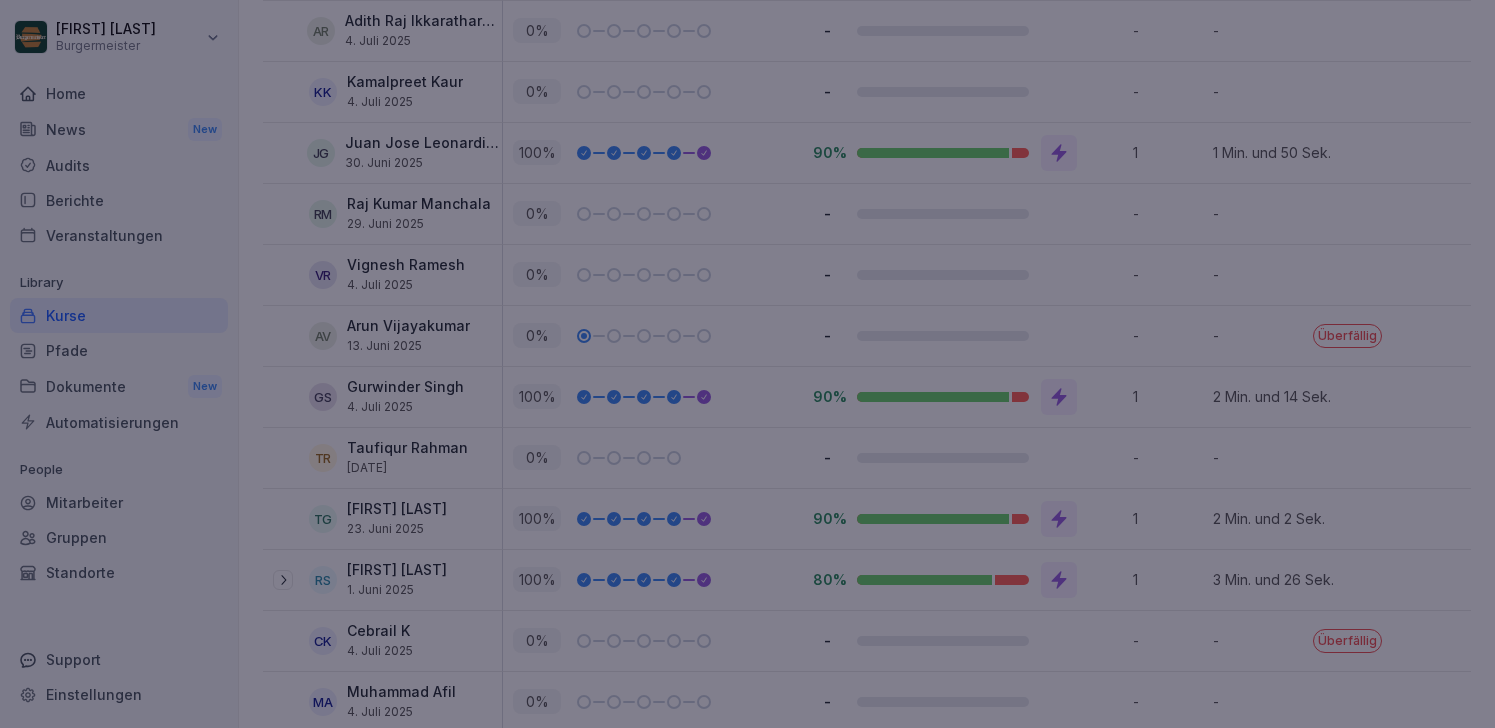 click at bounding box center (747, 364) 